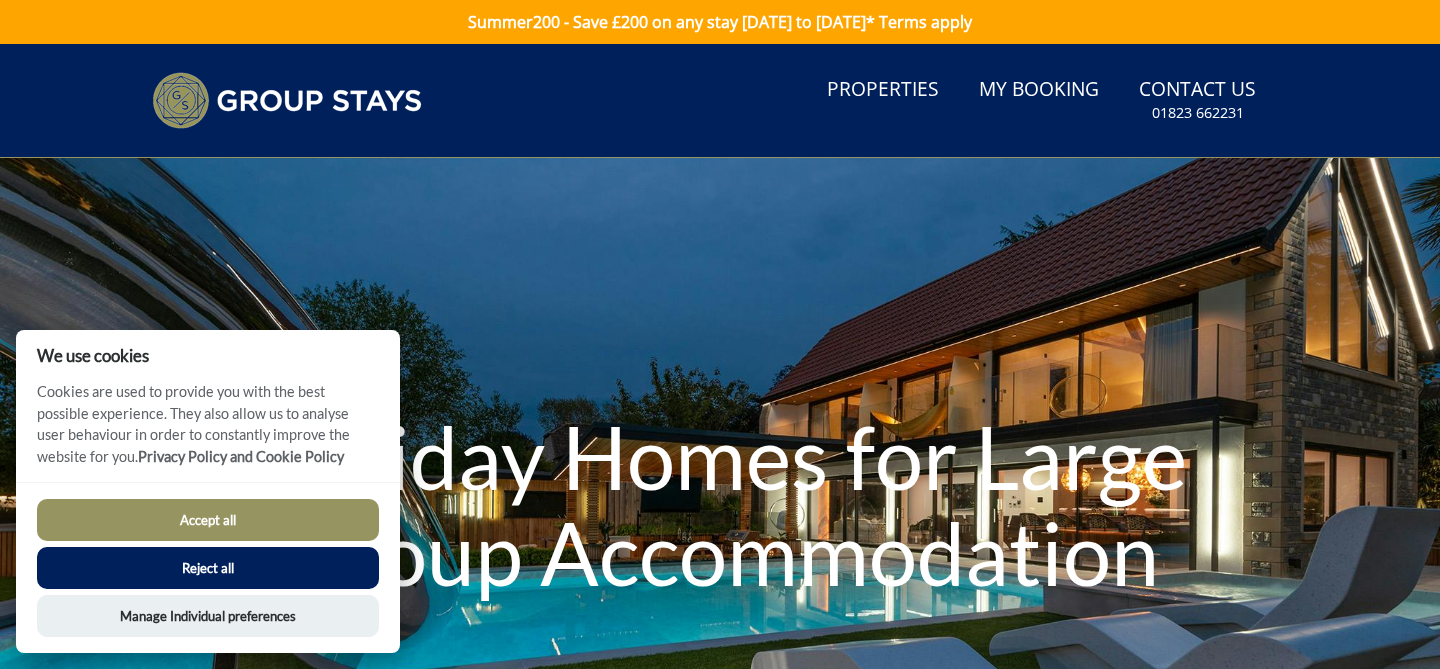 scroll, scrollTop: 0, scrollLeft: 0, axis: both 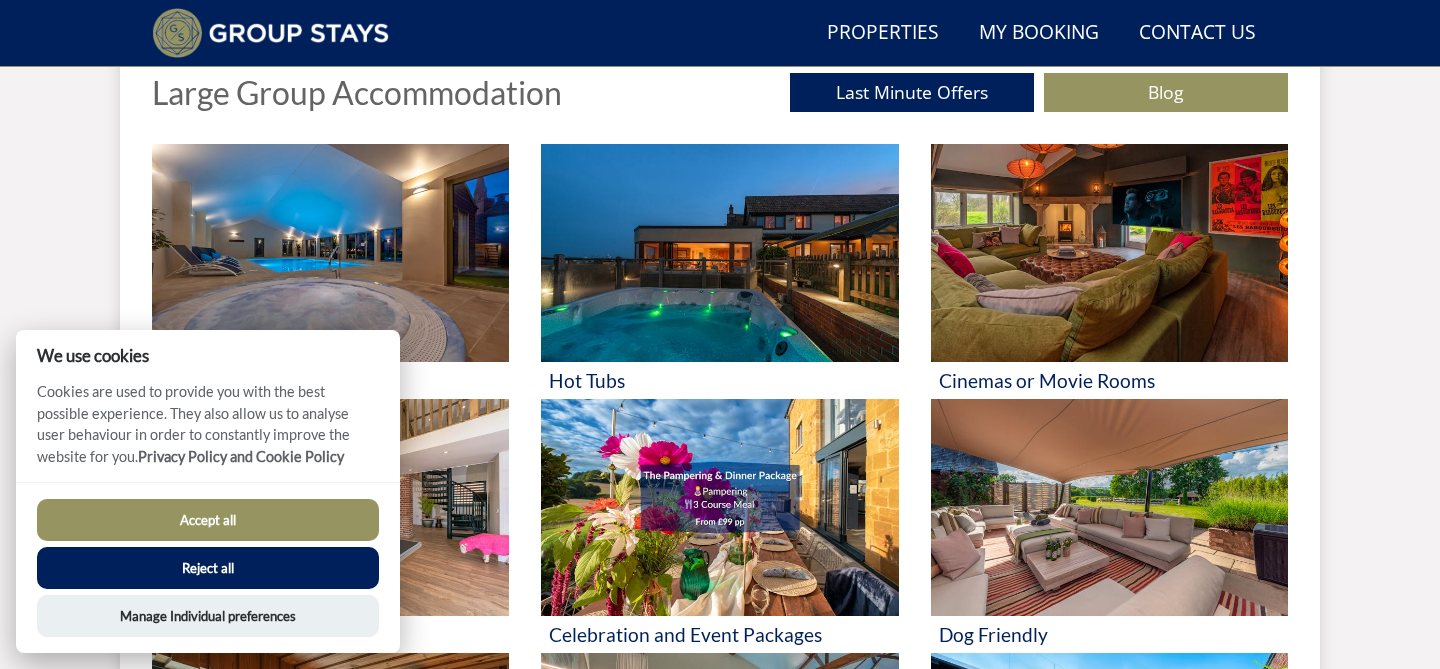 click on "Accept all" at bounding box center (208, 520) 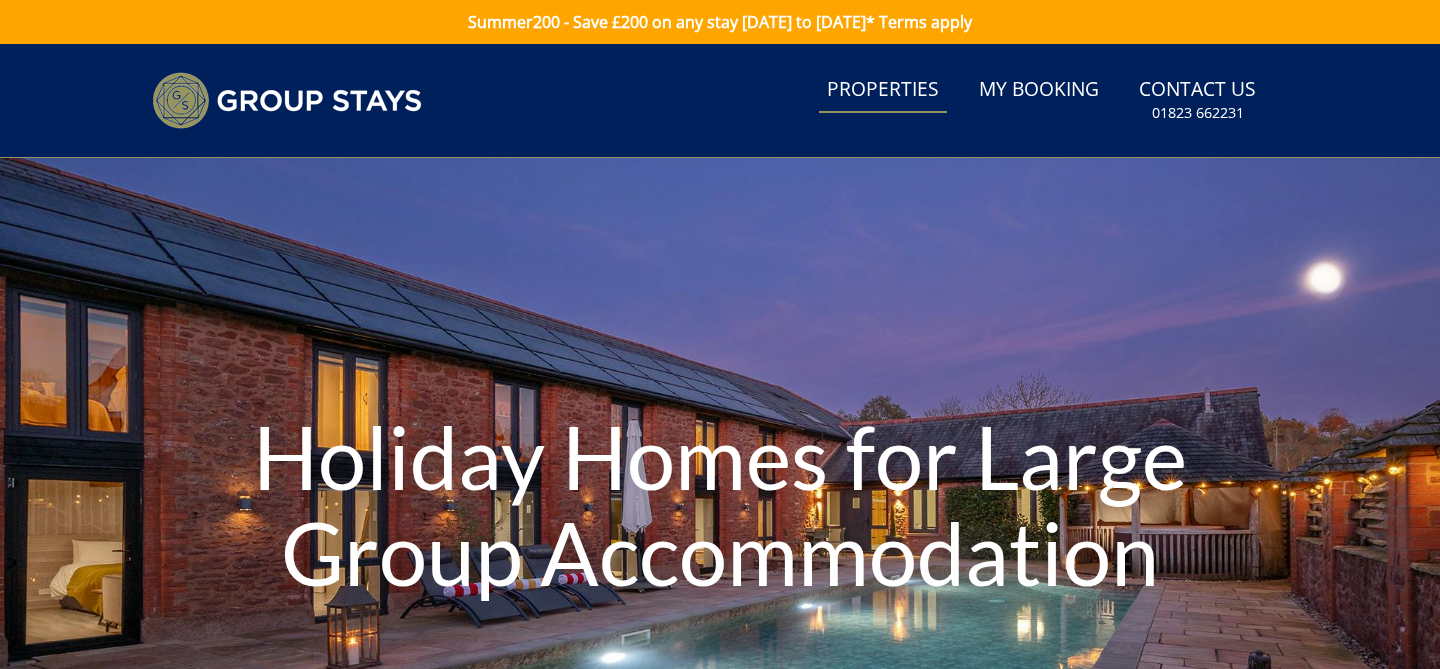 scroll, scrollTop: 817, scrollLeft: 0, axis: vertical 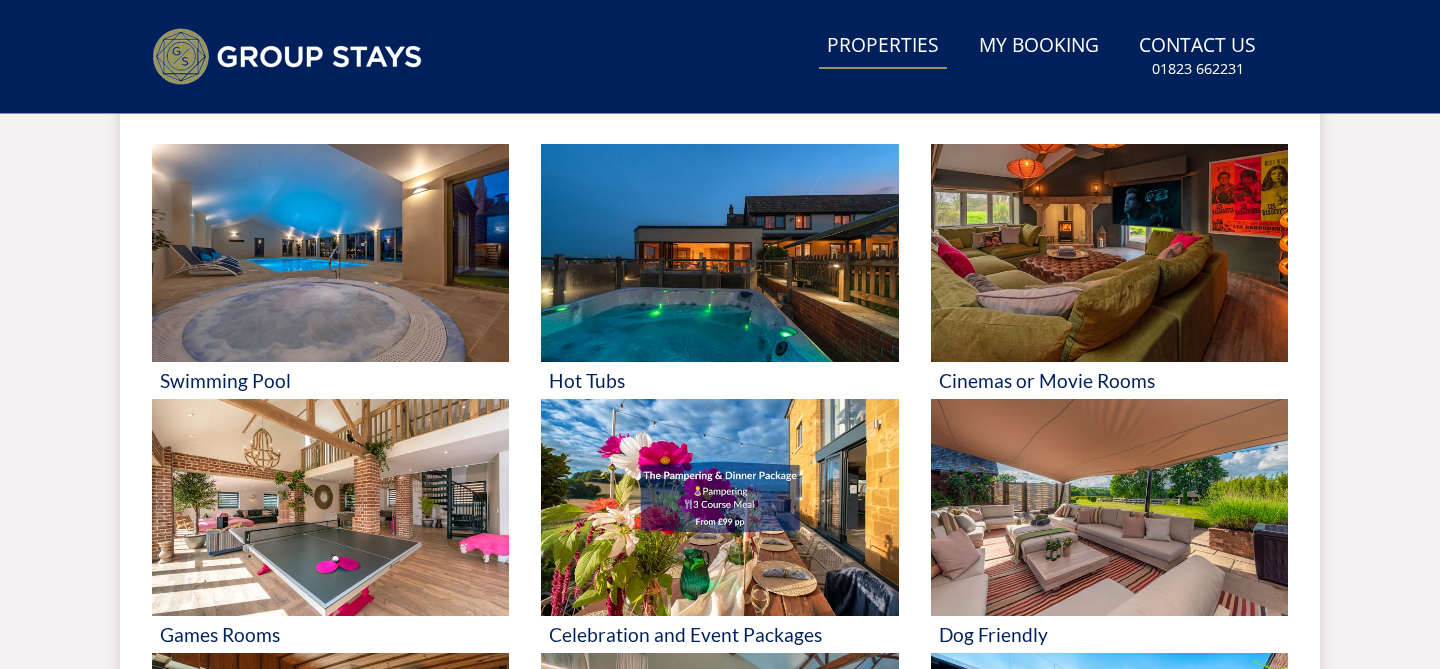click on "Properties" at bounding box center [883, 46] 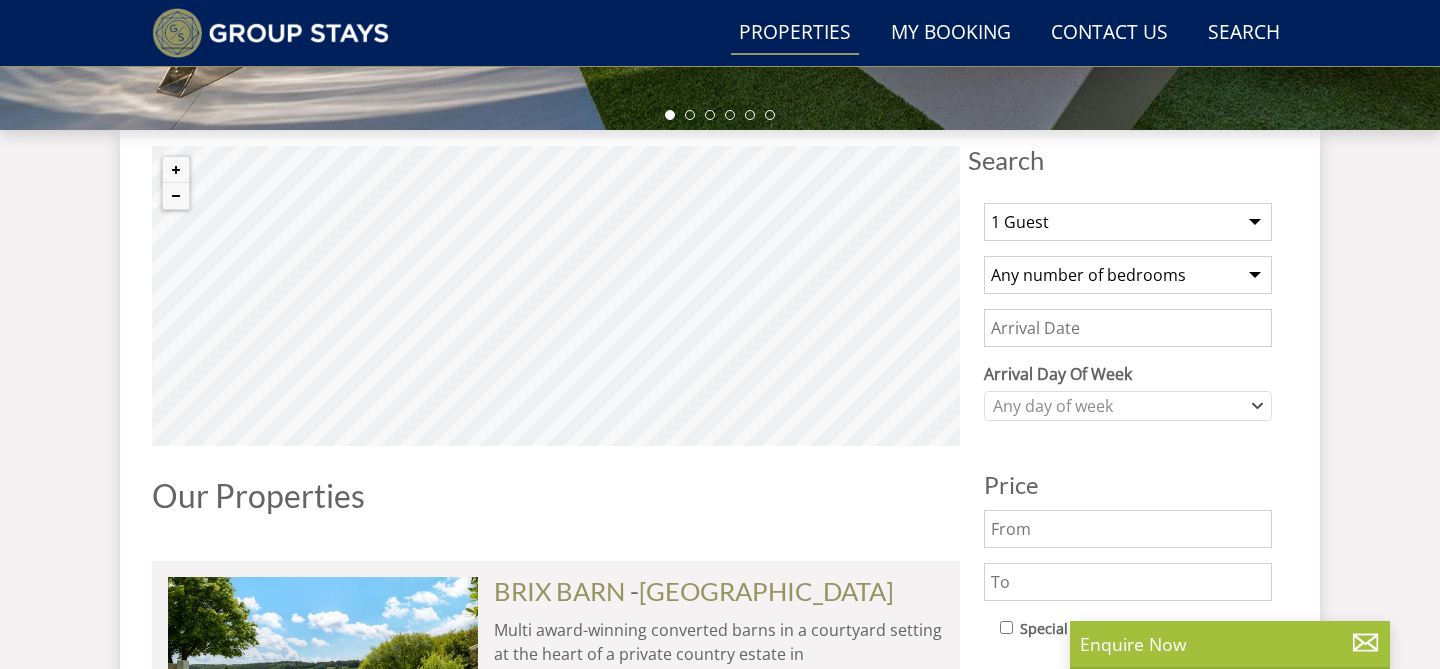 scroll, scrollTop: 700, scrollLeft: 0, axis: vertical 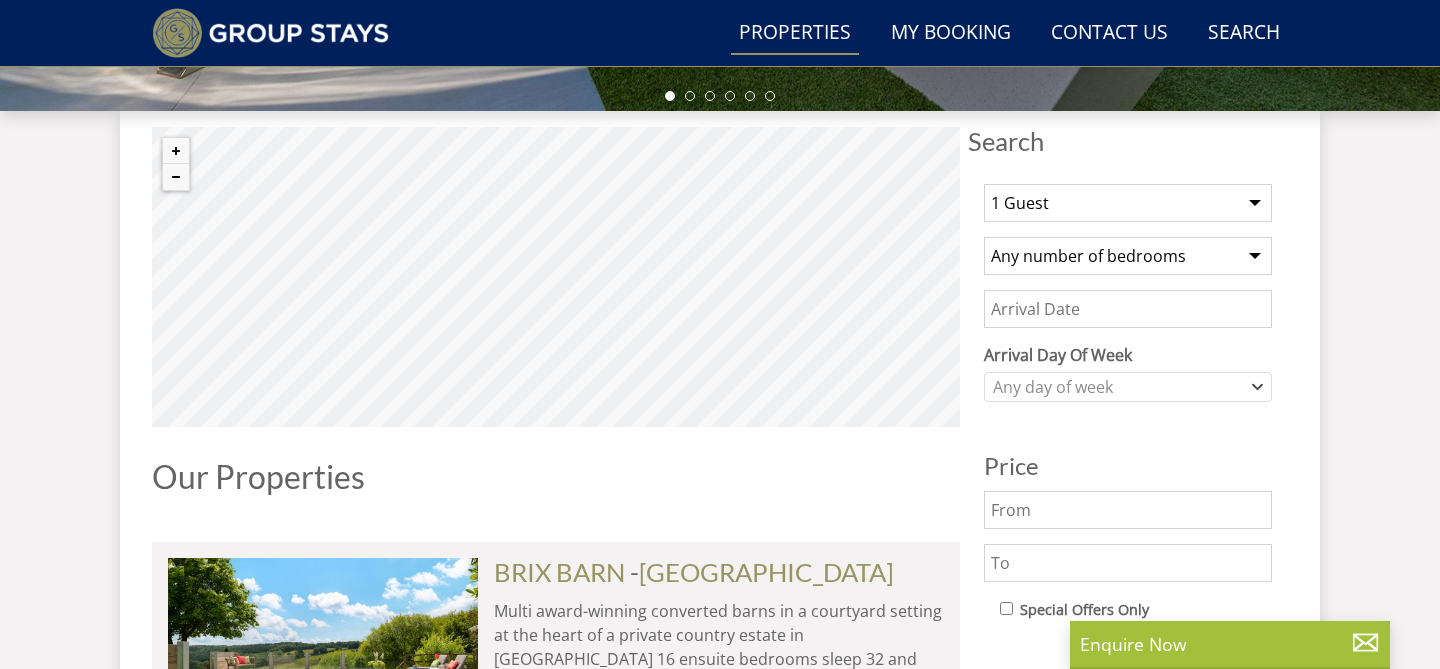 click on "1 Guest
2 Guests
3 Guests
4 Guests
5 Guests
6 Guests
7 Guests
8 Guests
9 Guests
10 Guests
11 Guests
12 Guests
13 Guests
14 Guests
15 Guests
16 Guests
17 Guests
18 Guests
19 Guests
20 Guests
21 Guests
22 Guests
23 Guests
24 Guests
25 Guests
26 Guests
27 Guests
28 Guests
29 Guests
30 Guests
31 Guests
32 Guests
33 Guests
34 Guests
35 Guests
36 Guests
37 Guests
38 Guests
39 Guests
40 Guests
41 Guests
42 Guests
43 Guests
44 Guests
45 Guests
46 Guests
47 Guests
48 Guests
49 Guests
50 Guests
51 Guests
52 Guests
53 Guests
54 Guests
55 Guests
56 Guests
57 Guests
58 Guests
59 Guests
60 Guests
61 Guests
62 Guests
63 Guests
64 Guests
65 Guests
66 Guests
67 Guests
68 Guests
69 Guests
70 Guests
71 Guests
72 Guests
73 Guests
74 Guests
75 Guests
76 Guests
77 Guests
78 Guests
79 Guests
80 Guests
81 Guests
82 Guests
83 Guests
84 Guests
85 Guests
86 Guests" at bounding box center [1128, 203] 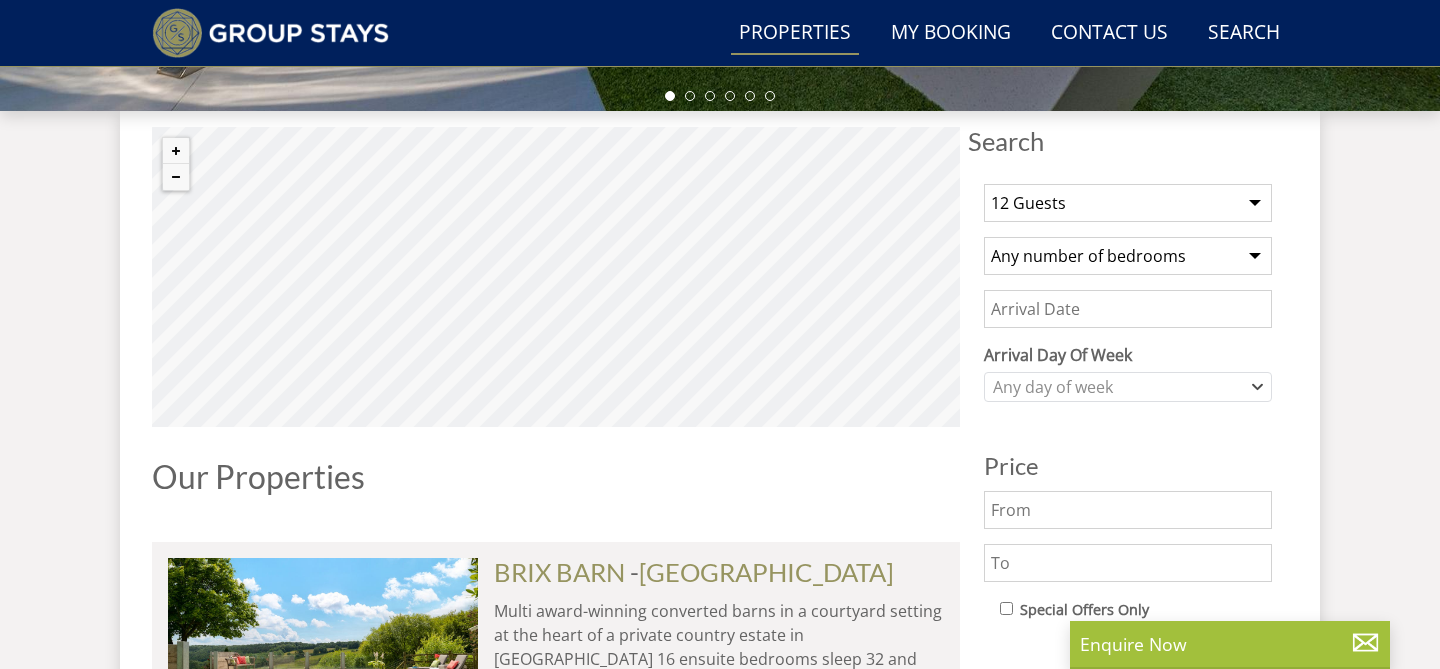 click on "Any number of bedrooms
1 Bedroom
2 Bedrooms
3 Bedrooms
4 Bedrooms
5 Bedrooms
6 Bedrooms
7 Bedrooms
8 Bedrooms
9 Bedrooms
10 Bedrooms
11 Bedrooms
12 Bedrooms
13 Bedrooms
14 Bedrooms
15 Bedrooms
16 Bedrooms
17 Bedrooms
18 Bedrooms
19 Bedrooms
20 Bedrooms
21 Bedrooms
22 Bedrooms
23 Bedrooms
24 Bedrooms
25 Bedrooms" at bounding box center (1128, 256) 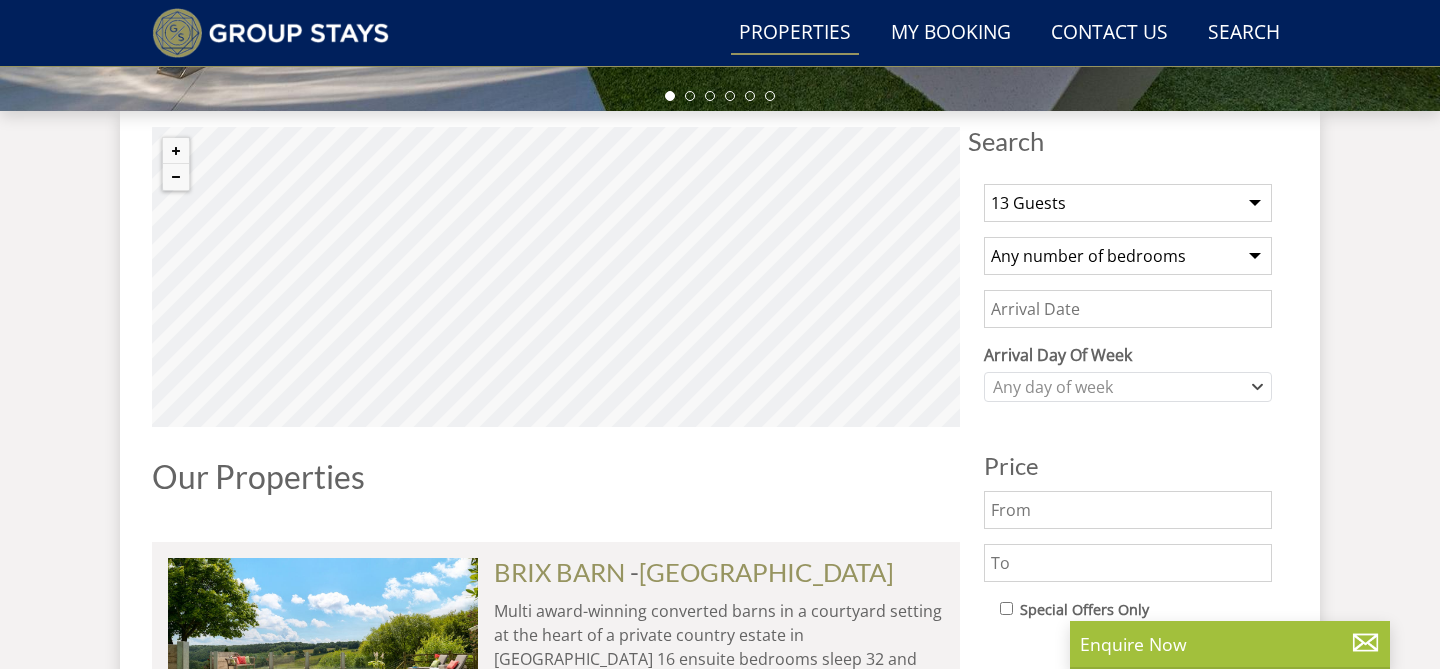click on "Any number of bedrooms
1 Bedroom
2 Bedrooms
3 Bedrooms
4 Bedrooms
5 Bedrooms
6 Bedrooms
7 Bedrooms
8 Bedrooms
9 Bedrooms
10 Bedrooms
11 Bedrooms
12 Bedrooms
13 Bedrooms
14 Bedrooms
15 Bedrooms
16 Bedrooms
17 Bedrooms
18 Bedrooms
19 Bedrooms
20 Bedrooms
21 Bedrooms
22 Bedrooms
23 Bedrooms
24 Bedrooms
25 Bedrooms" at bounding box center [1128, 256] 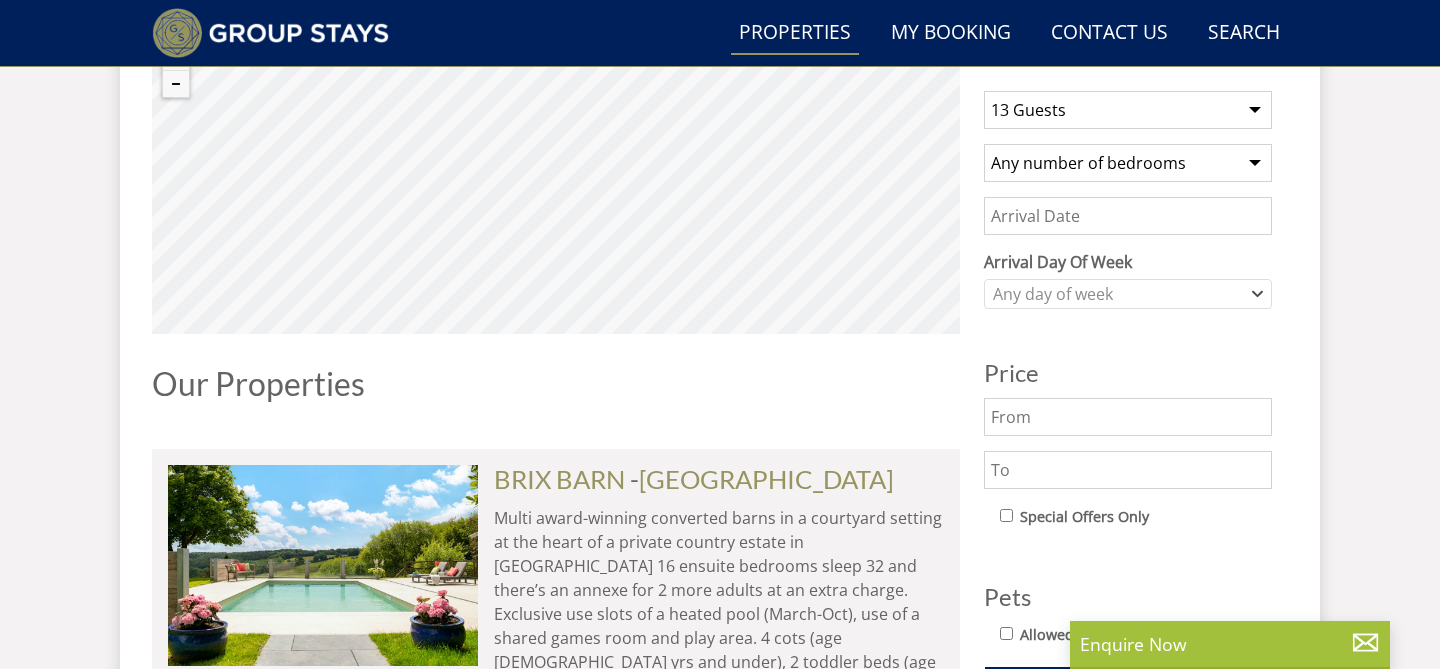 click on "Date" at bounding box center [1128, 216] 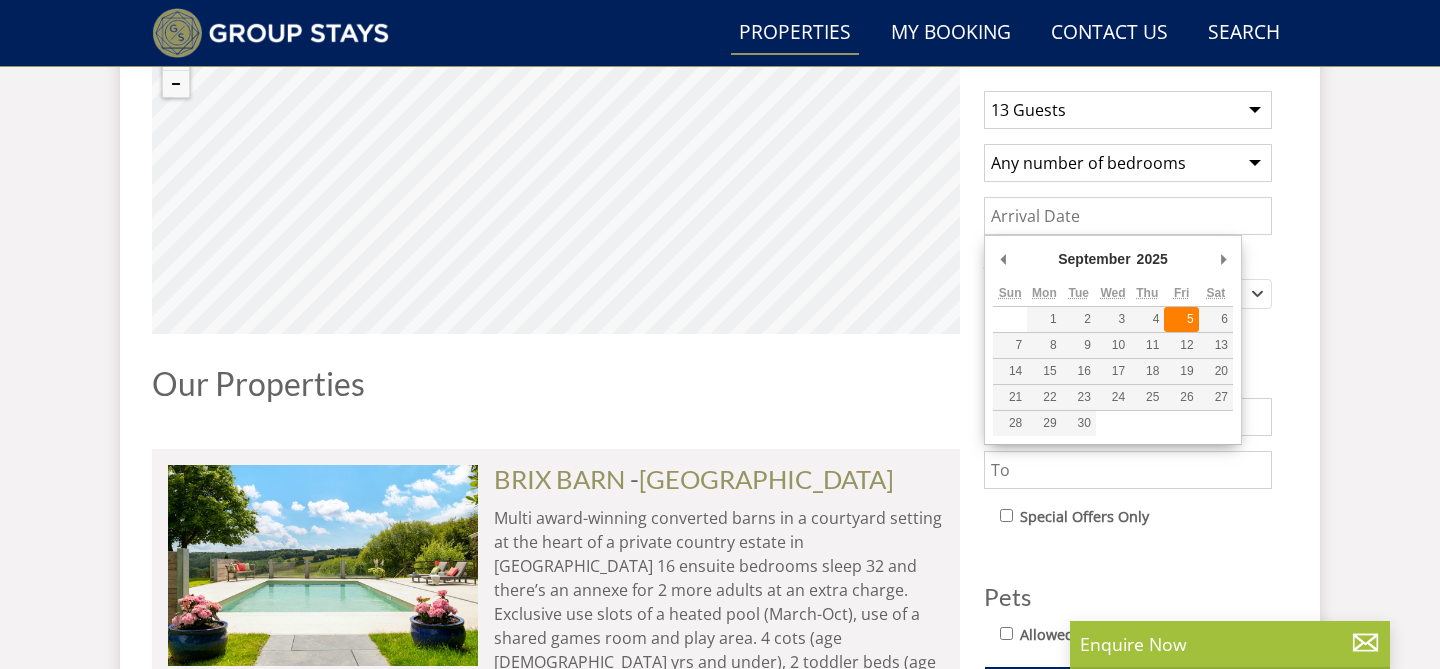 type on "05/09/2025" 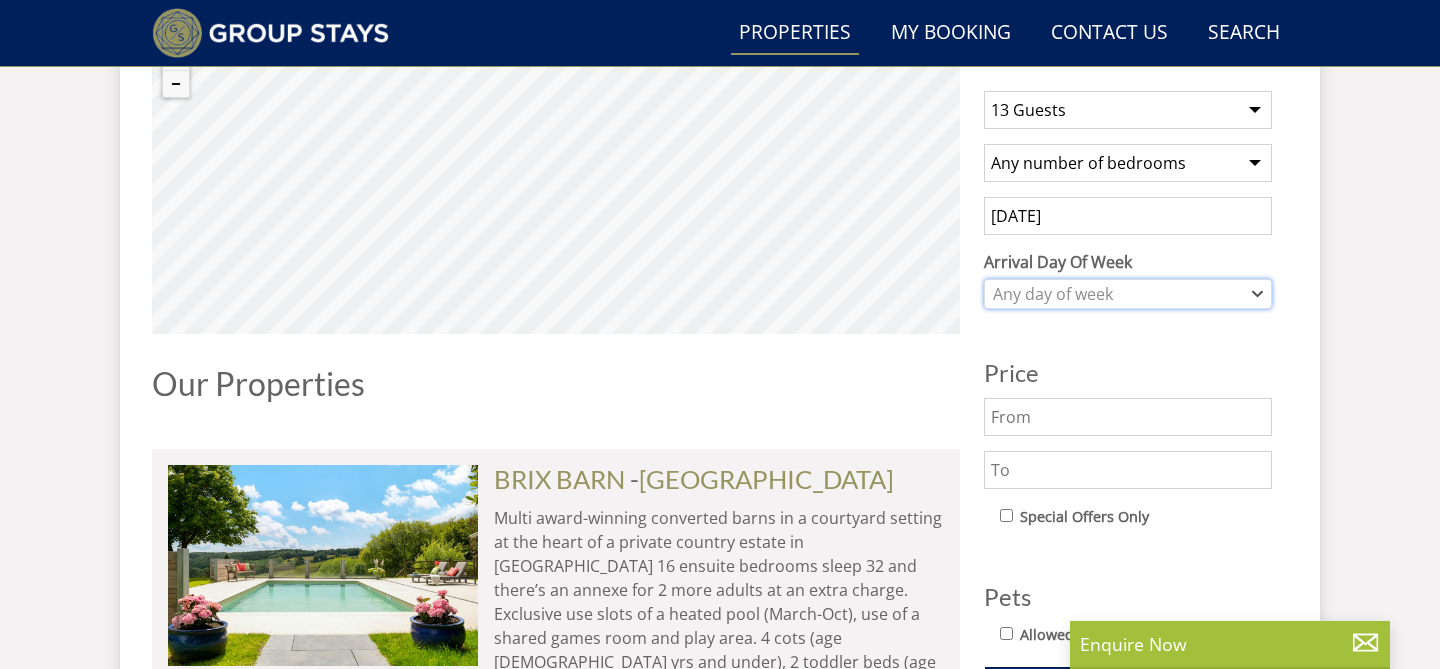 click on "Any day of week" at bounding box center (1117, 294) 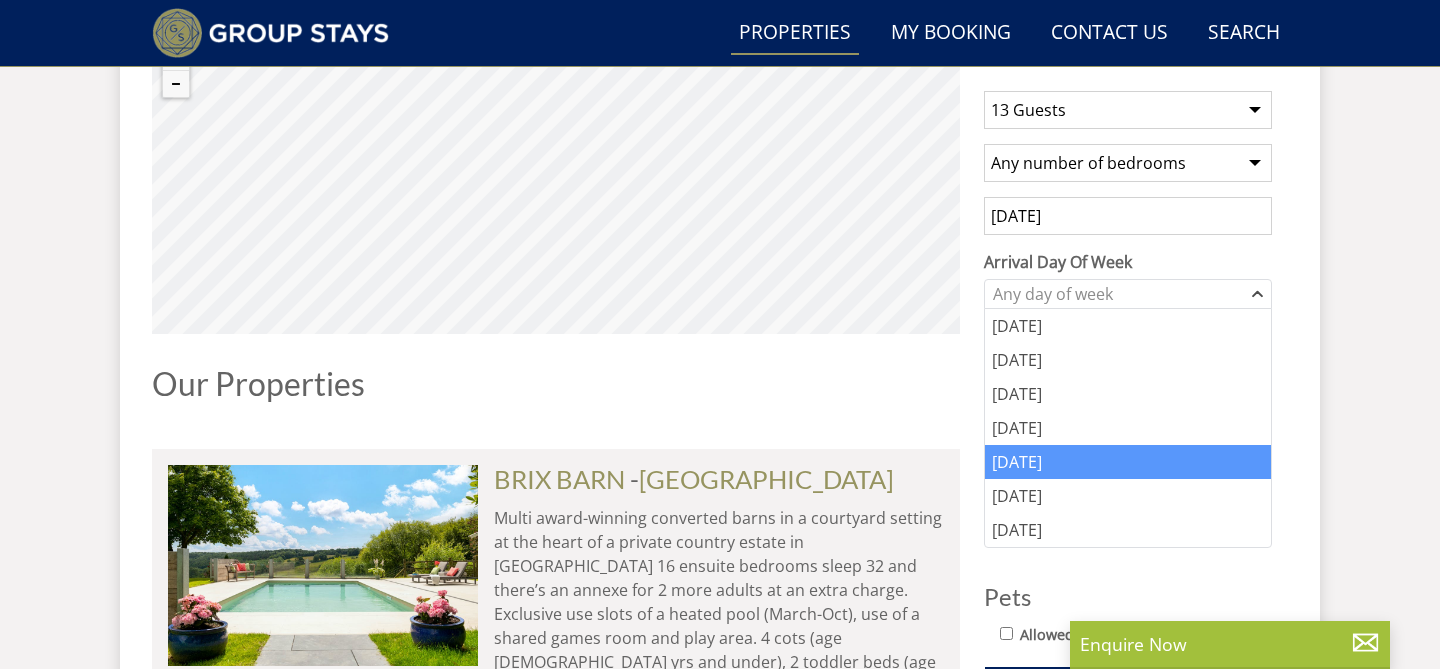 click on "Friday" at bounding box center (1128, 462) 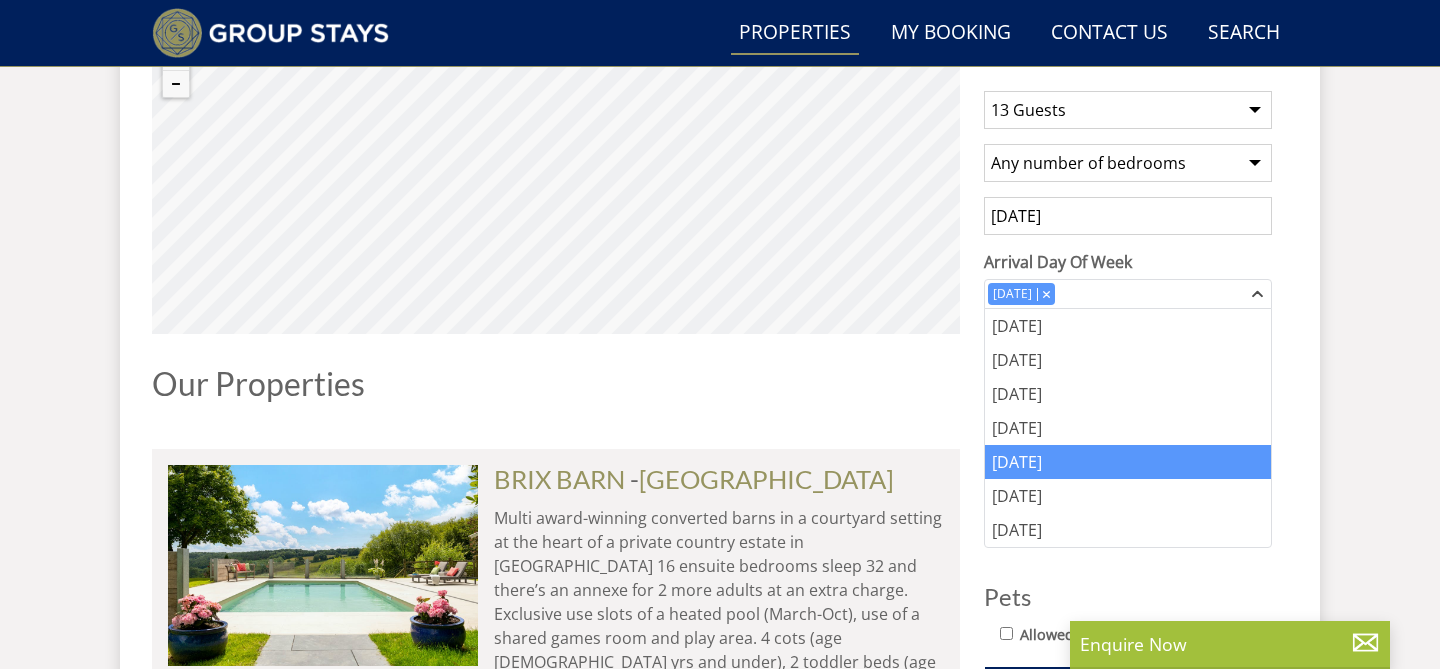 click on "Search
Menu
Properties
My Booking
Contact Us  01823 662231
Search  Check Availability
Guests
1
2
3
4
5
6
7
8
9
10
11
12
13
14
15
16
17
18
19
20
21
22
23
24
25
26
27
28
29
30
31
32
33
34
35
36
37
38
39
40
41
42
43
44
45
46
47
48
49
50
Date
10/07/2025
Search
Holiday Homes for Large Group Accommodation" at bounding box center (720, 4057) 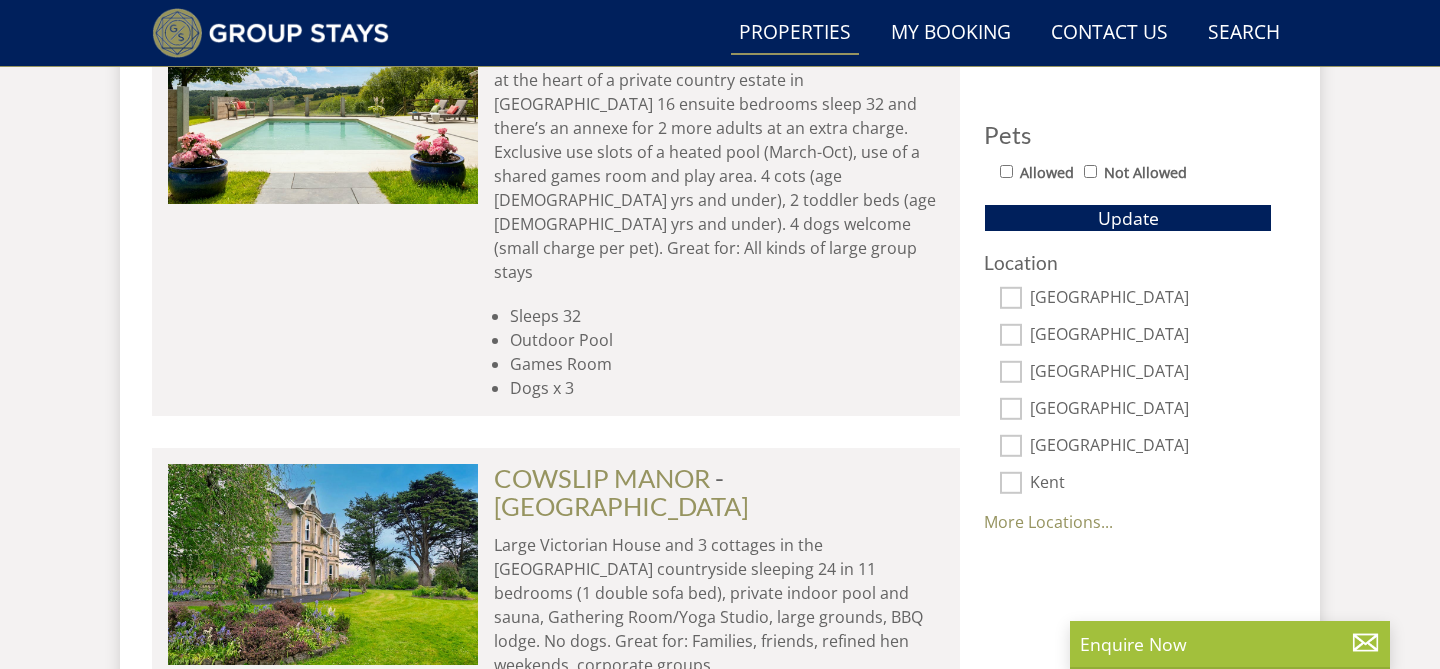 scroll, scrollTop: 1262, scrollLeft: 0, axis: vertical 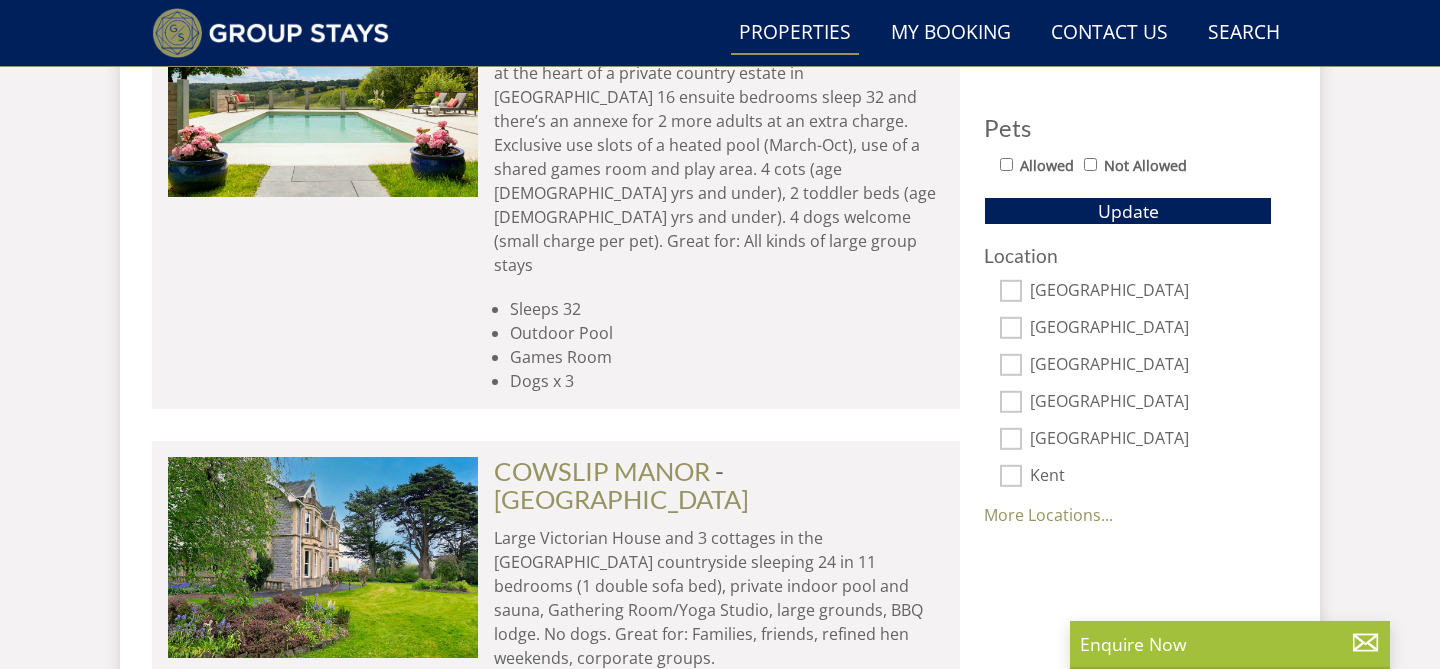 click on "Somerset" at bounding box center (1011, 291) 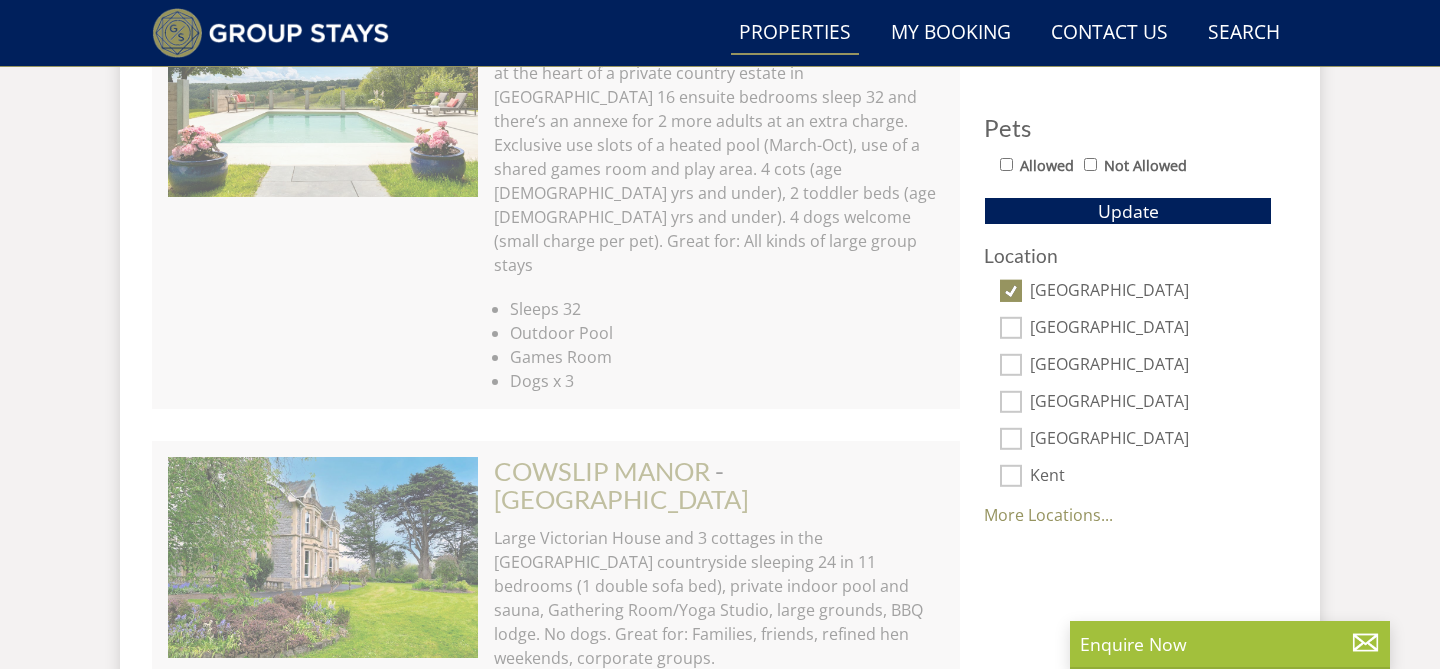 click on "[GEOGRAPHIC_DATA]" at bounding box center [1011, 328] 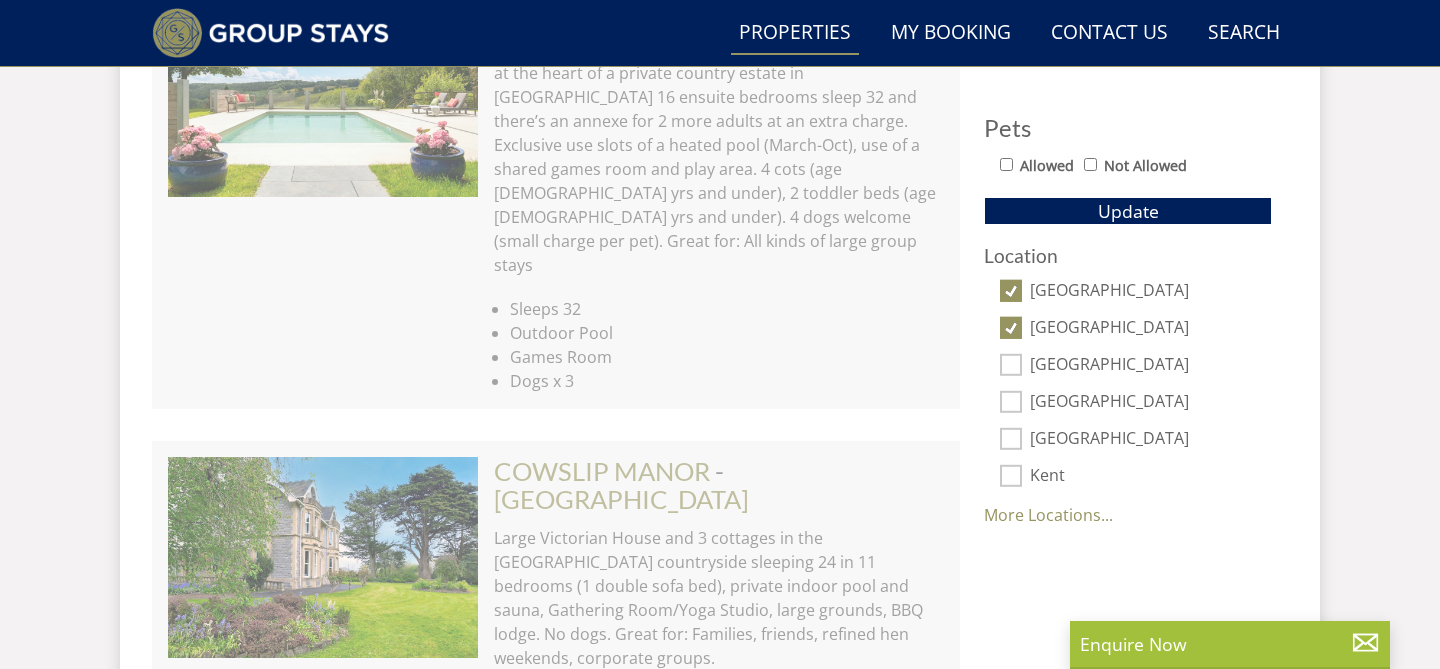click on "Wiltshire" at bounding box center (1011, 365) 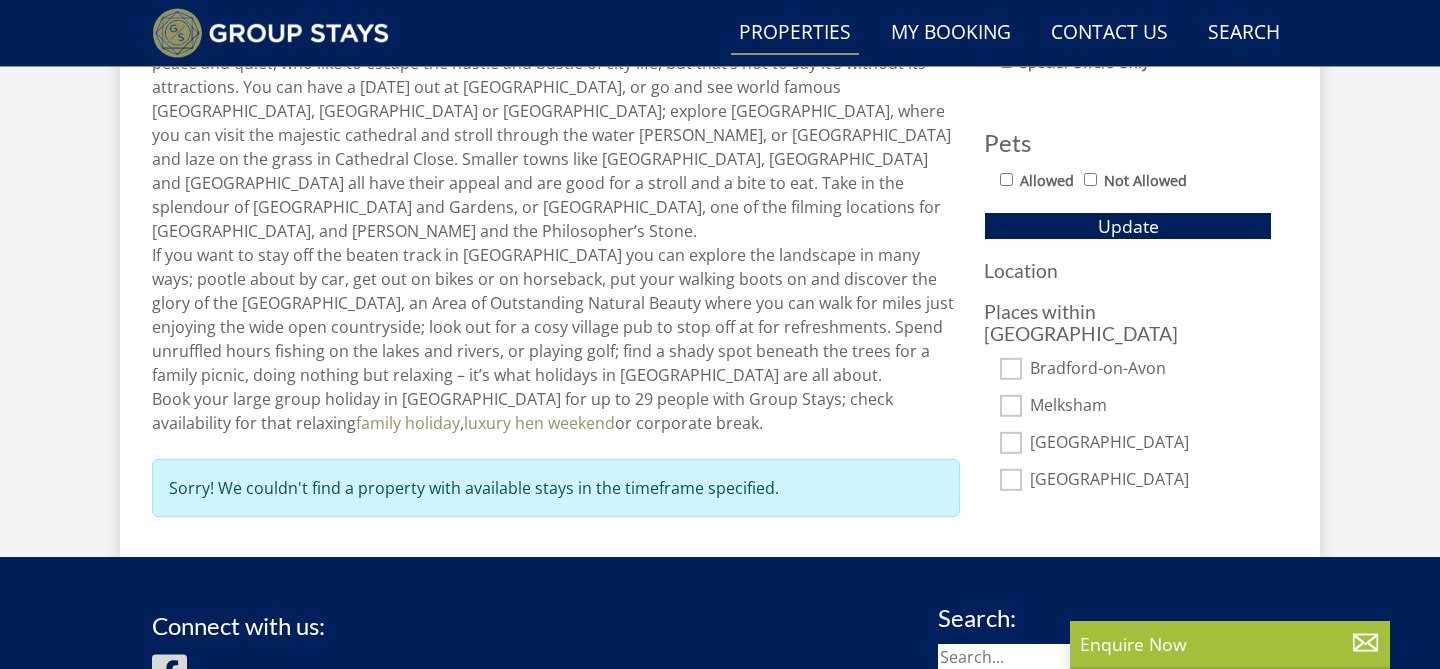scroll, scrollTop: 1265, scrollLeft: 0, axis: vertical 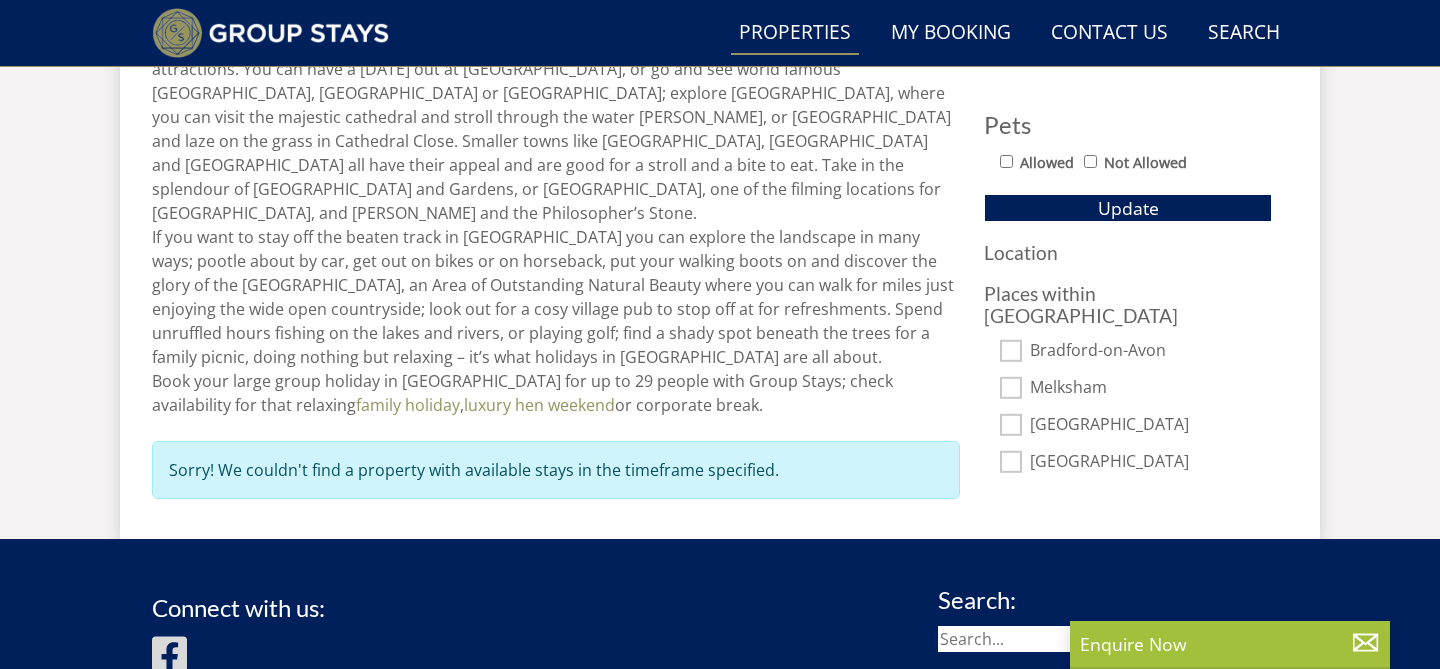 click on "Bradford-on-Avon" at bounding box center (1011, 350) 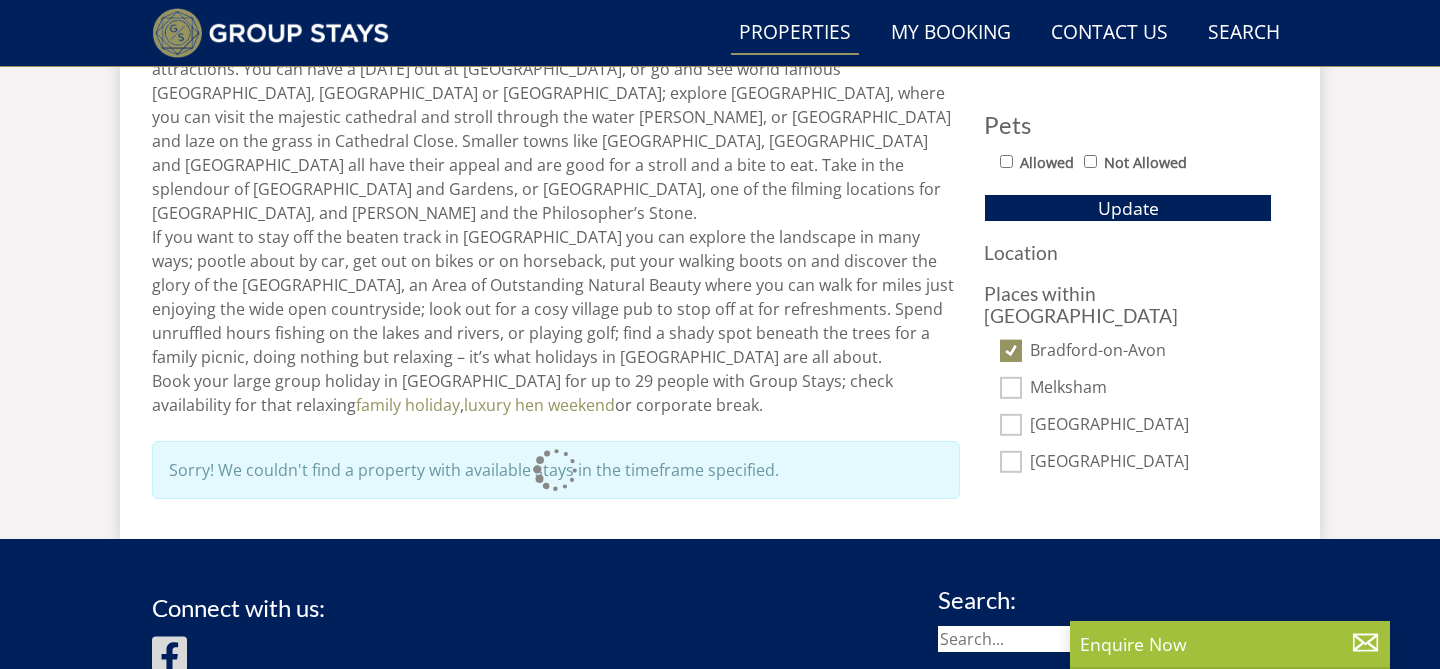 click on "Melksham" at bounding box center [1011, 387] 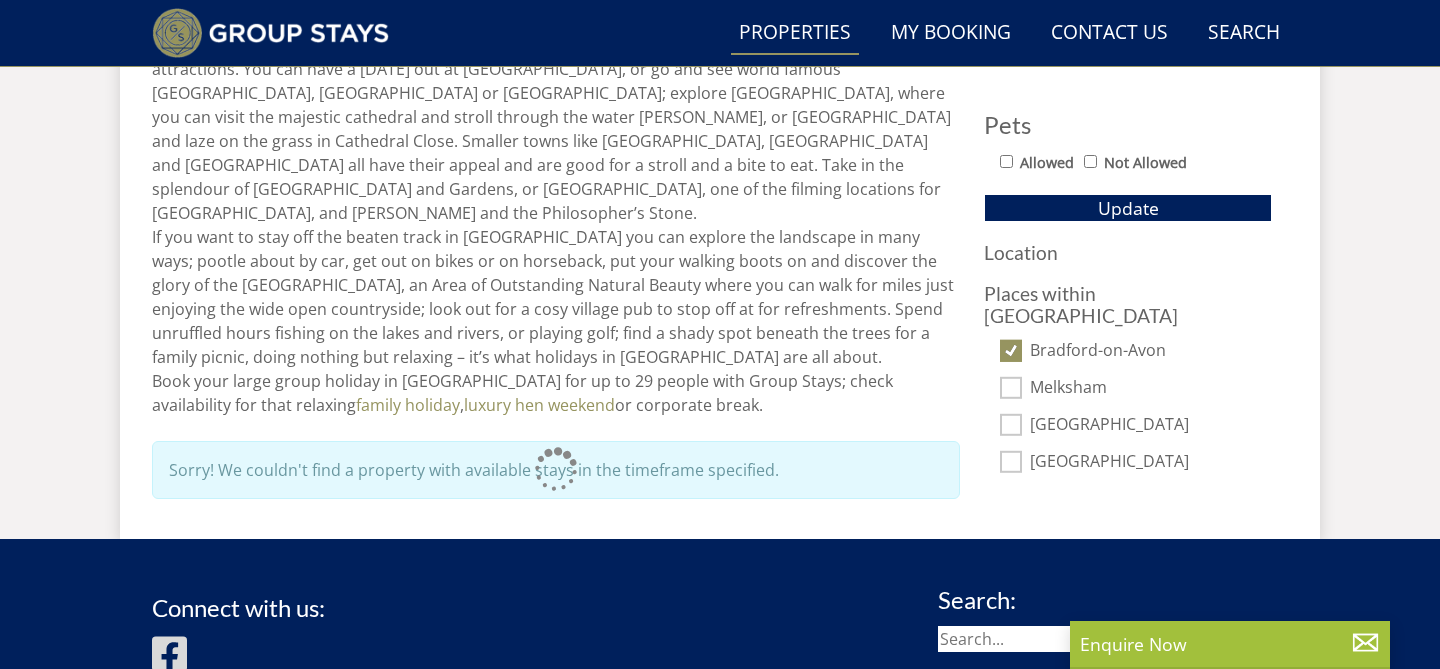 checkbox on "true" 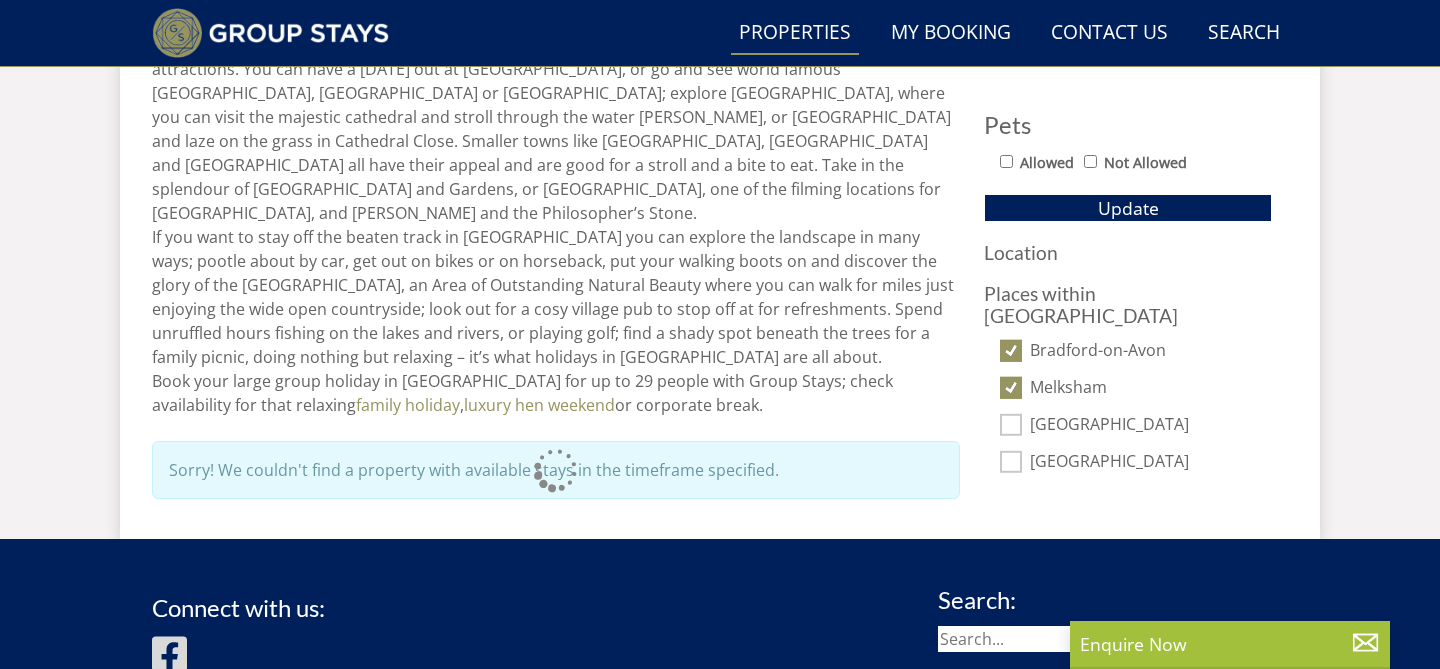 click on "Salisbury" at bounding box center (1011, 424) 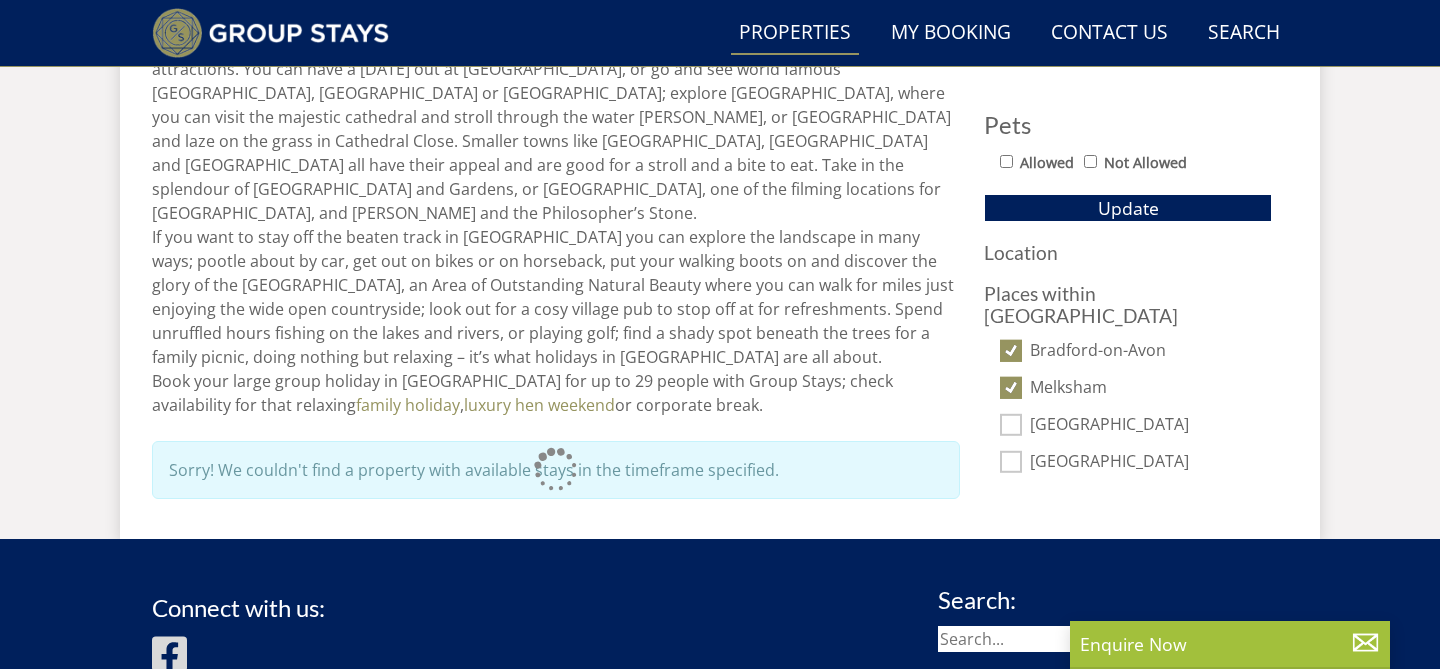 checkbox on "true" 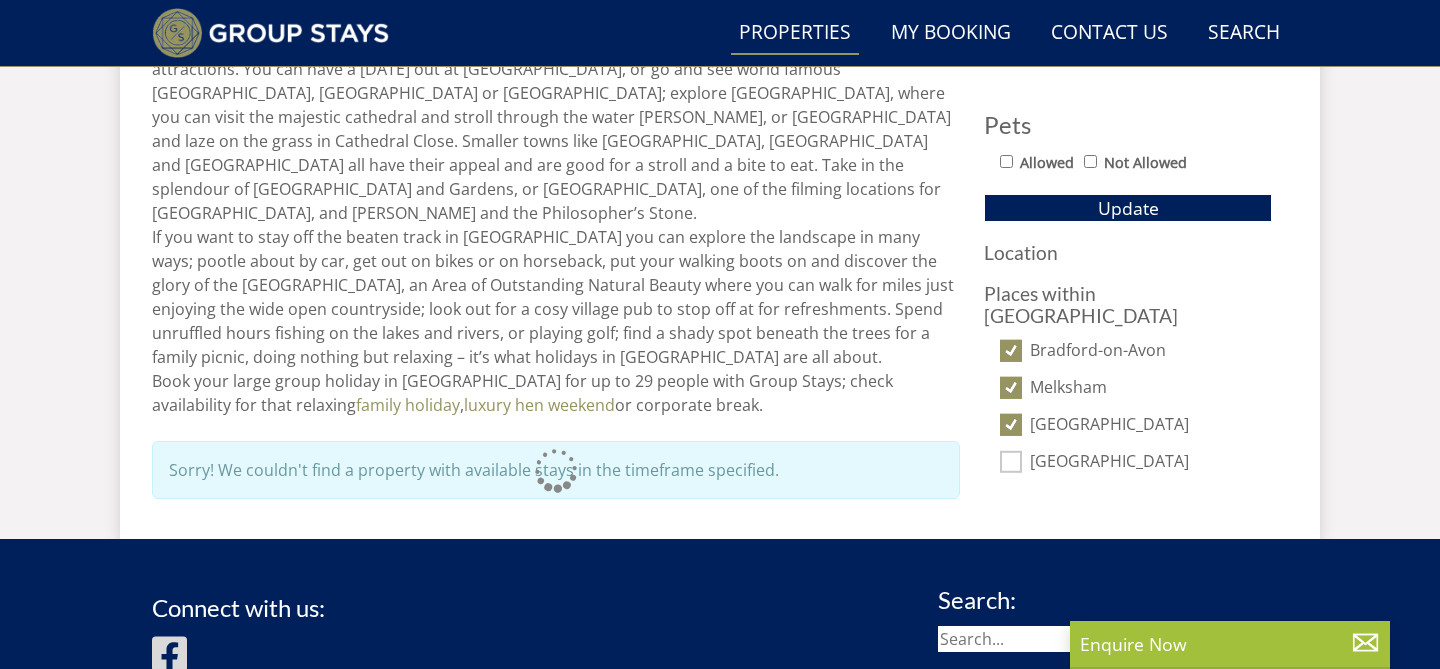 click on "Westbury" at bounding box center (1011, 461) 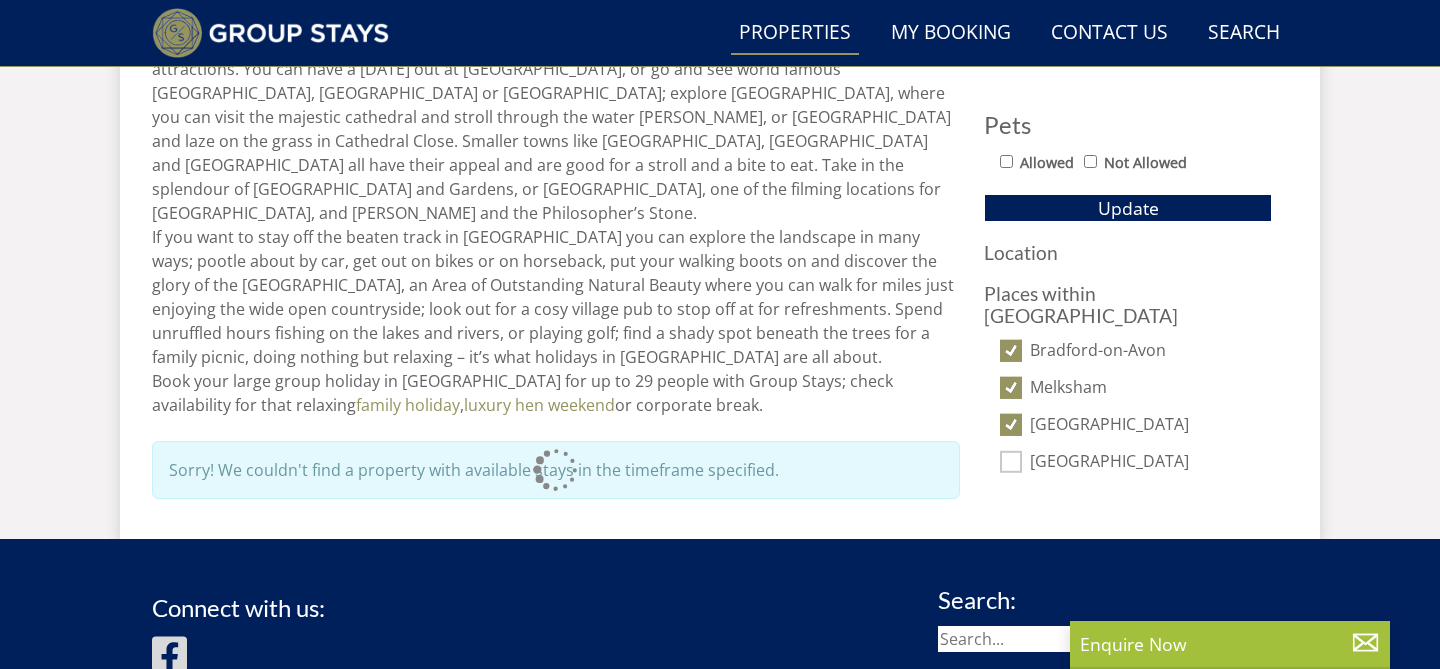 checkbox on "true" 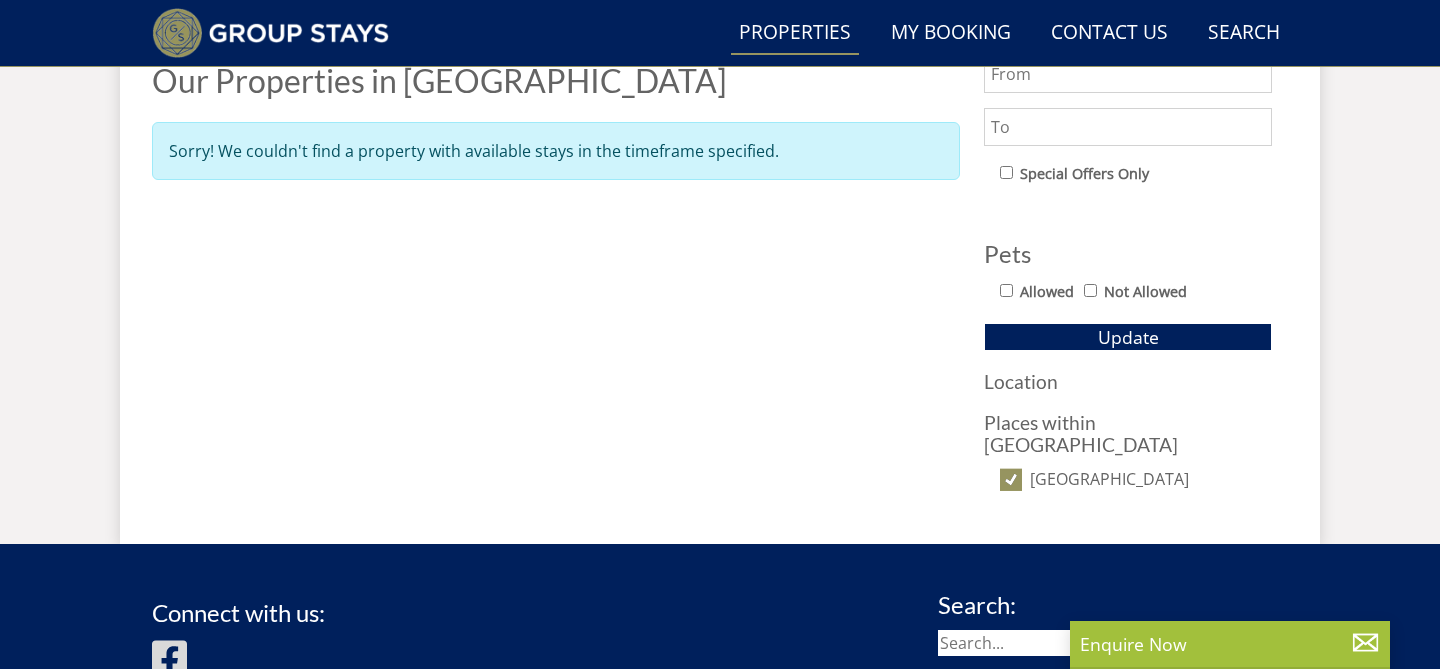 scroll, scrollTop: 1128, scrollLeft: 0, axis: vertical 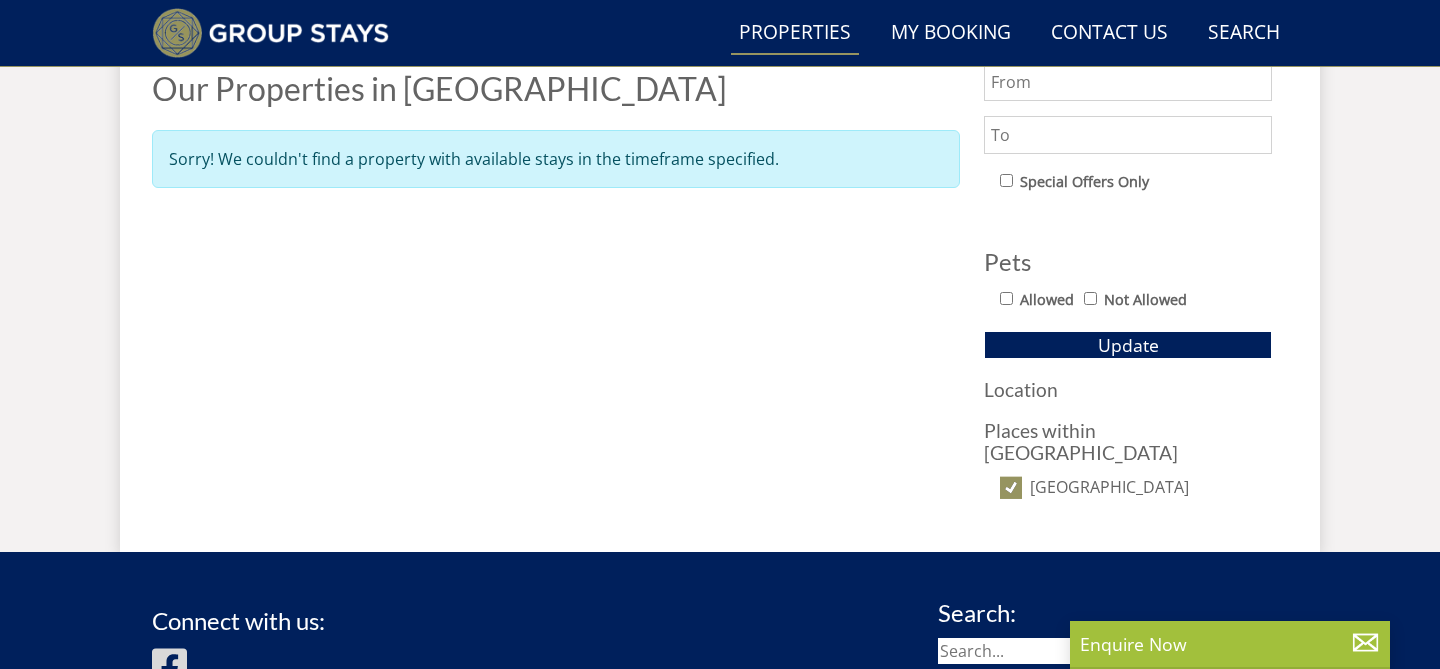 click on "Westbury" at bounding box center [1011, 487] 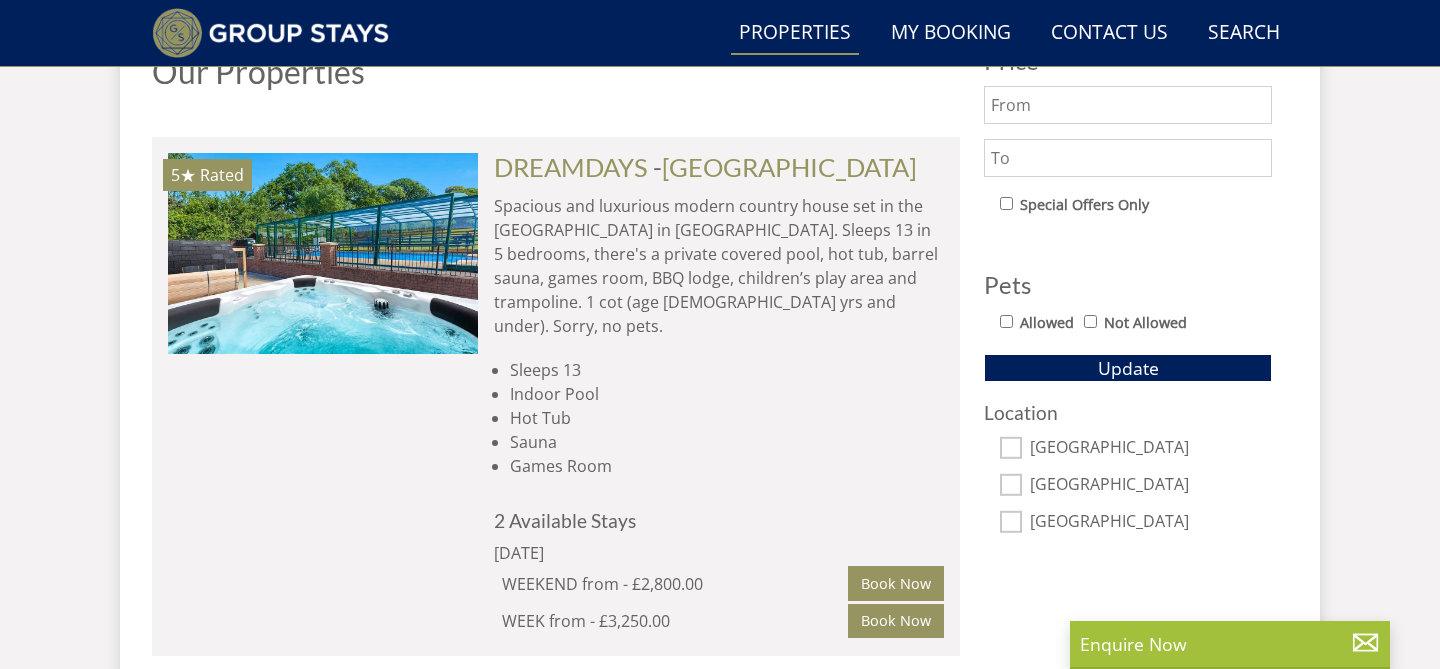 scroll, scrollTop: 1106, scrollLeft: 0, axis: vertical 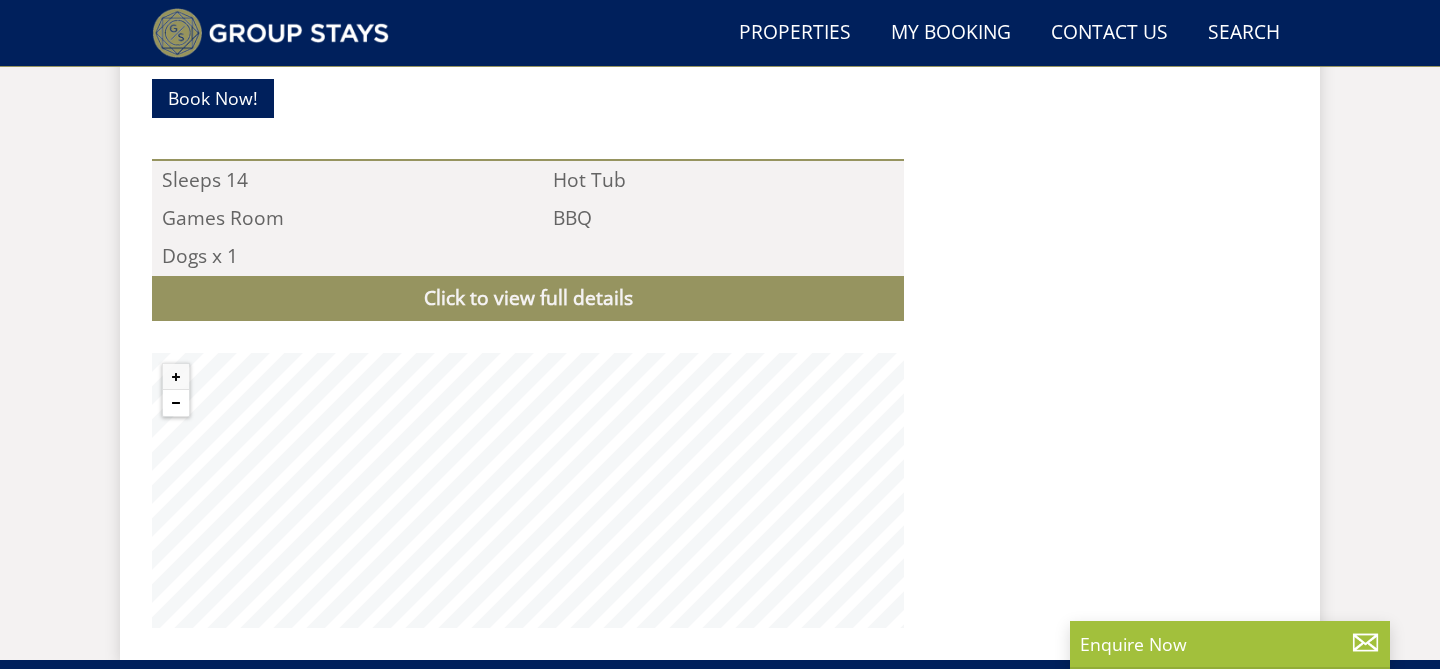 click at bounding box center [176, 403] 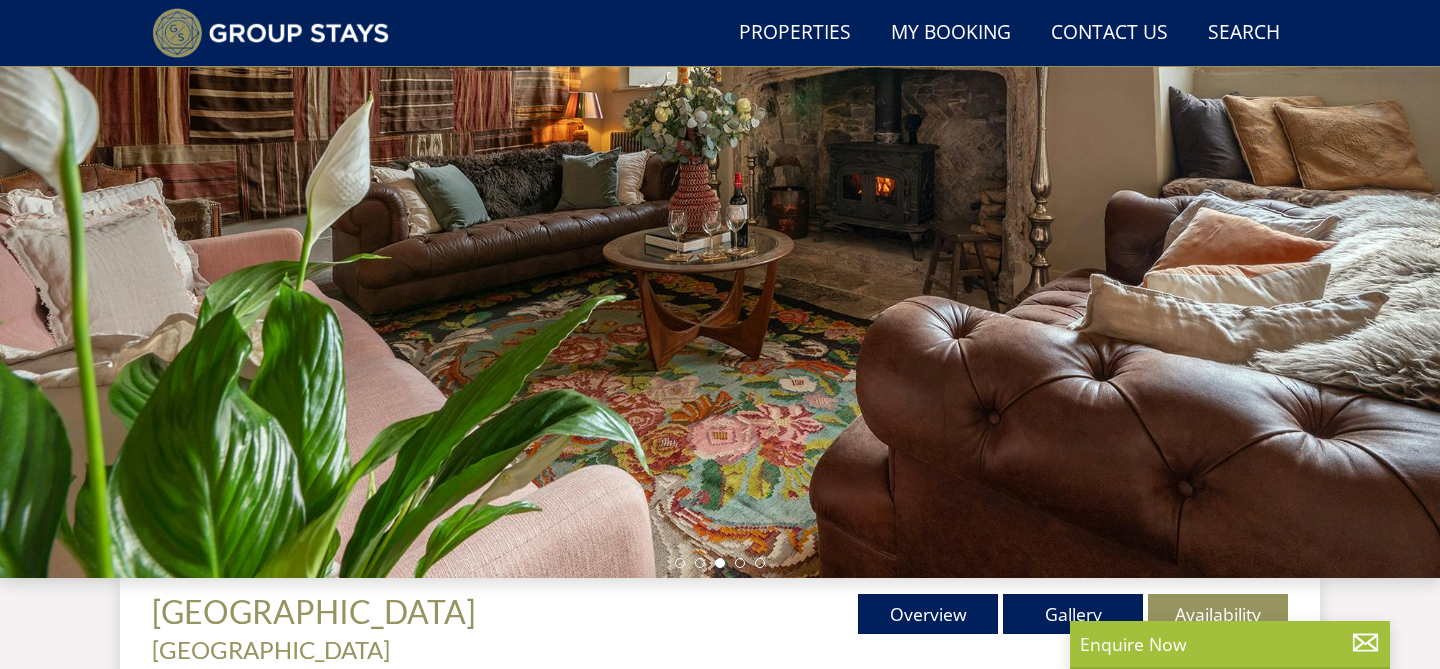 scroll, scrollTop: 404, scrollLeft: 0, axis: vertical 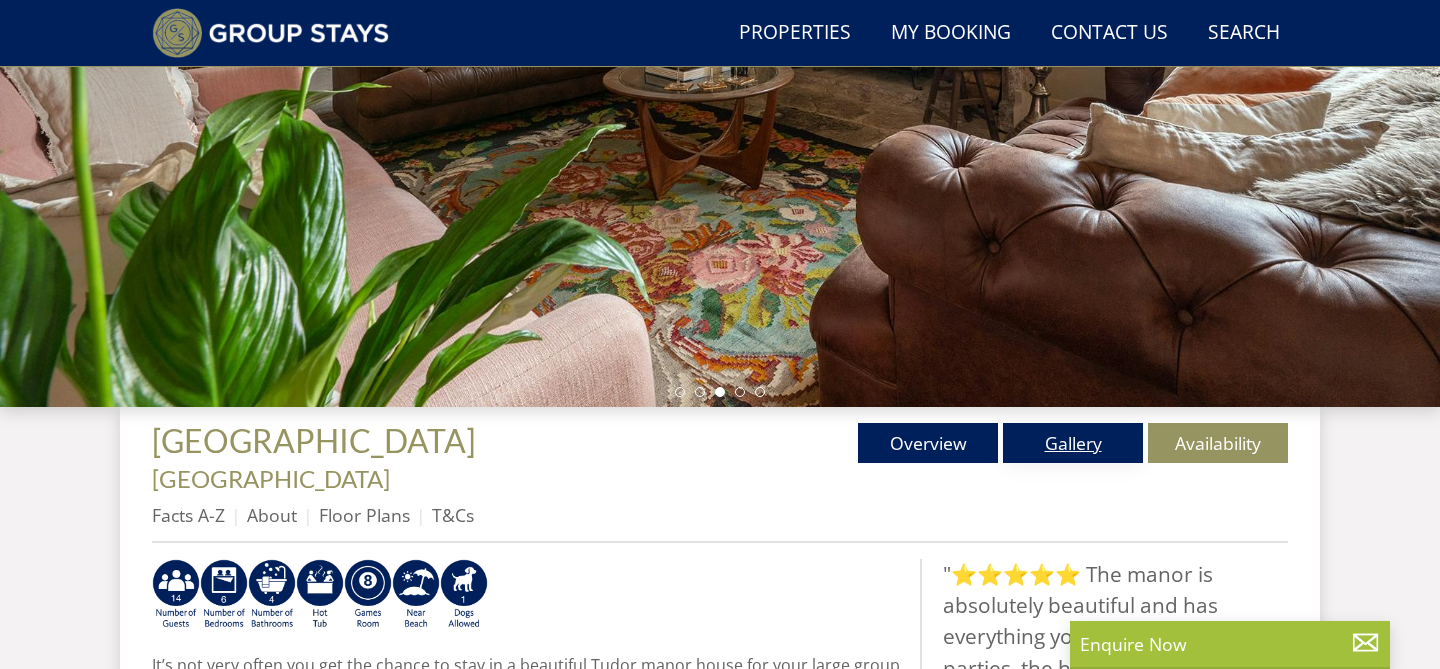 click on "Gallery" at bounding box center [1073, 443] 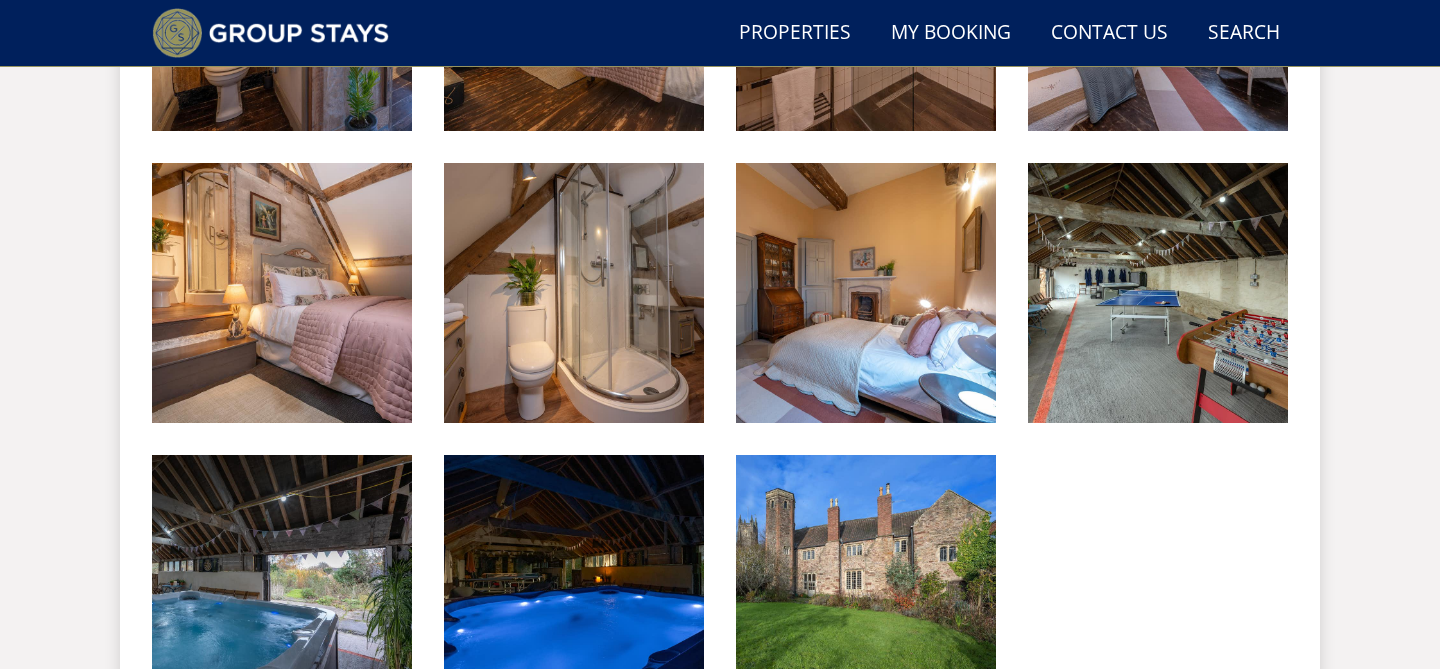 scroll, scrollTop: 2646, scrollLeft: 0, axis: vertical 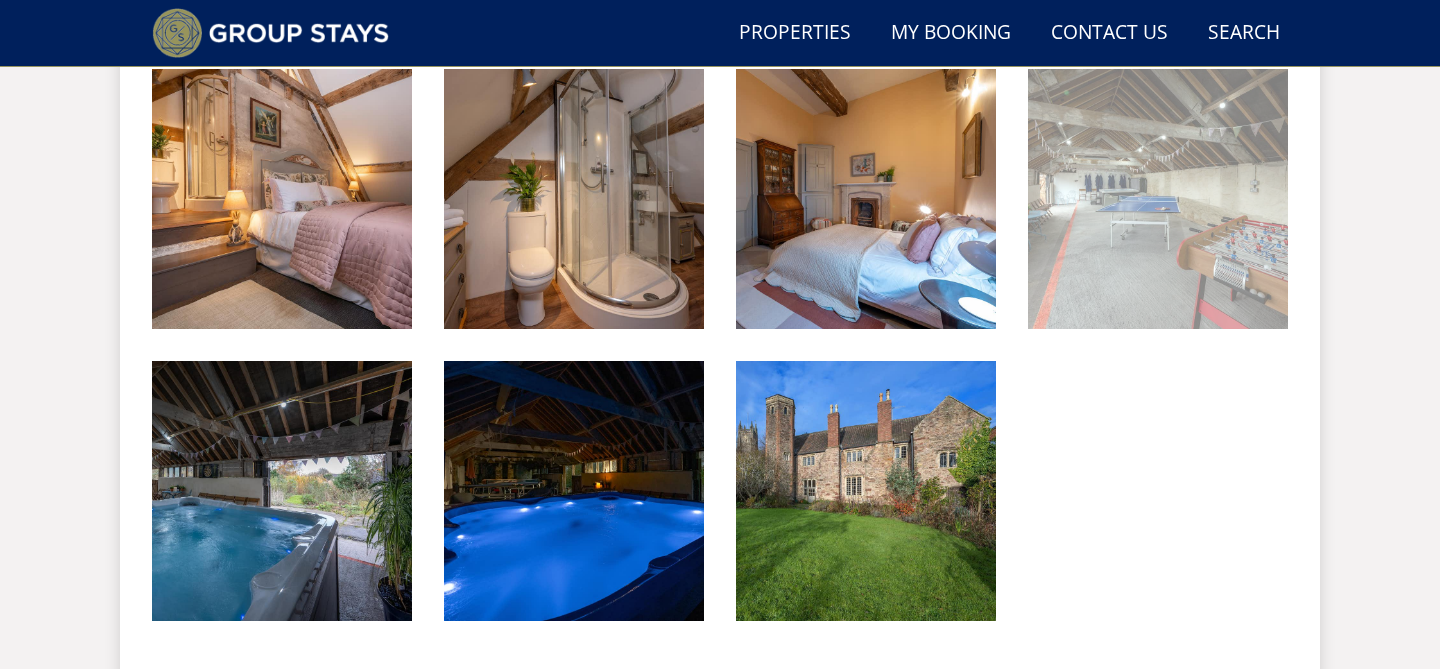 click at bounding box center [1158, 199] 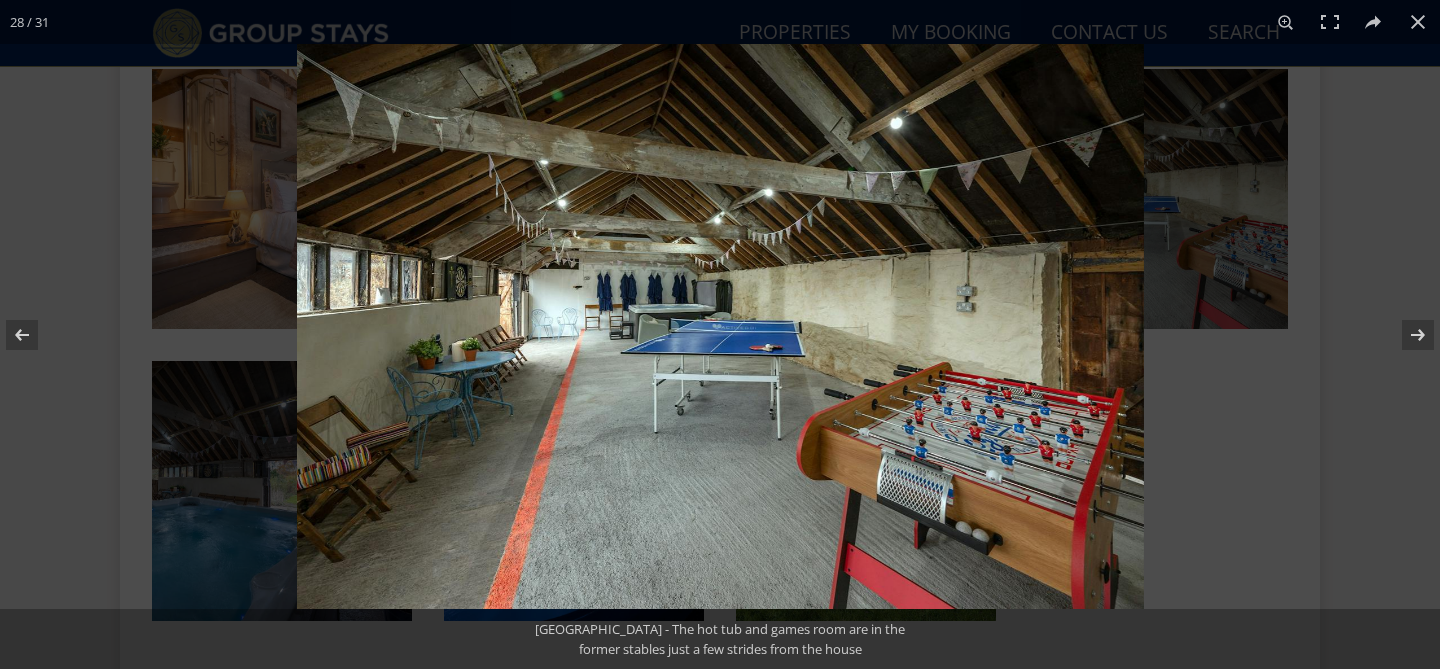 click at bounding box center (1017, 378) 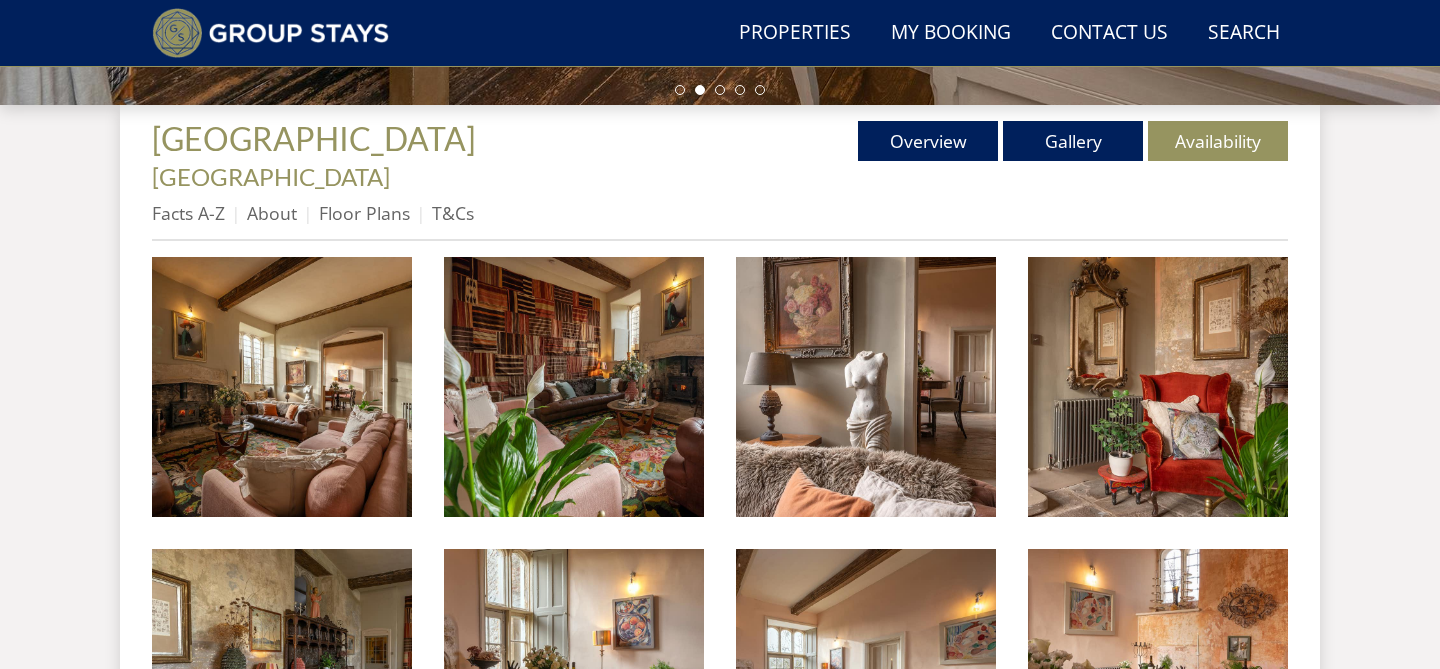 scroll, scrollTop: 461, scrollLeft: 0, axis: vertical 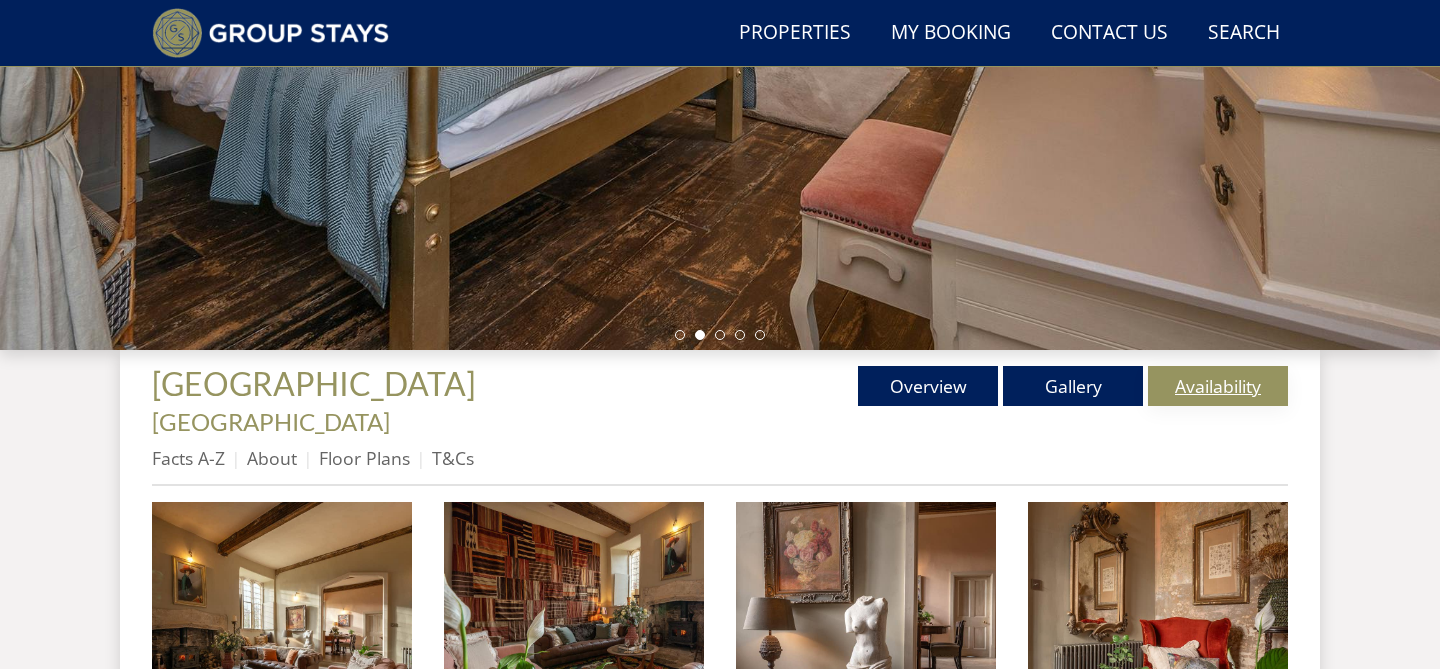 click on "Availability" at bounding box center (1218, 386) 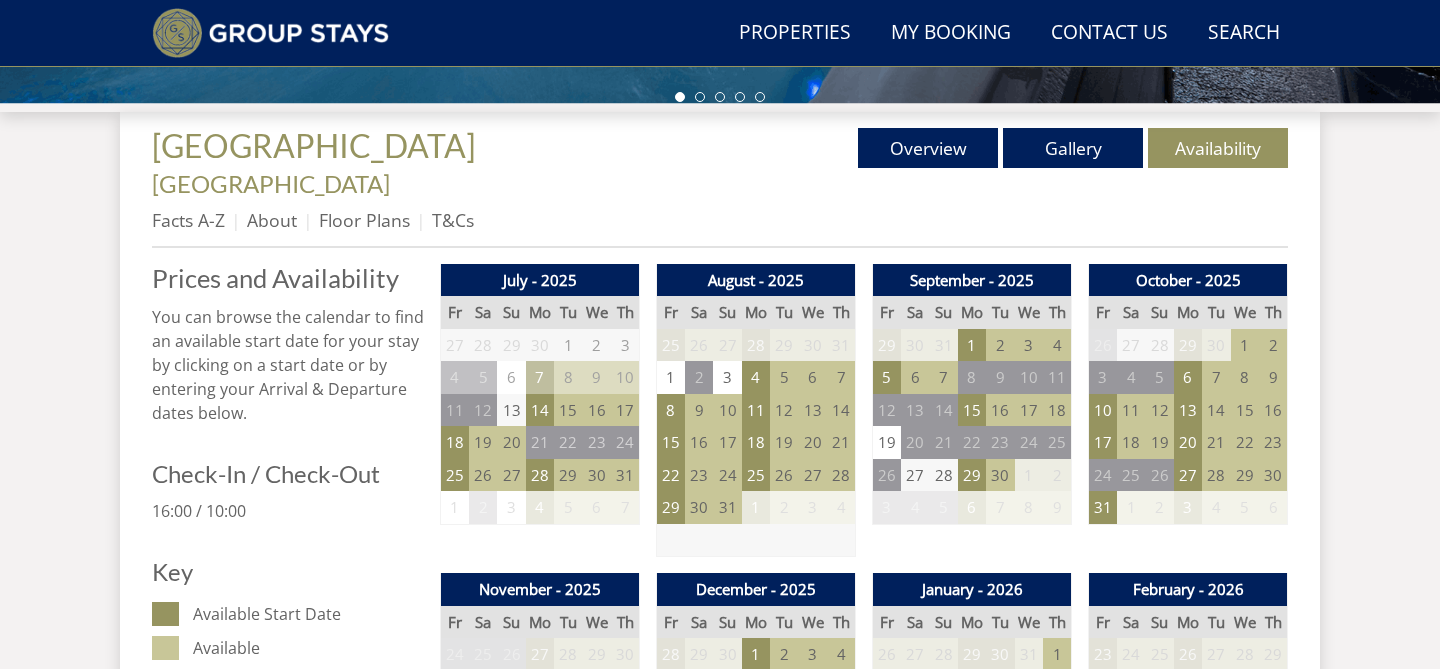 scroll, scrollTop: 711, scrollLeft: 0, axis: vertical 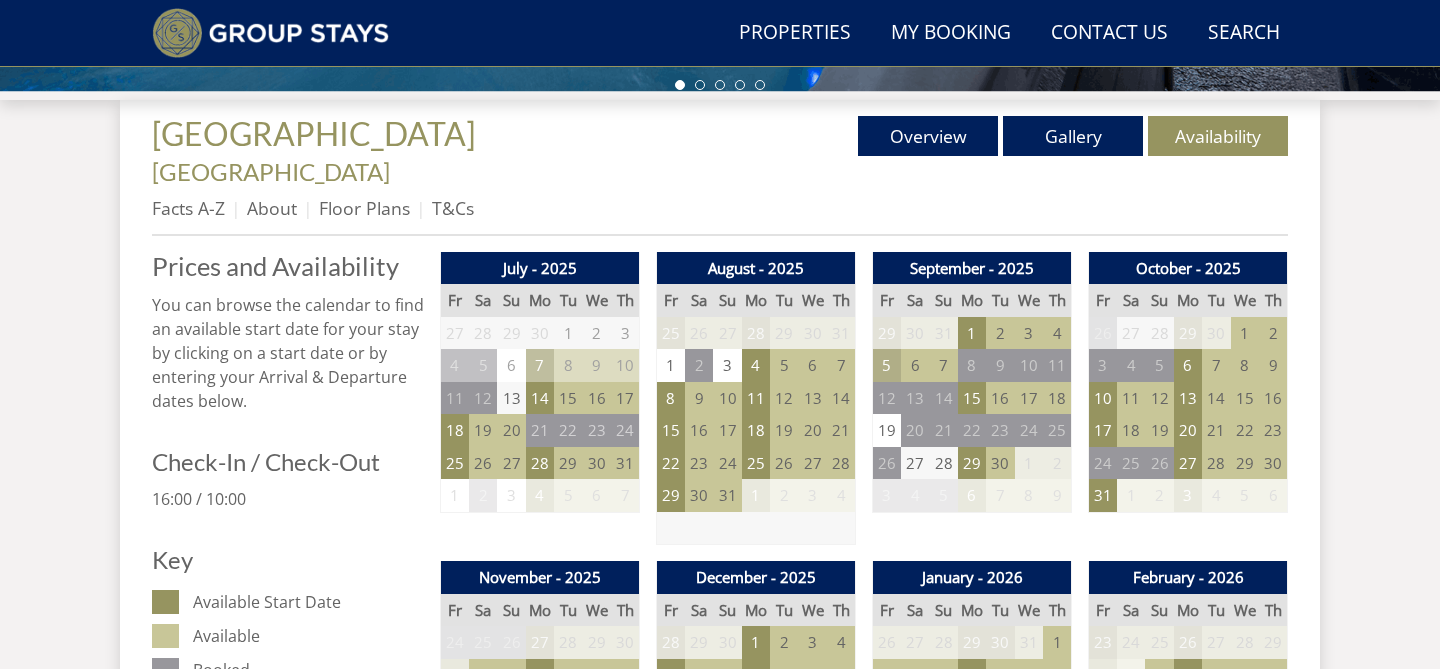 click on "5" at bounding box center (887, 365) 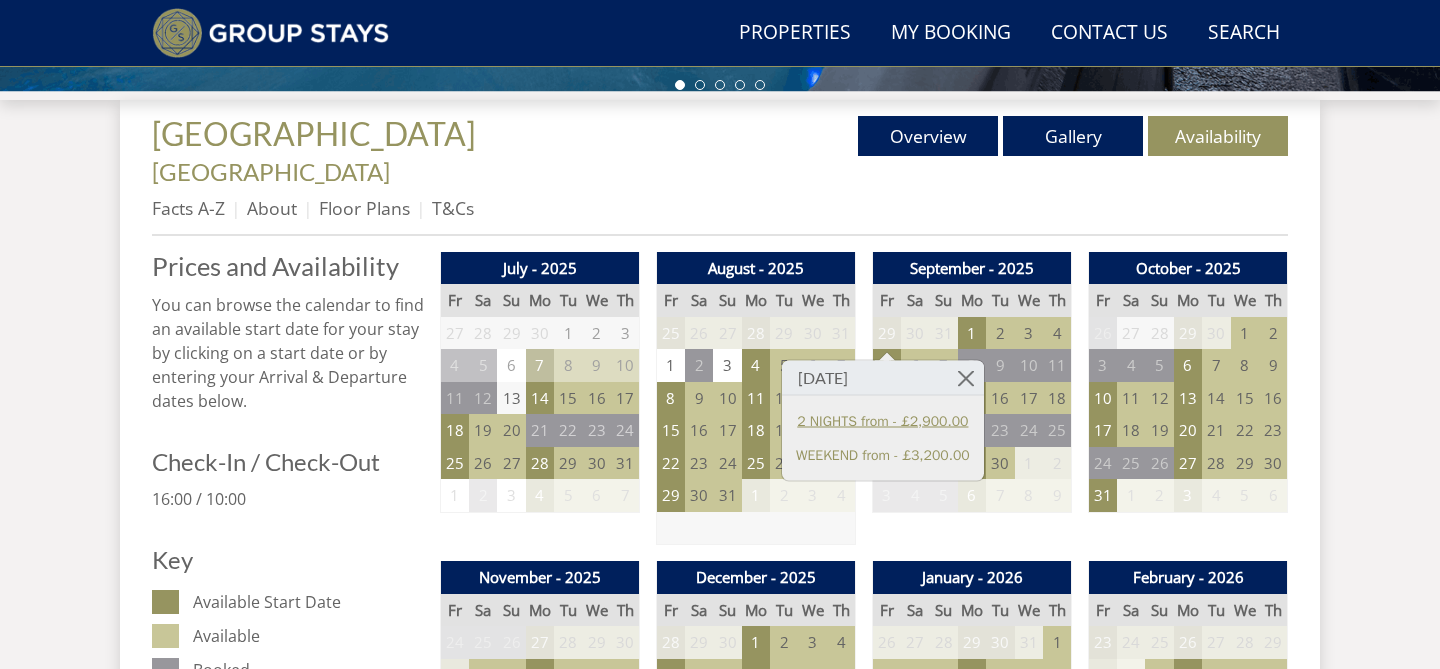 click on "2 NIGHTS from  - £2,900.00" at bounding box center [883, 420] 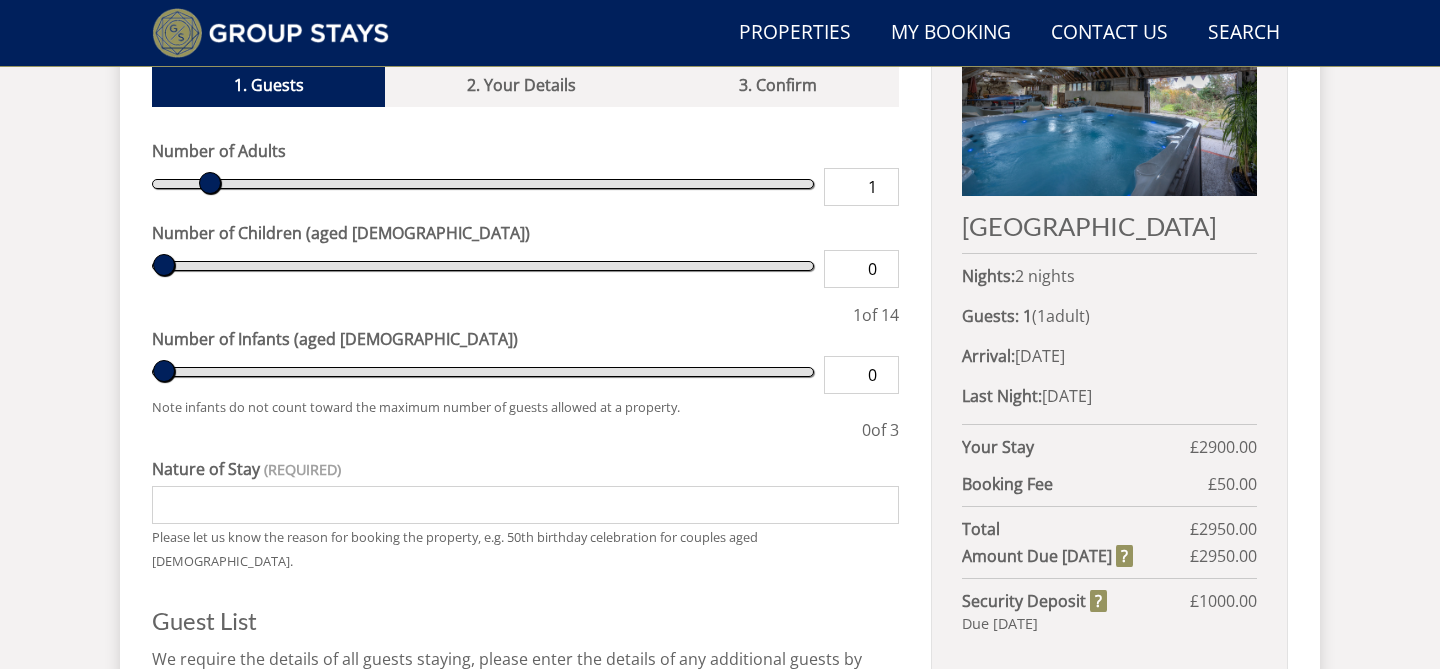 scroll, scrollTop: 880, scrollLeft: 0, axis: vertical 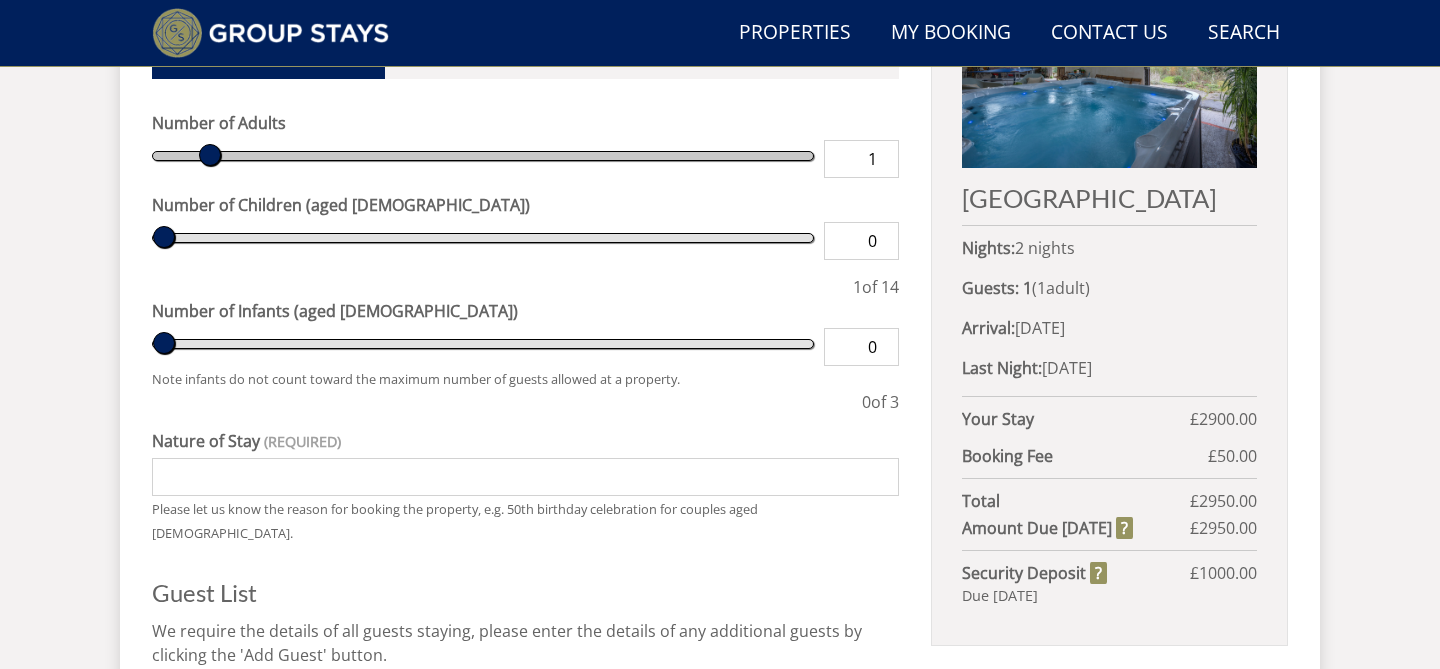 type on "2" 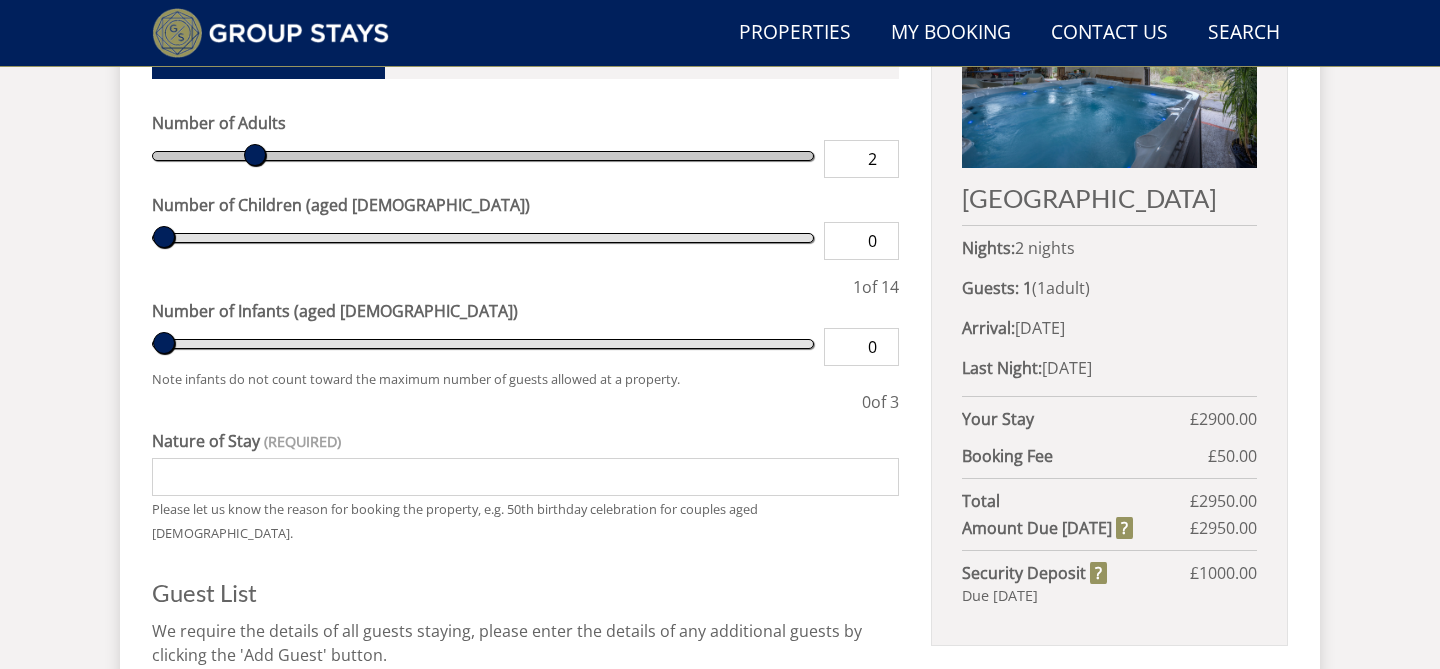 type on "3" 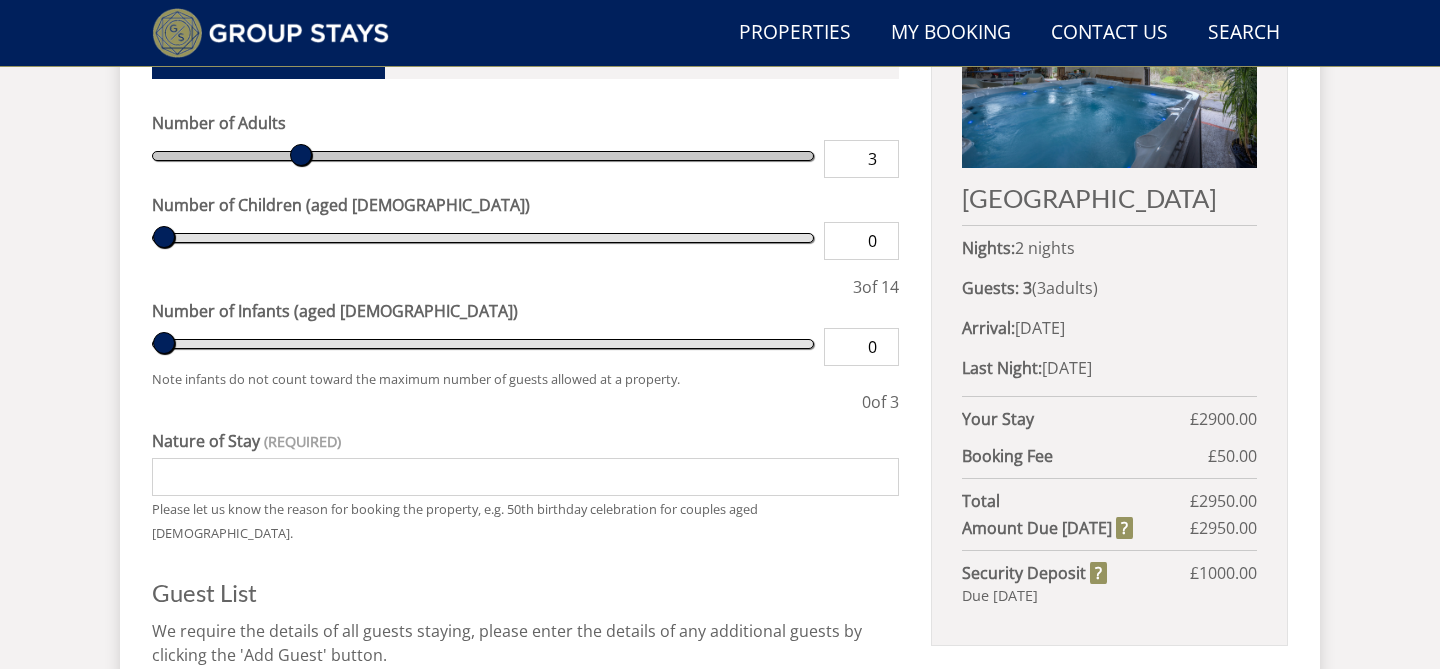 type on "4" 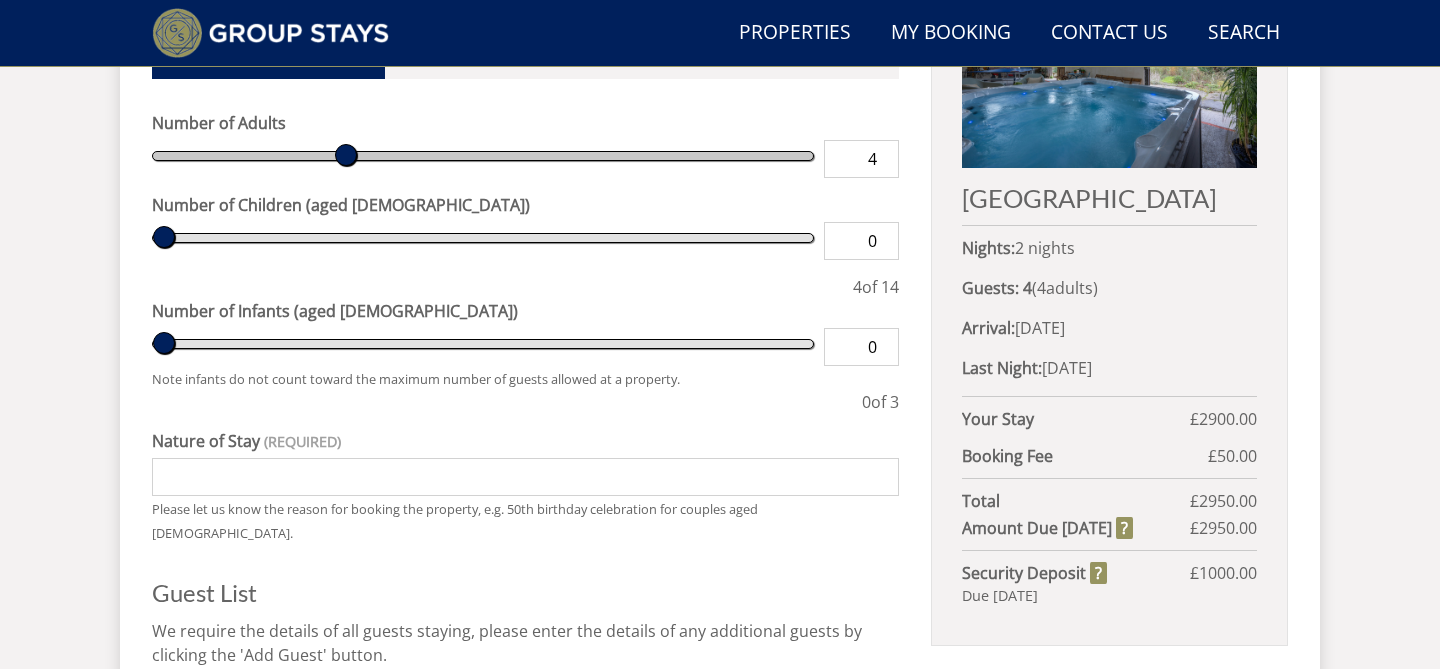 type on "5" 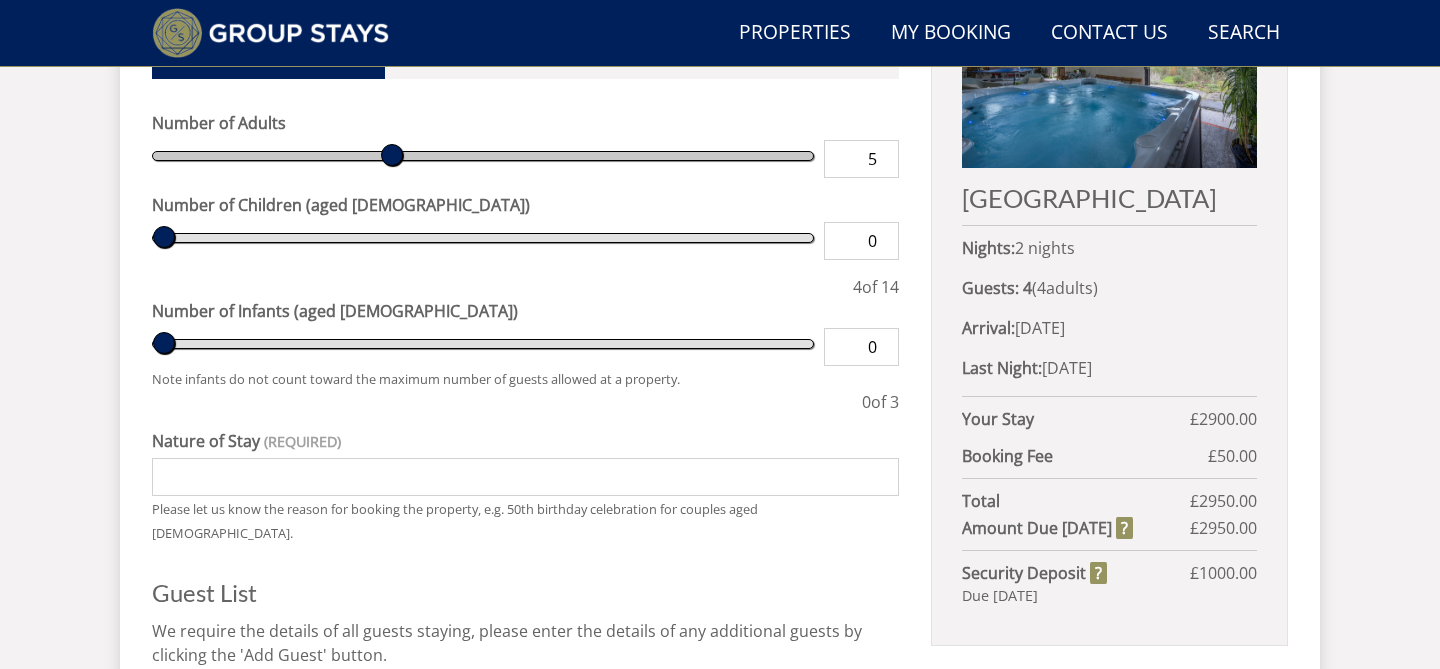 type on "6" 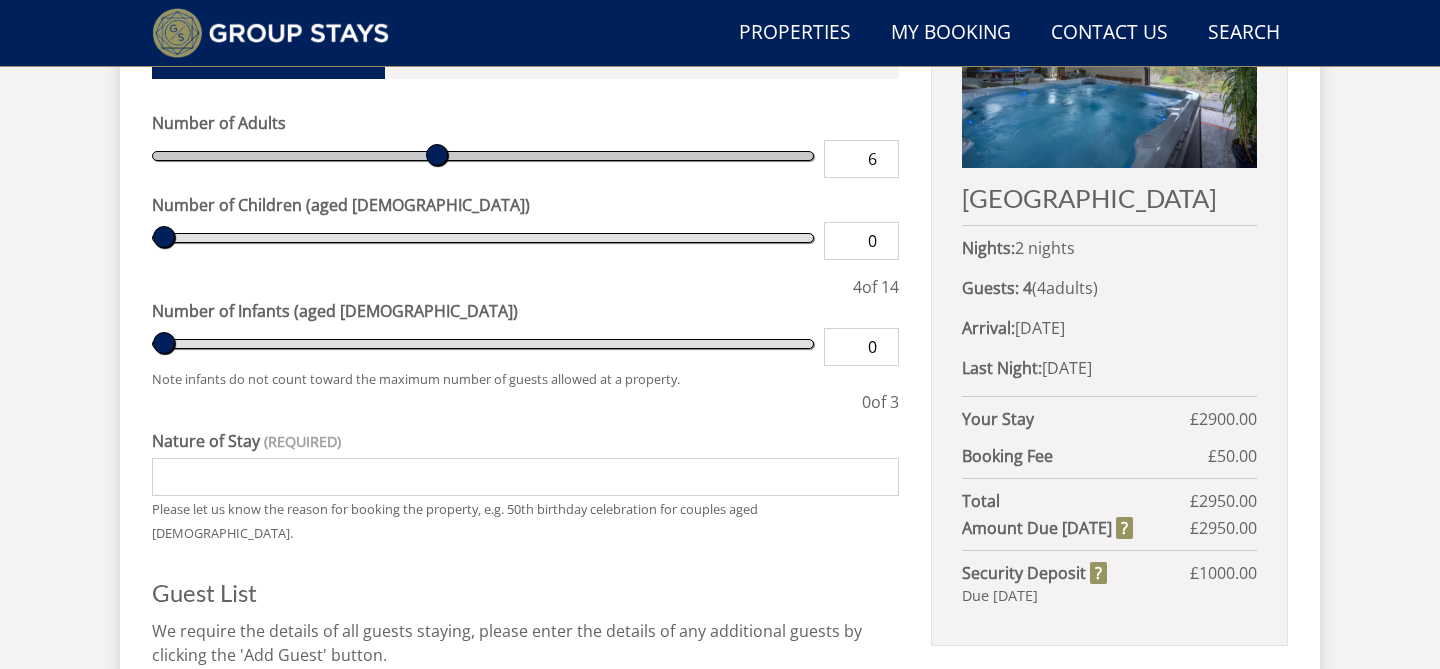 type on "7" 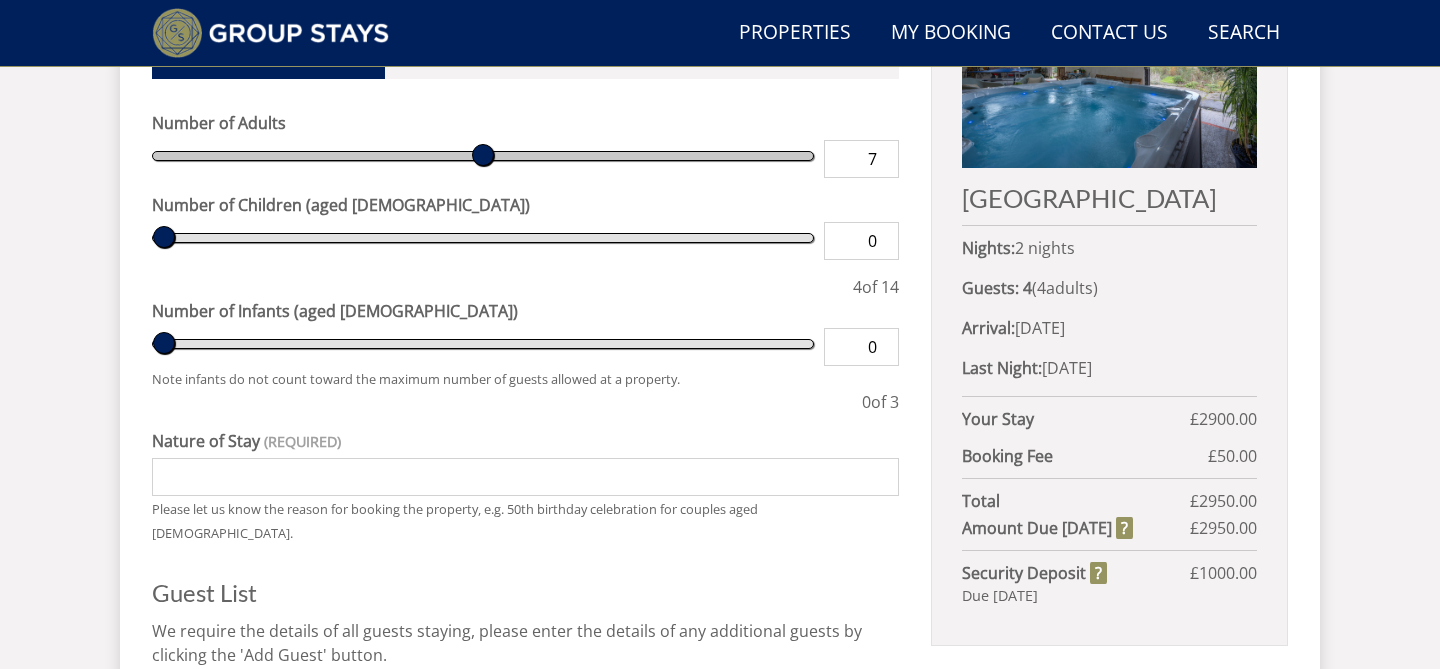 type on "8" 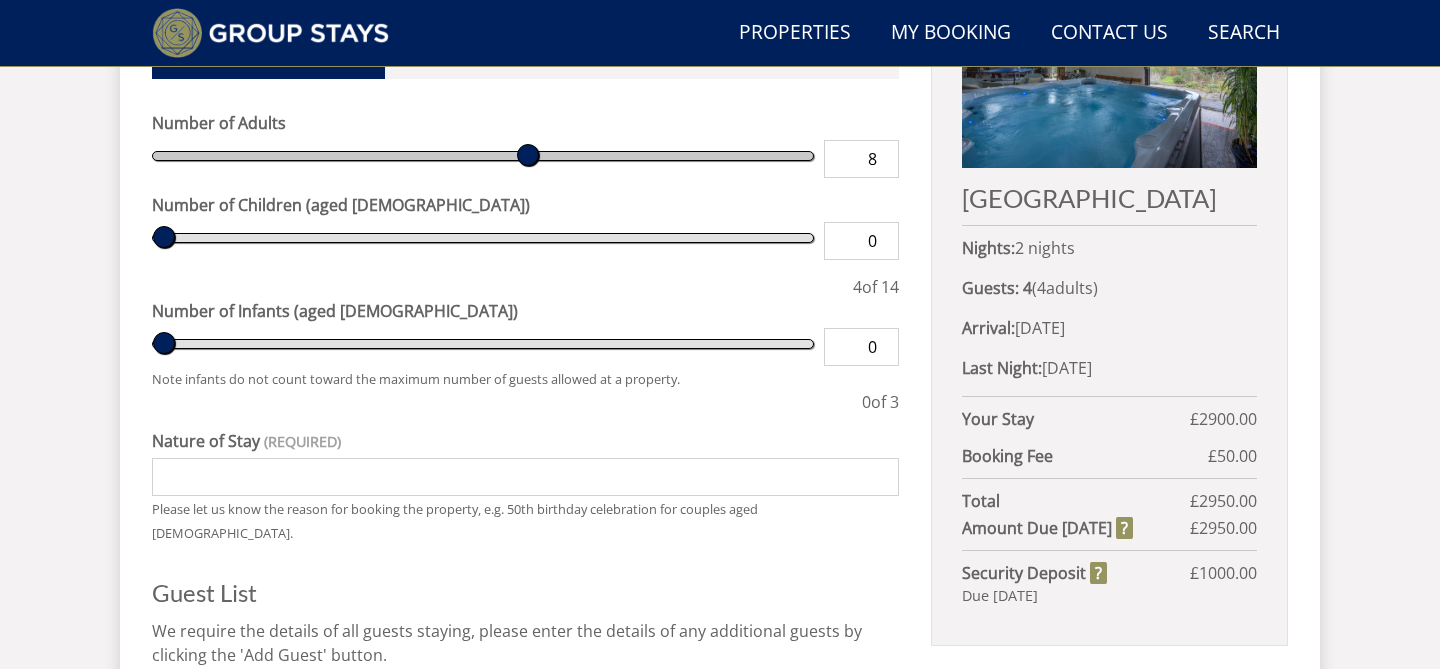 type on "9" 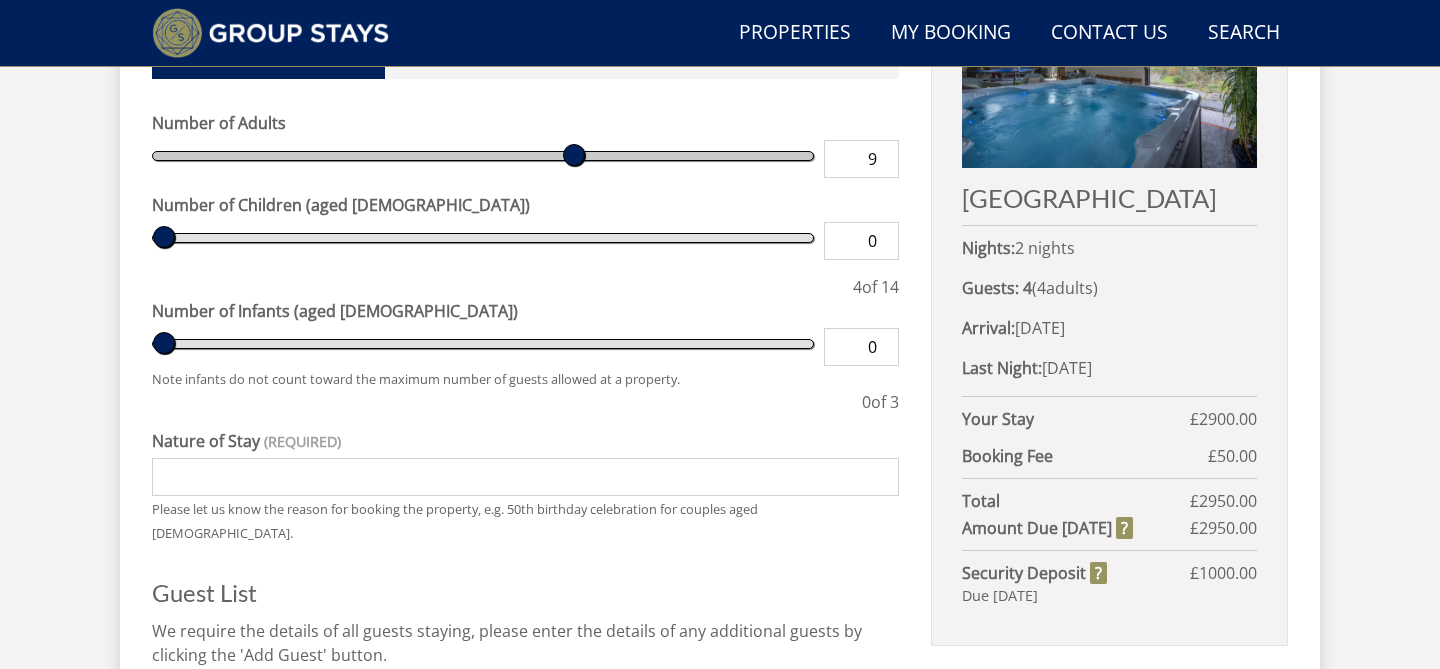 type on "10" 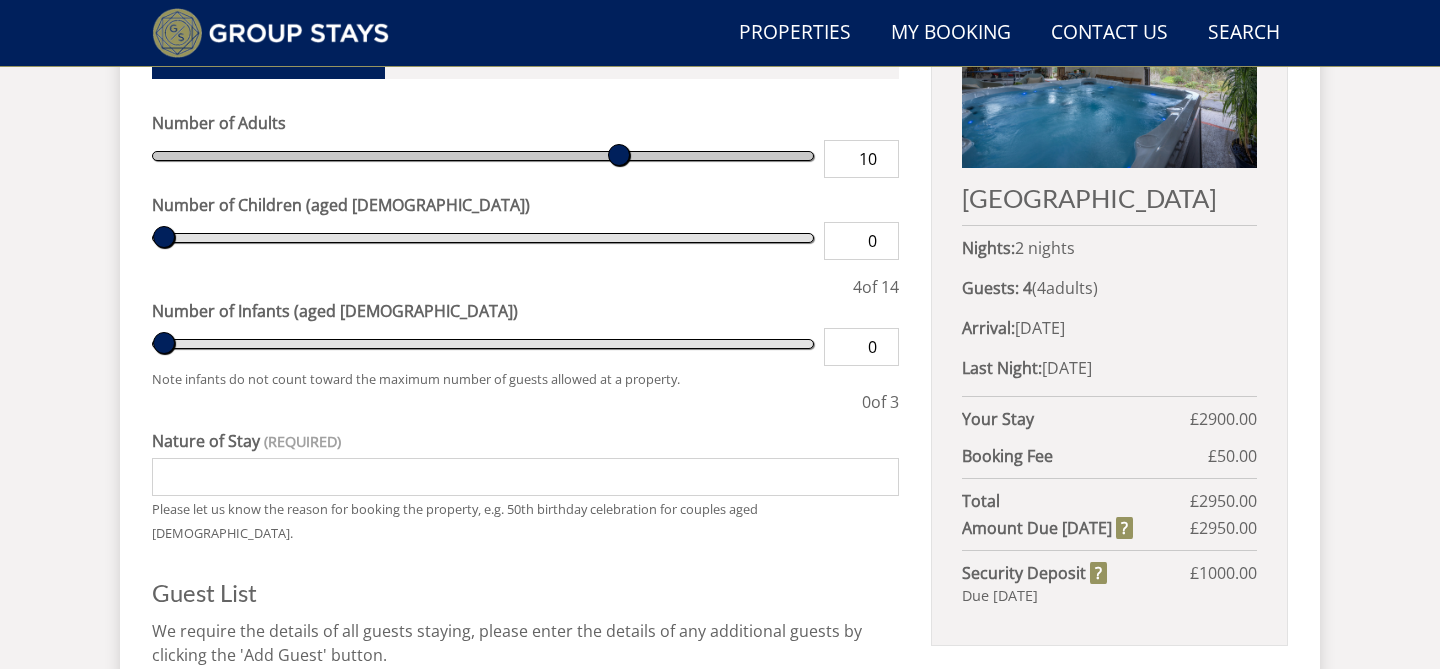 type on "11" 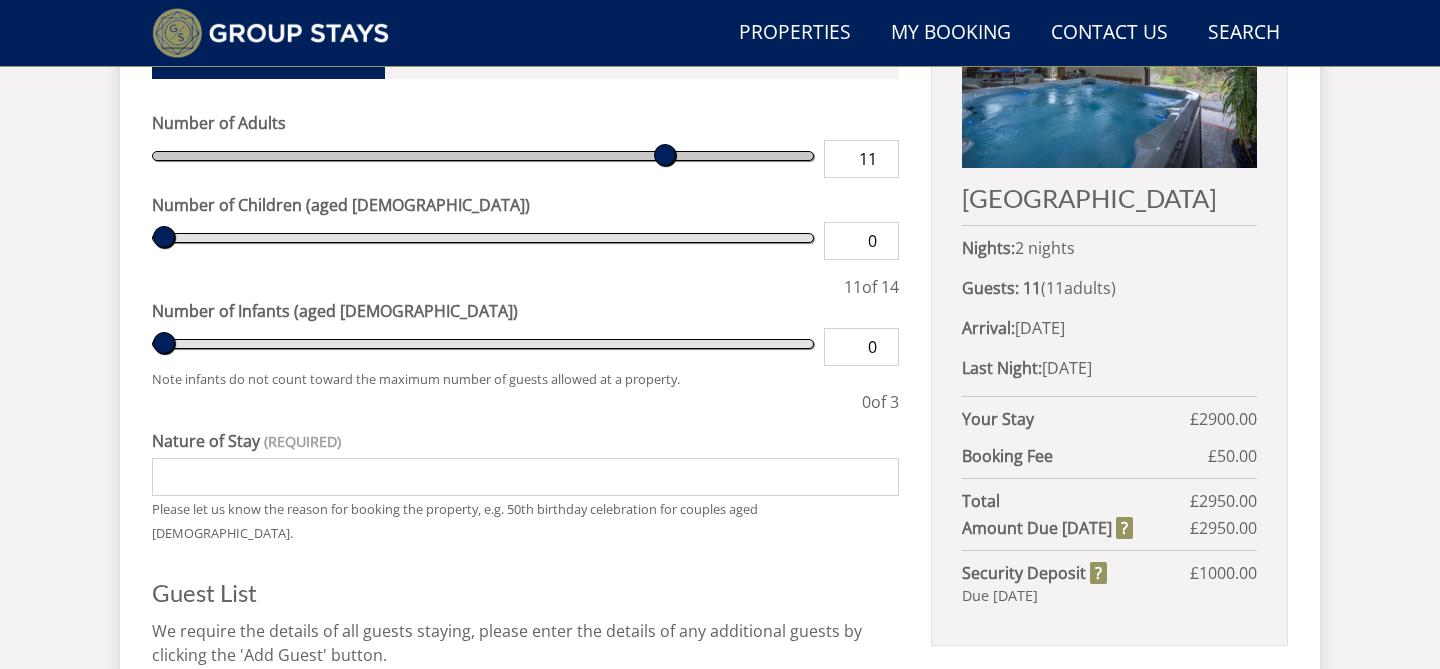 type on "12" 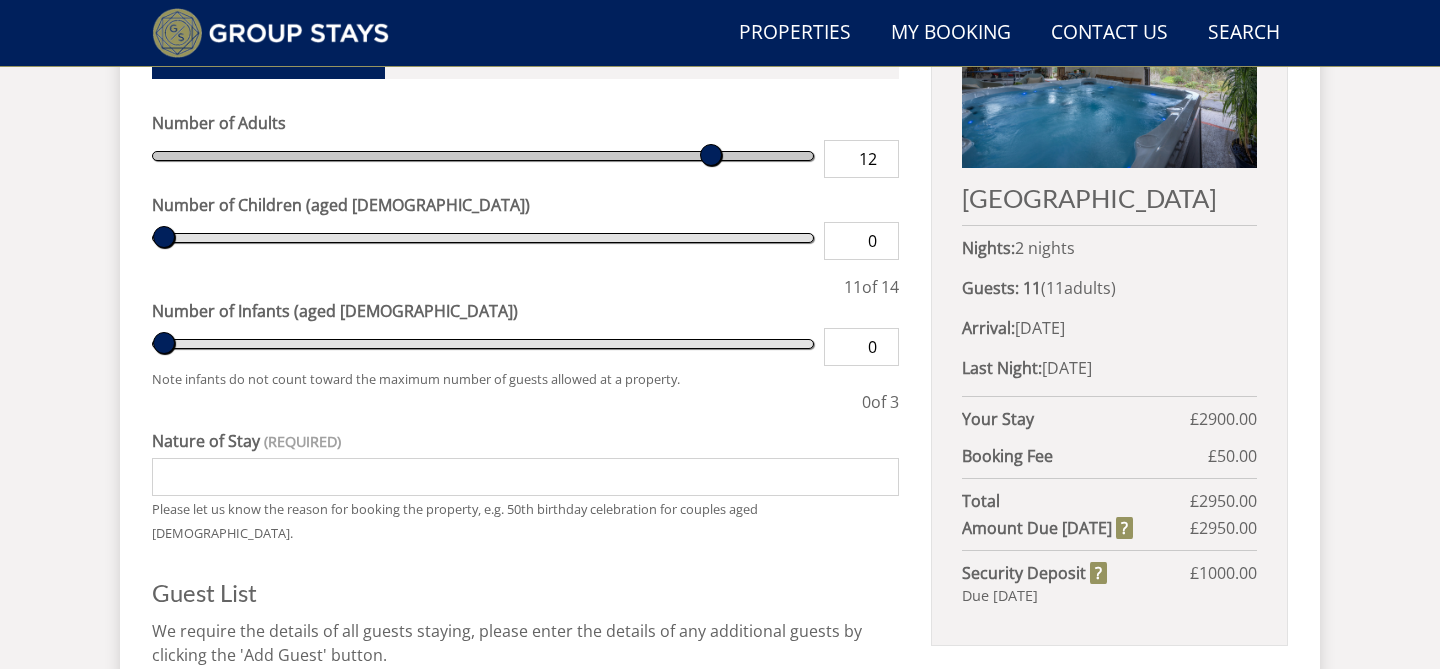 type on "13" 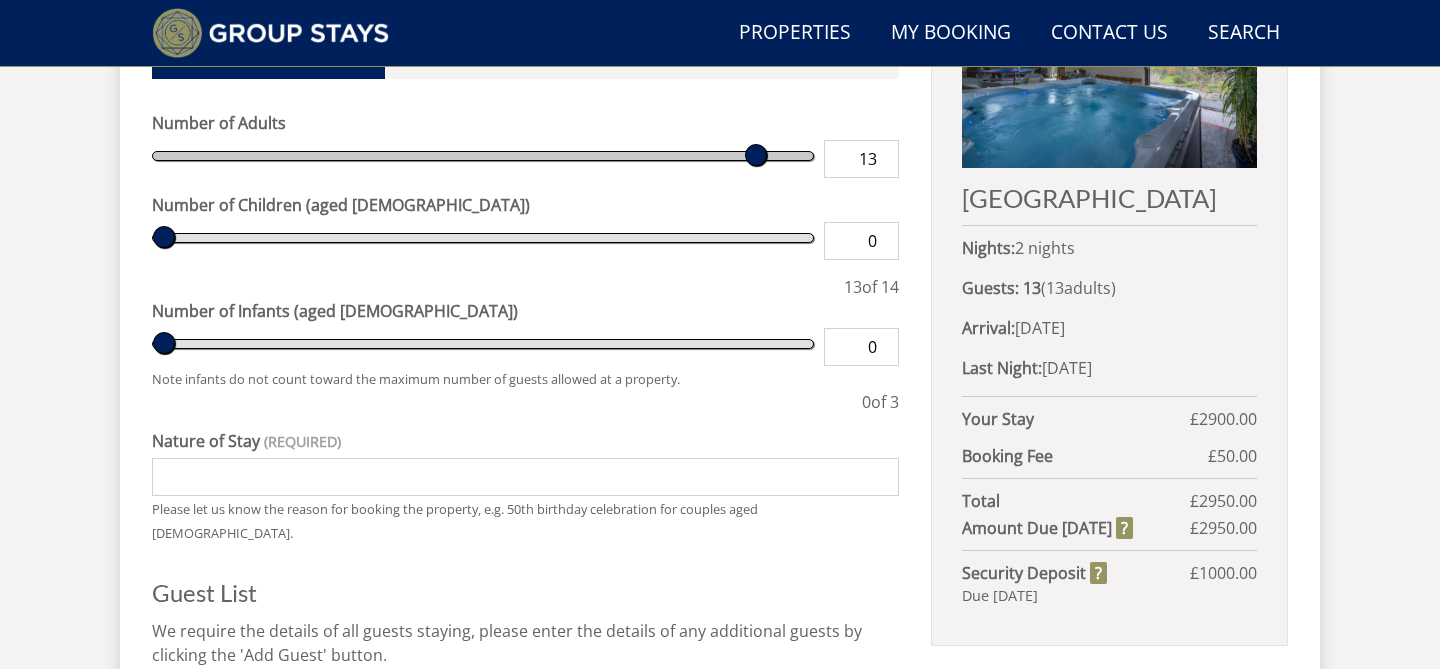 drag, startPoint x: 216, startPoint y: 122, endPoint x: 748, endPoint y: 124, distance: 532.0038 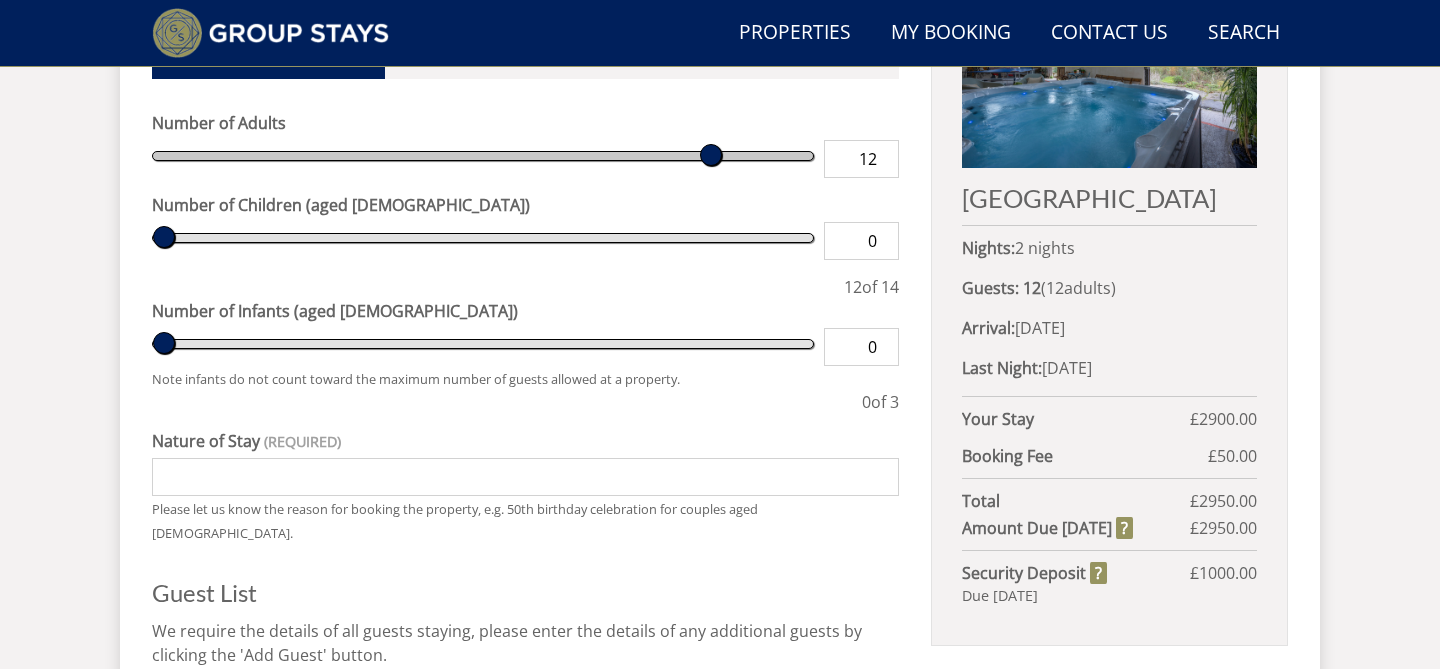 drag, startPoint x: 757, startPoint y: 127, endPoint x: 721, endPoint y: 121, distance: 36.496574 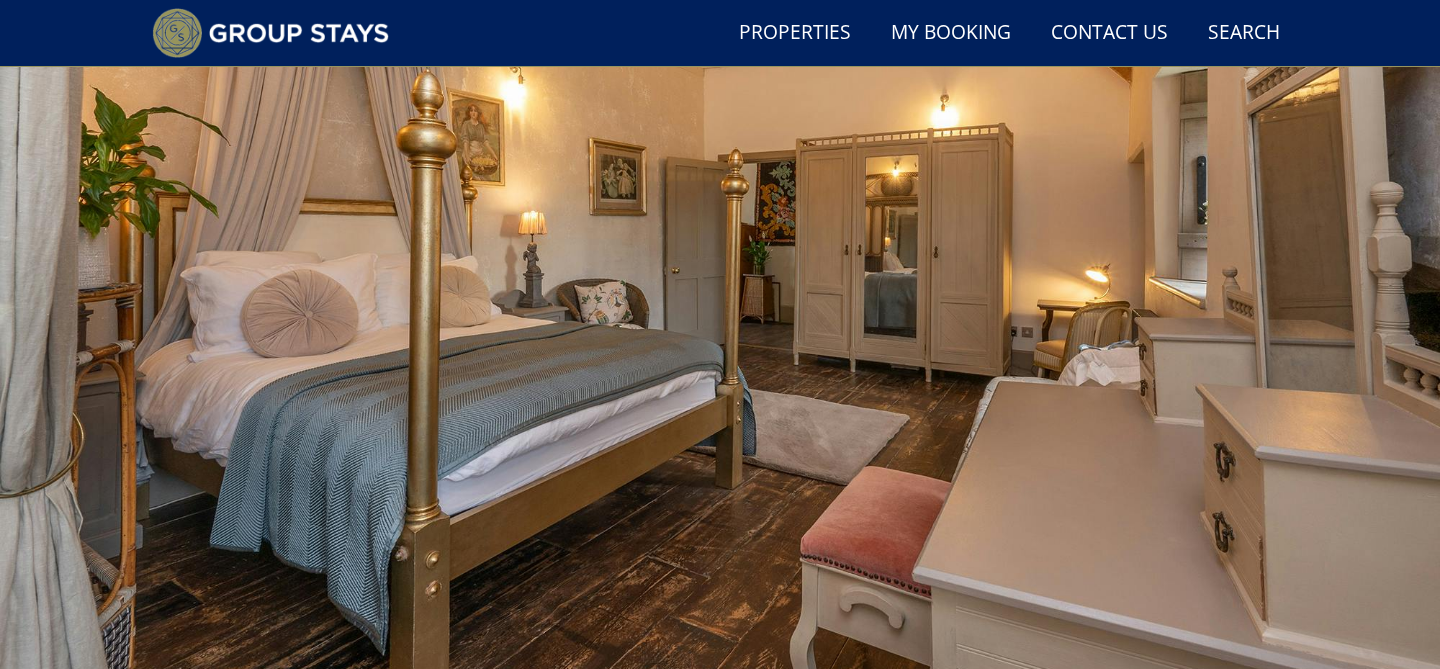 scroll, scrollTop: 102, scrollLeft: 0, axis: vertical 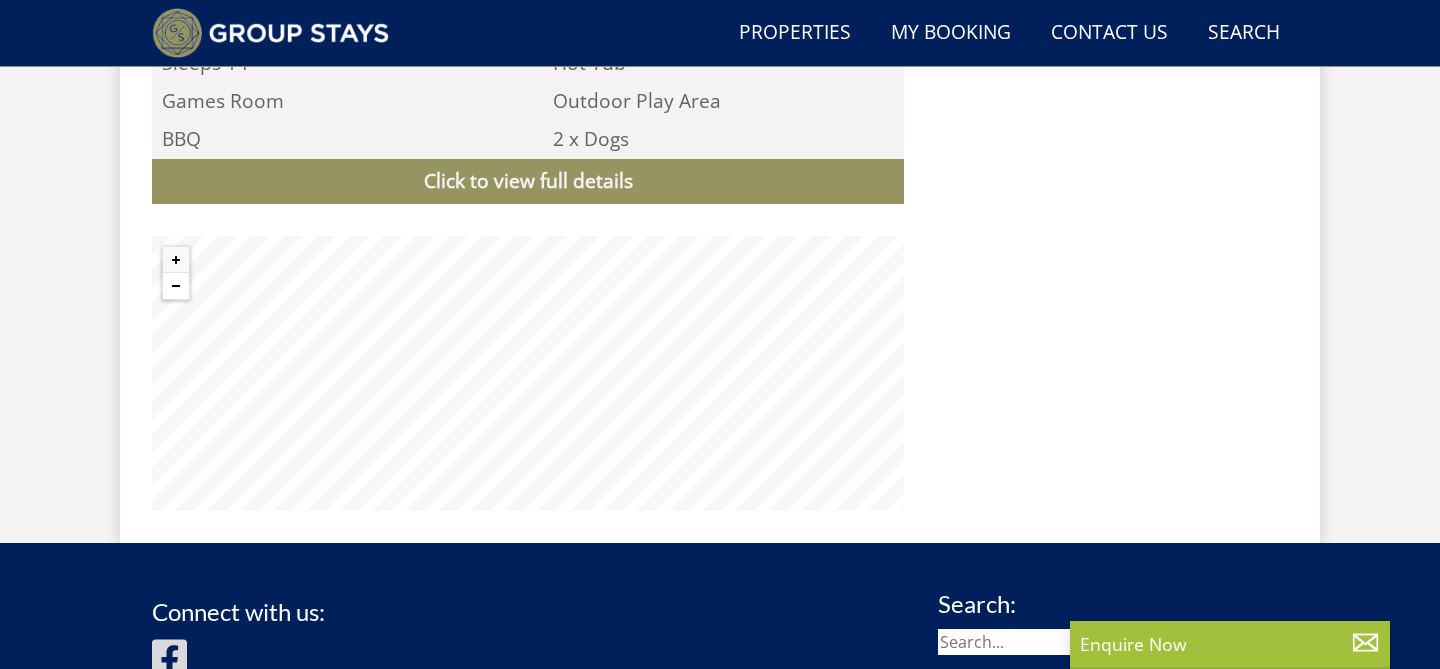 click at bounding box center (176, 286) 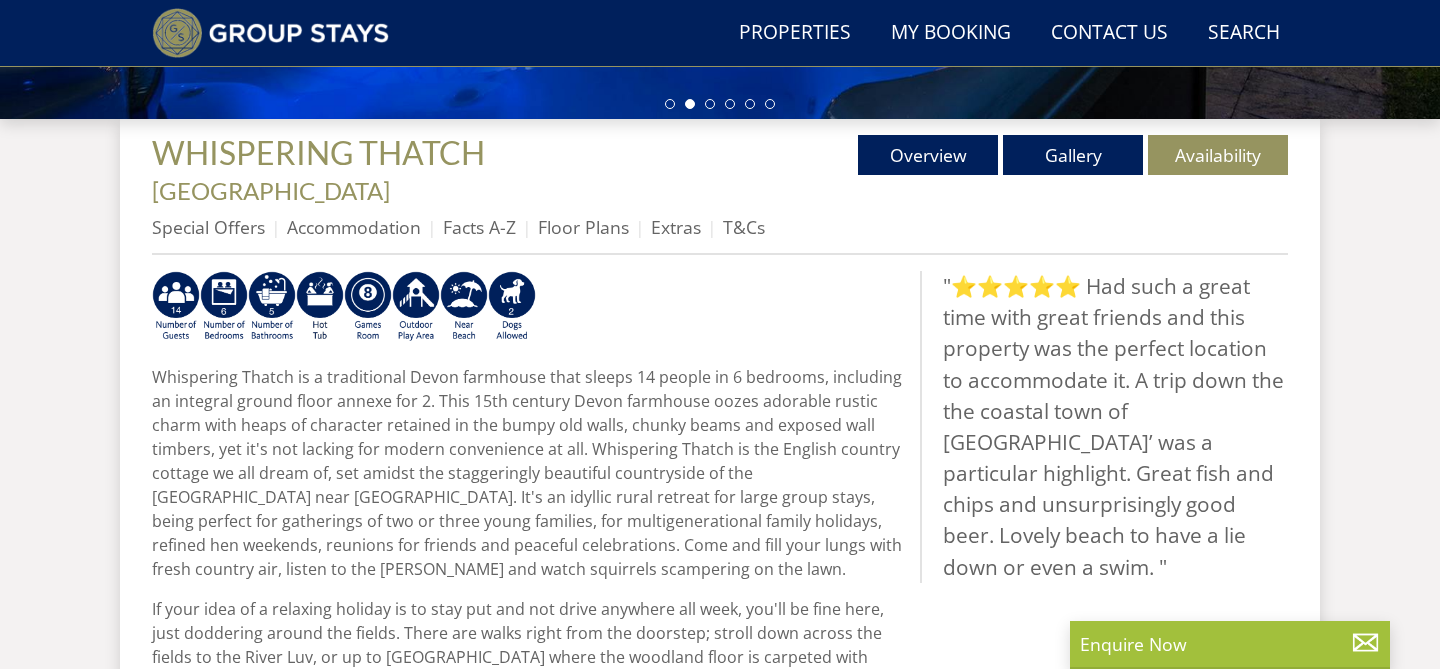 scroll, scrollTop: 604, scrollLeft: 0, axis: vertical 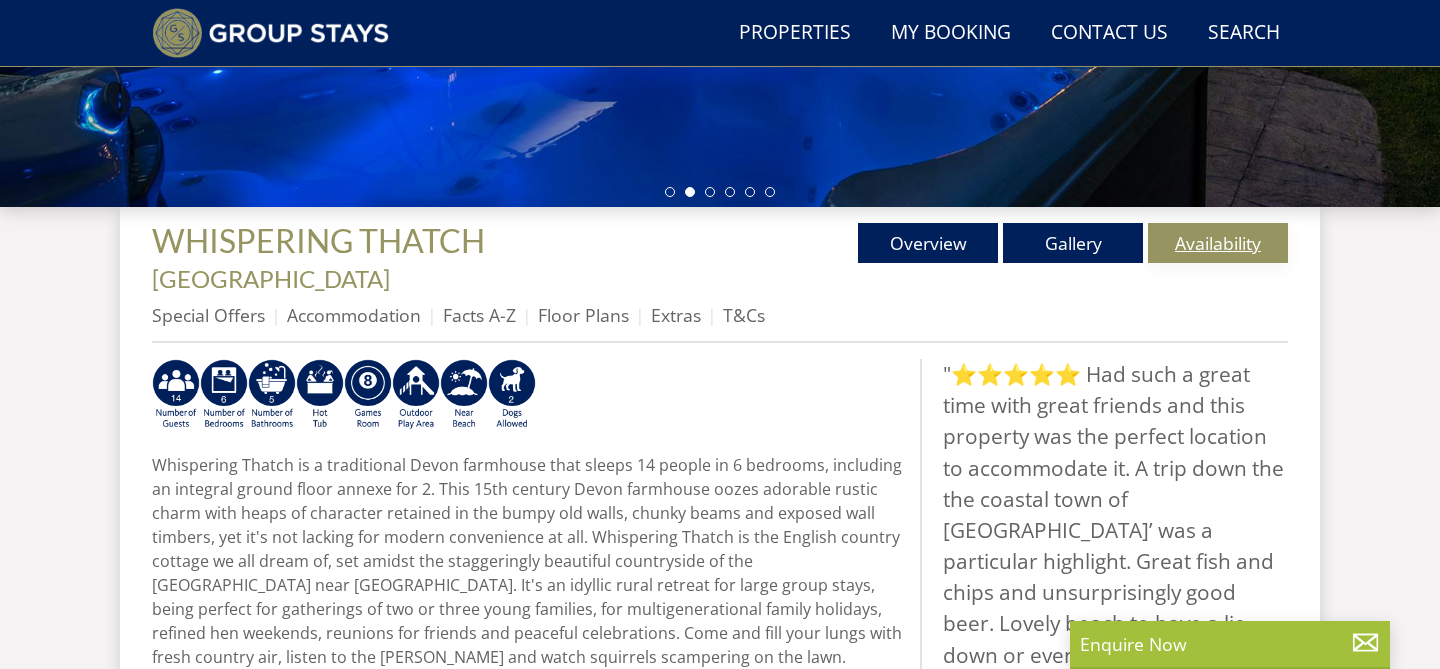 click on "Availability" at bounding box center [1218, 243] 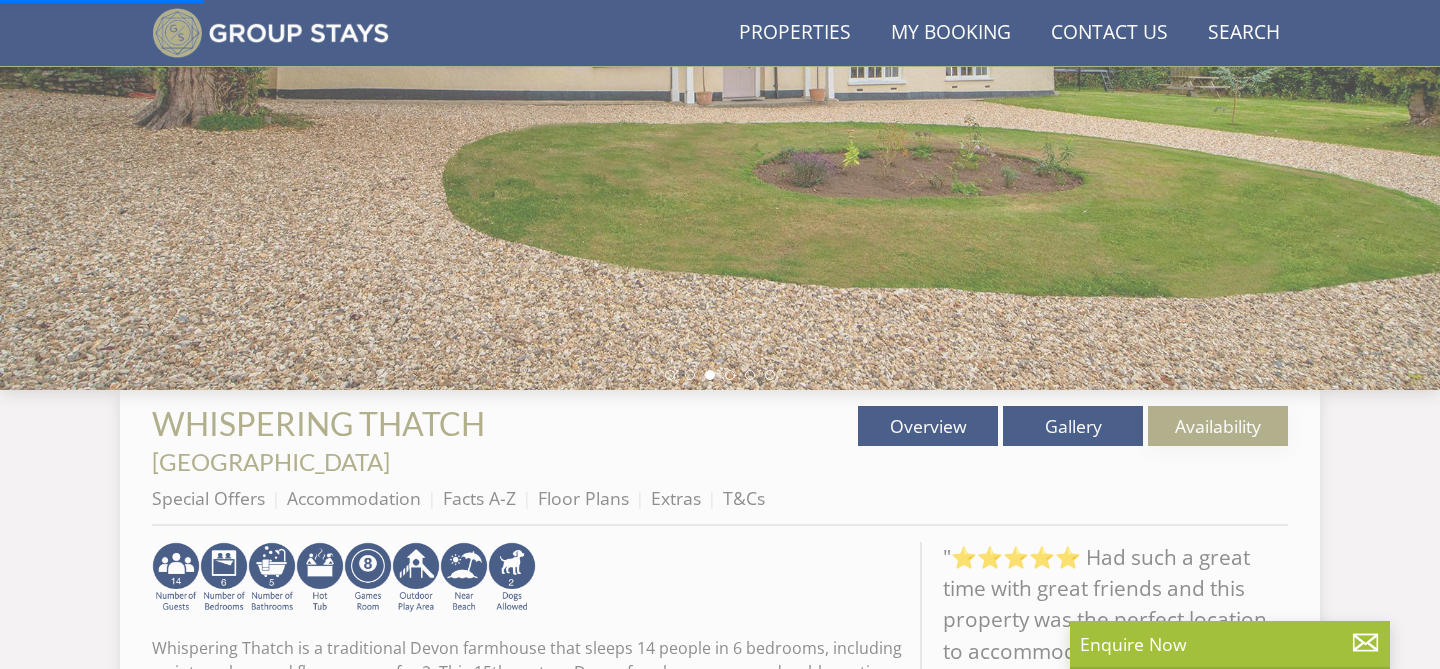 scroll, scrollTop: 304, scrollLeft: 0, axis: vertical 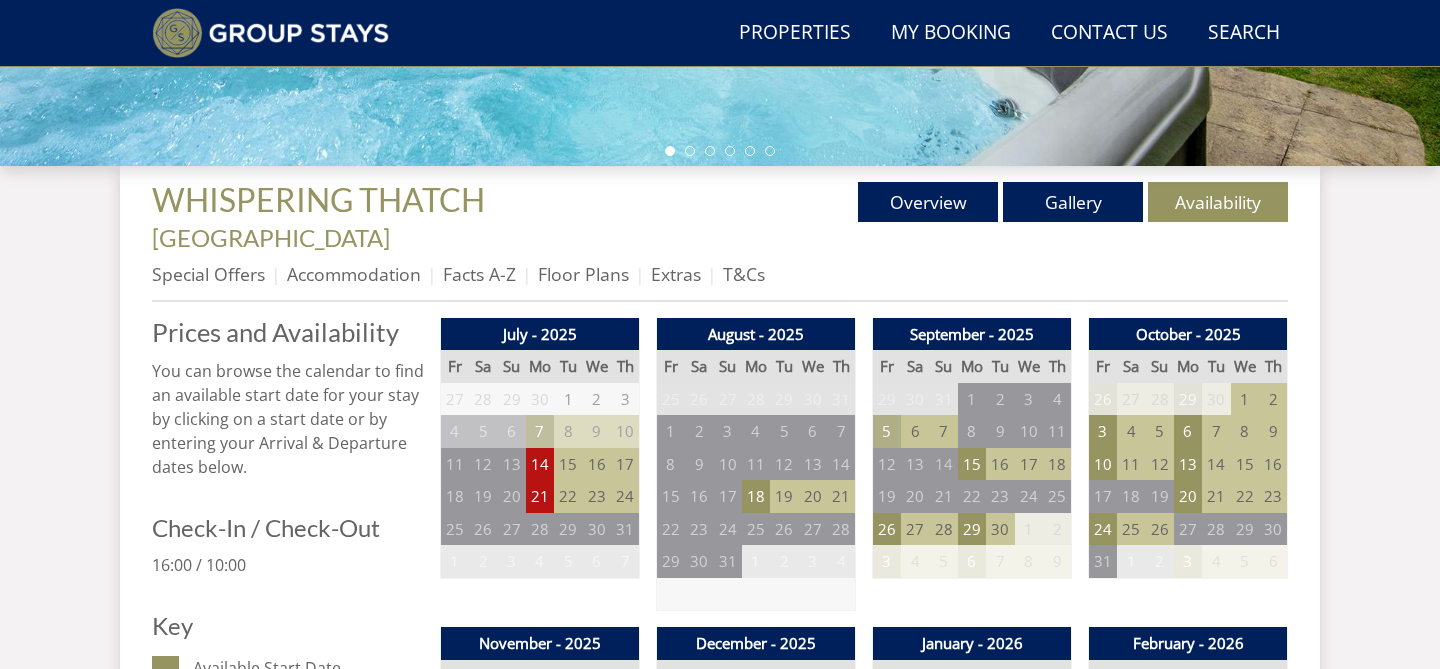 click on "5" at bounding box center (887, 431) 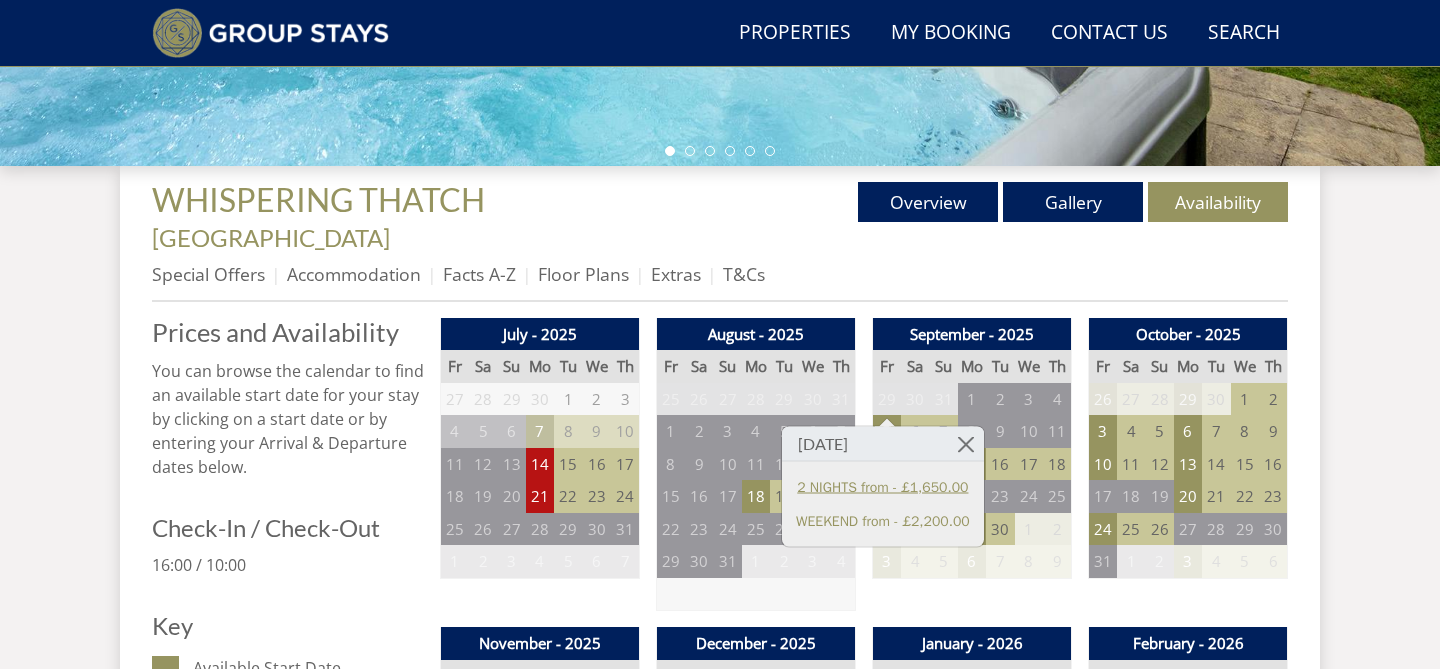 click on "2 NIGHTS from  - £1,650.00" at bounding box center (883, 486) 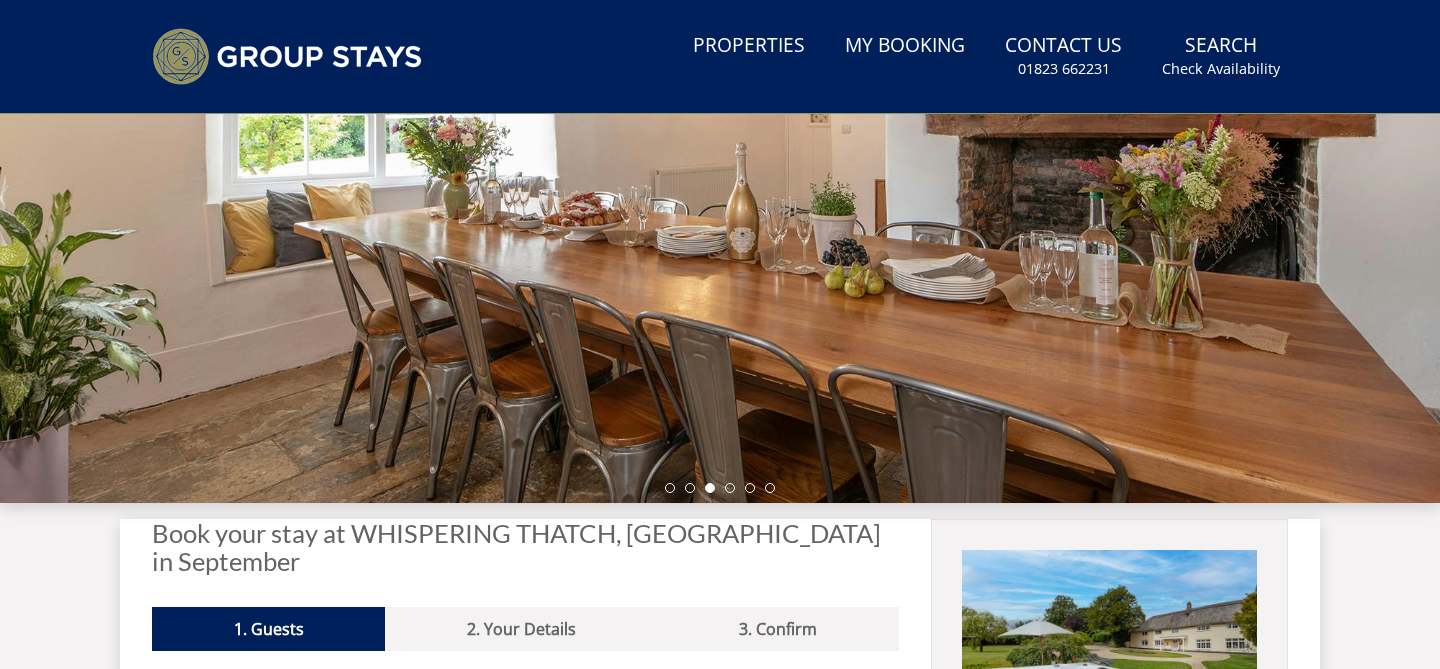 scroll, scrollTop: 0, scrollLeft: 0, axis: both 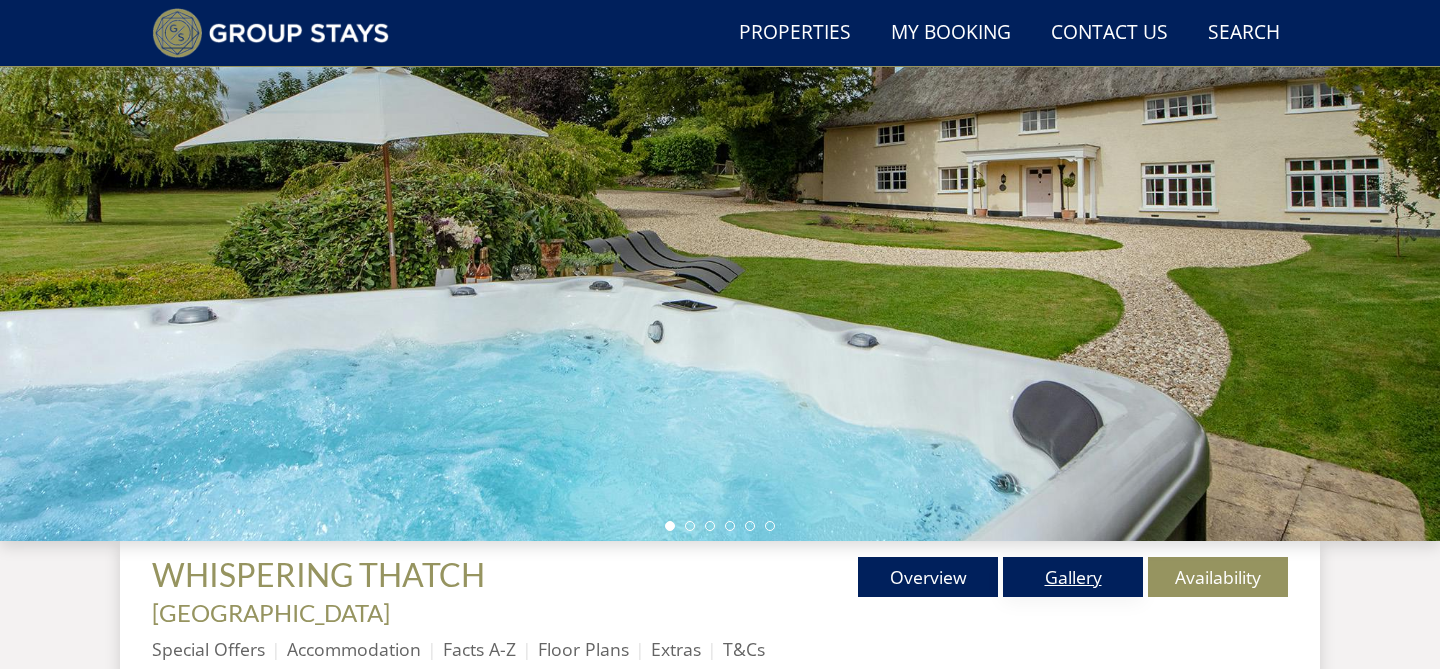 click on "Gallery" at bounding box center (1073, 577) 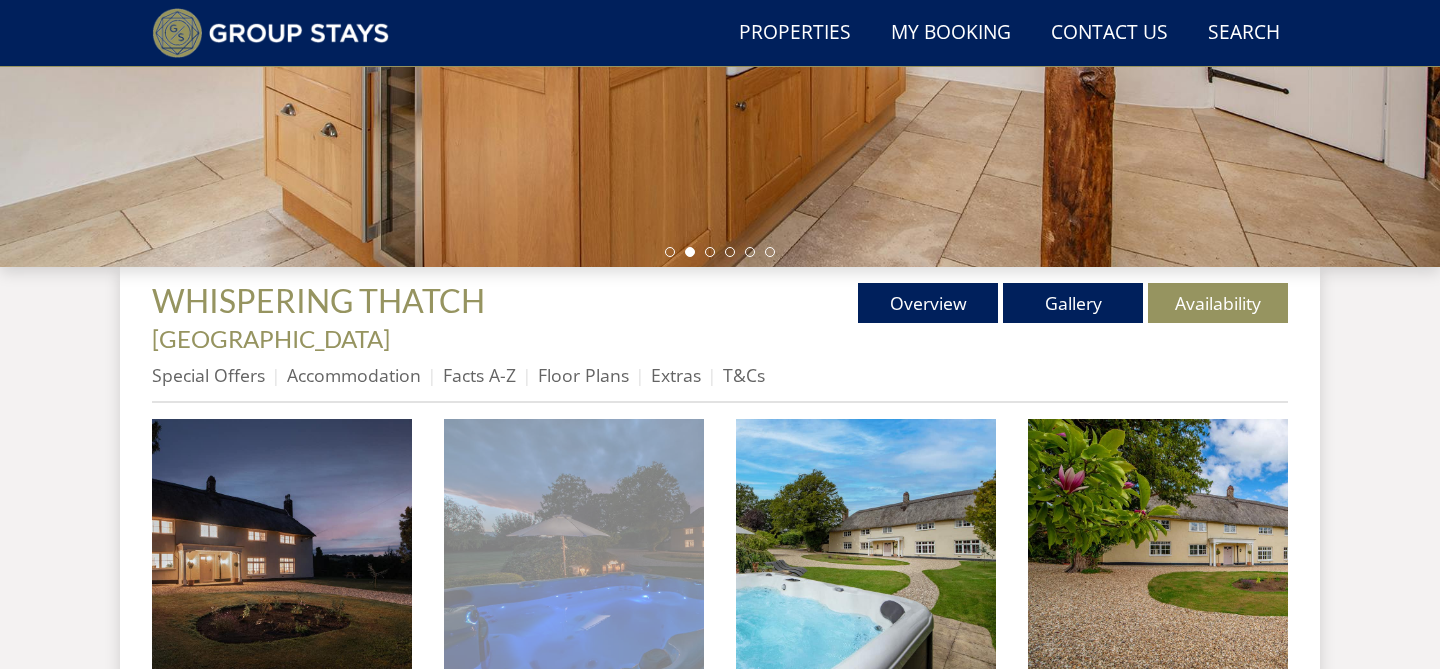 scroll, scrollTop: 361, scrollLeft: 0, axis: vertical 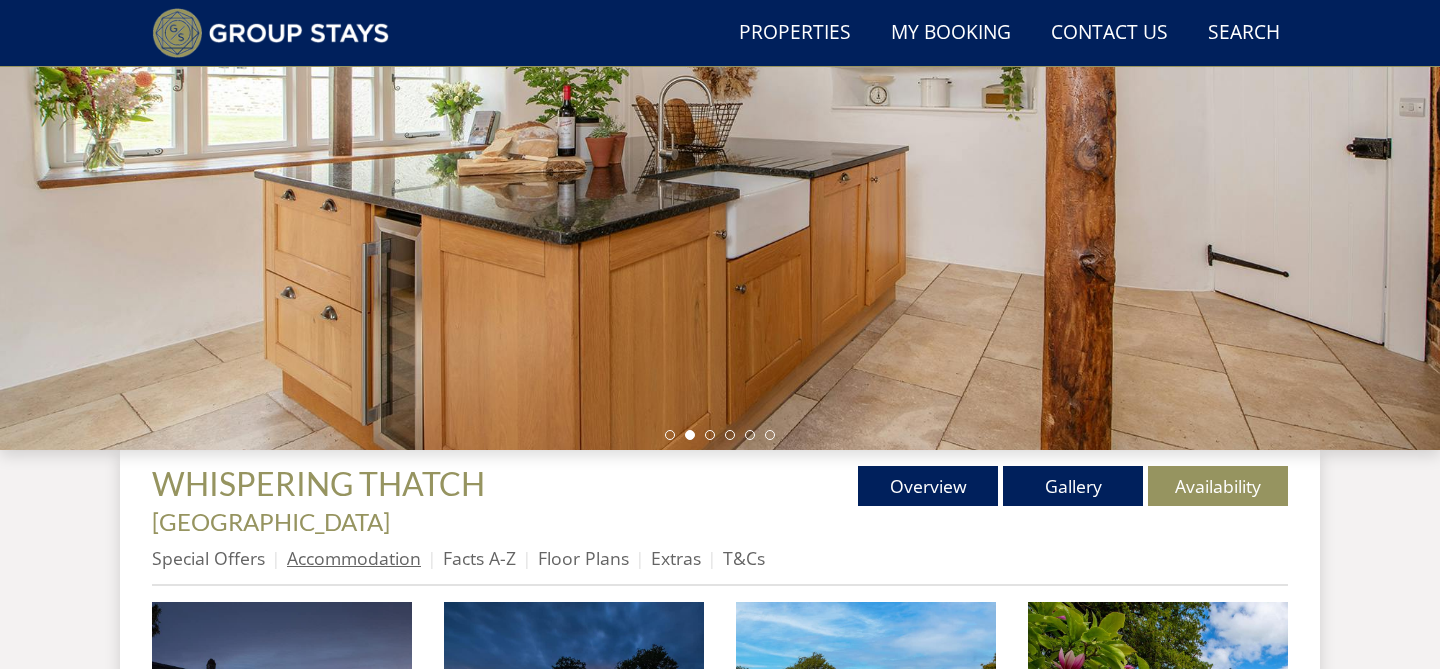 click on "Accommodation" at bounding box center [354, 558] 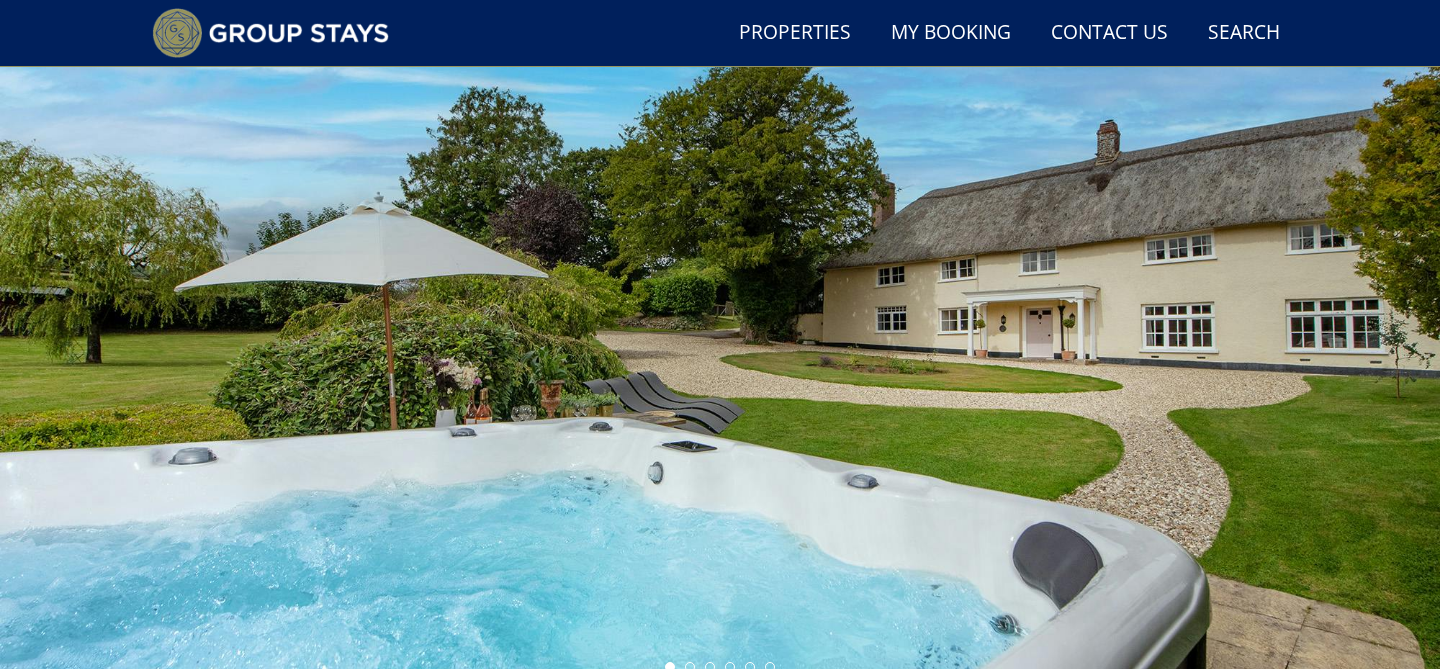scroll, scrollTop: 123, scrollLeft: 0, axis: vertical 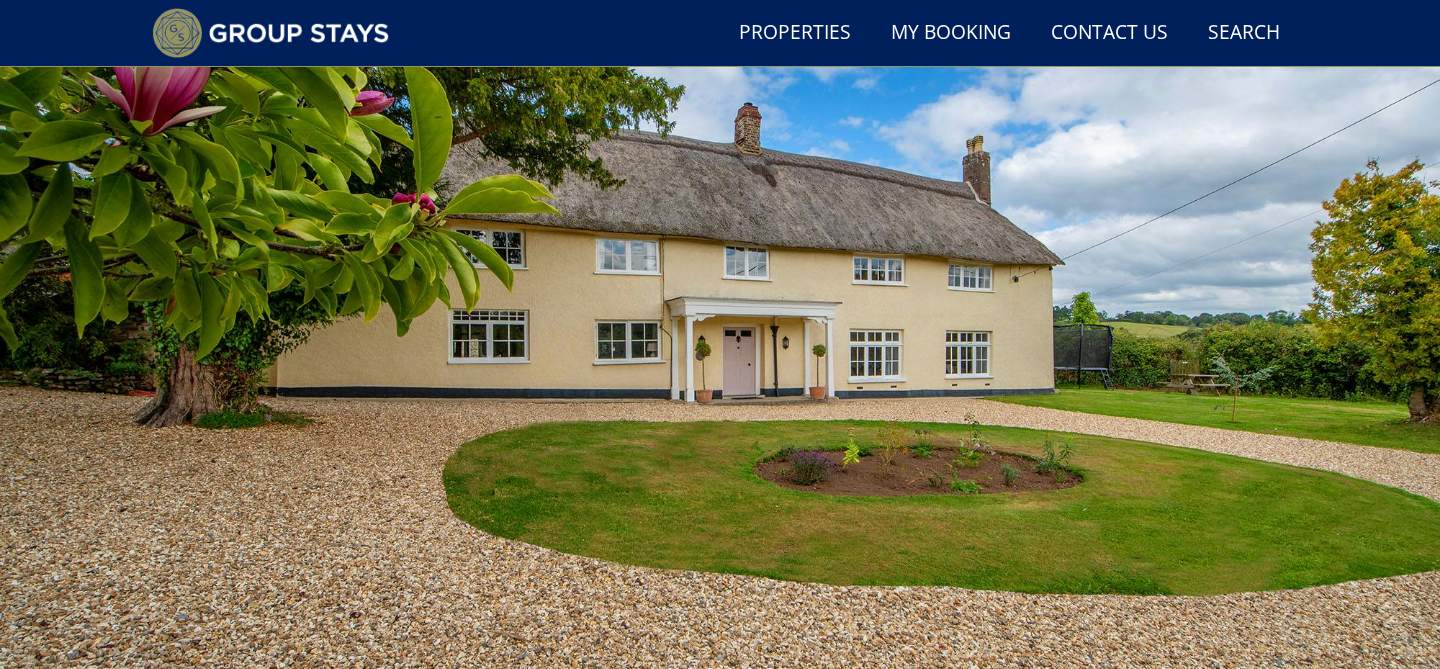 click at bounding box center [720, 338] 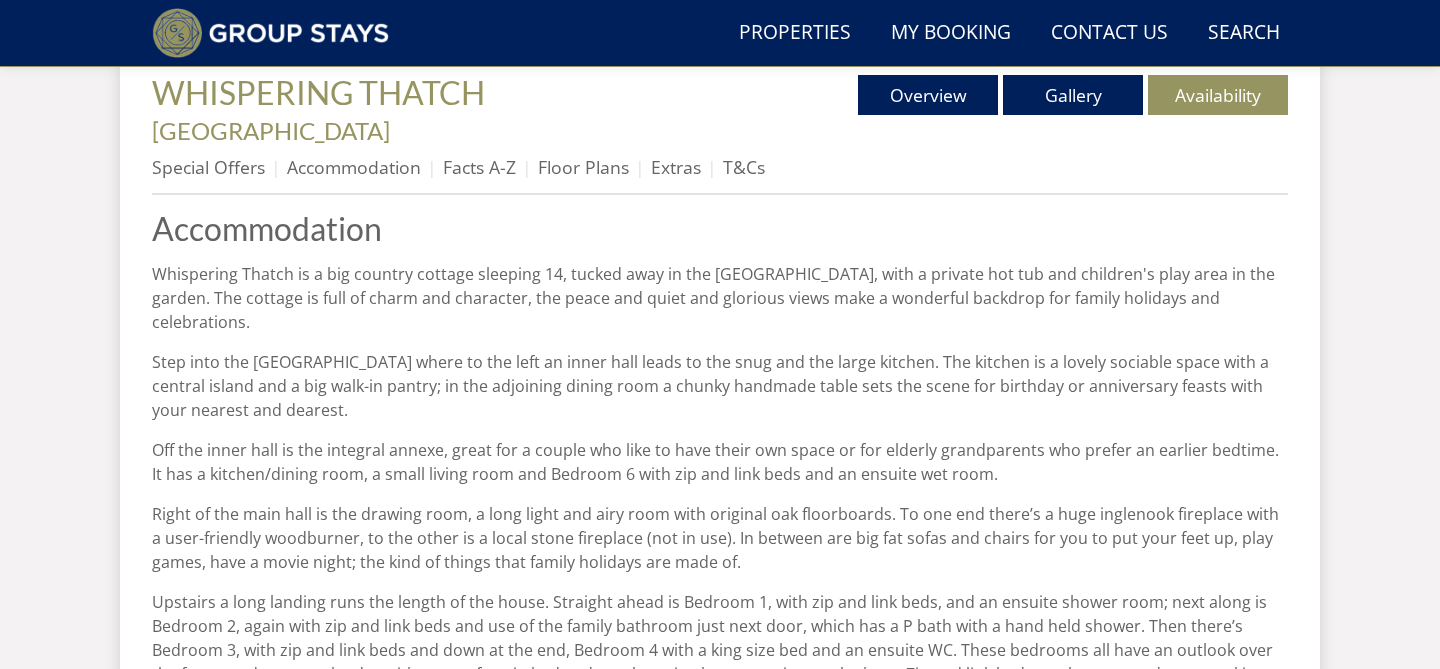 scroll, scrollTop: 505, scrollLeft: 0, axis: vertical 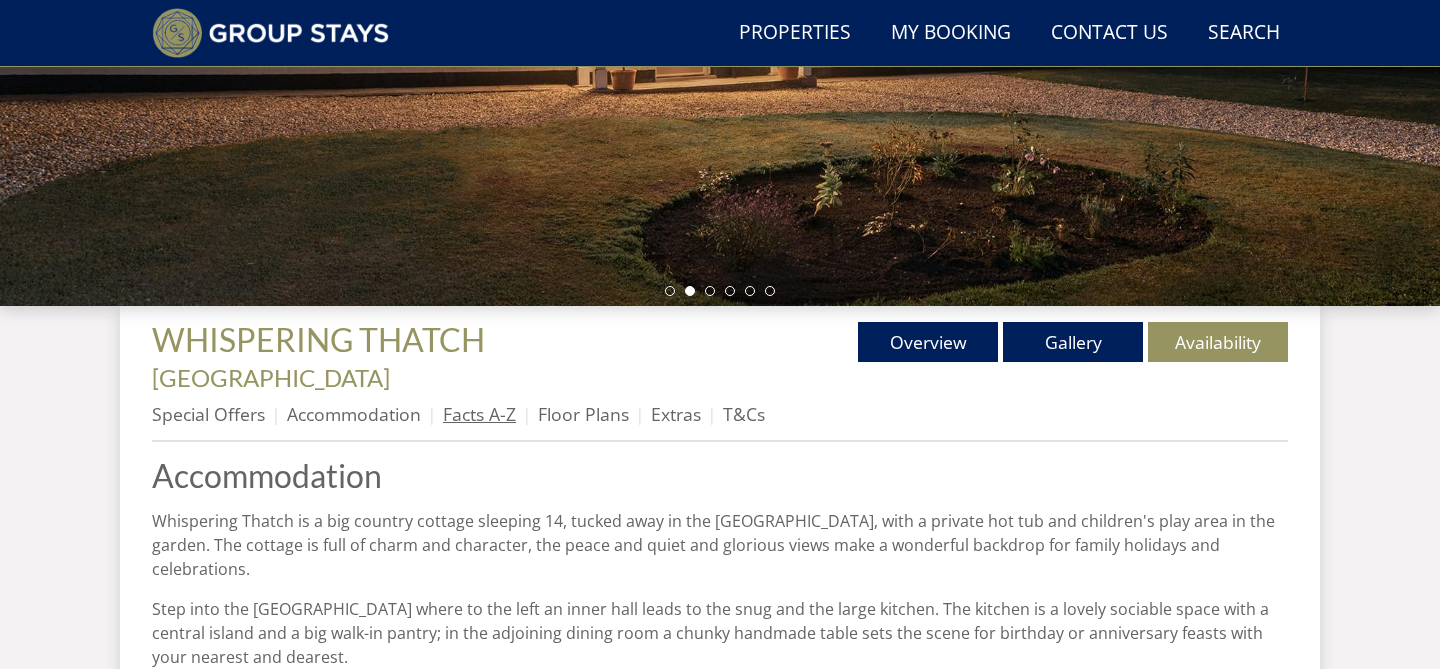 click on "Facts A-Z" at bounding box center [479, 414] 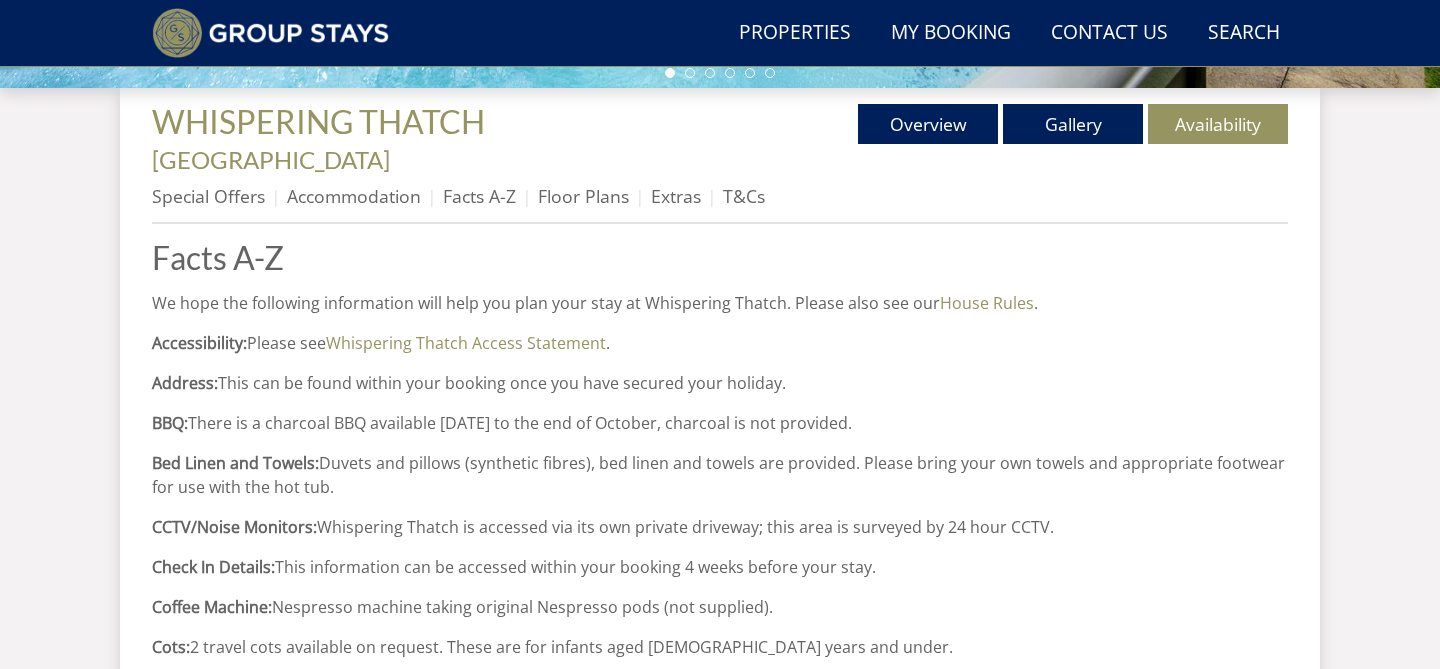 scroll, scrollTop: 412, scrollLeft: 0, axis: vertical 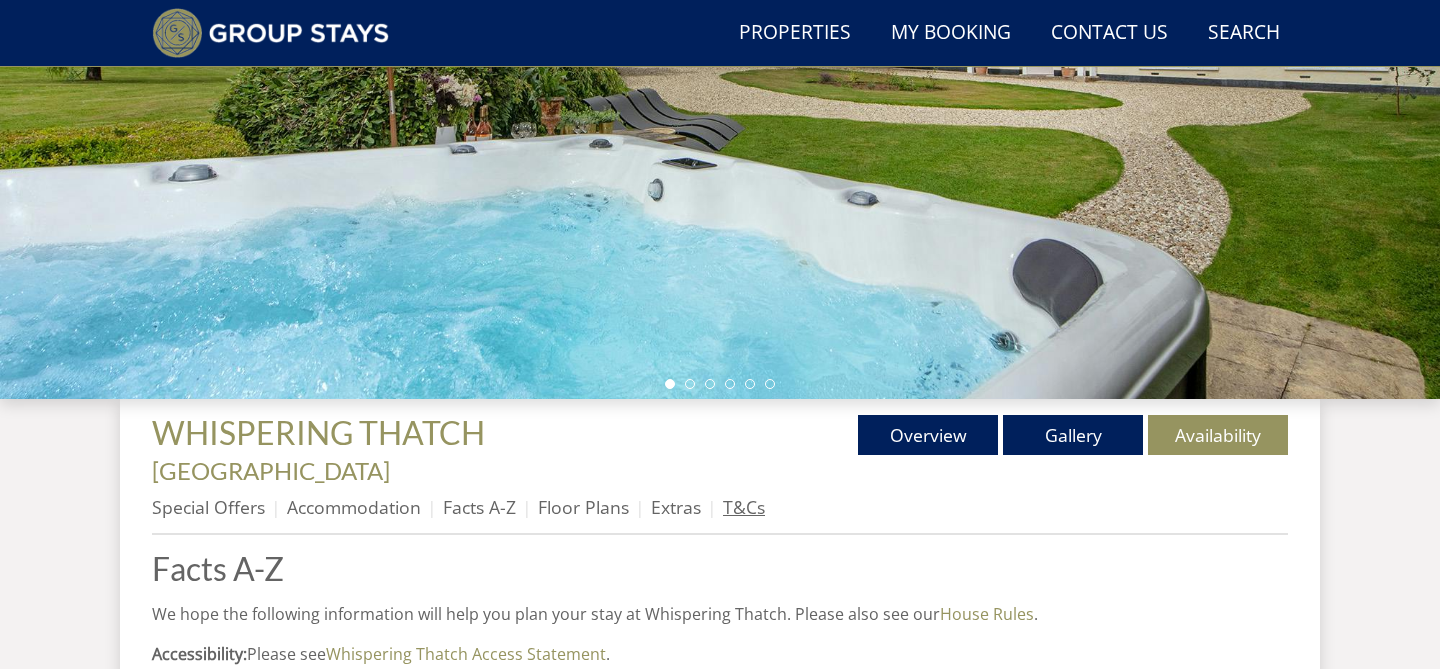 click on "T&Cs" at bounding box center (744, 507) 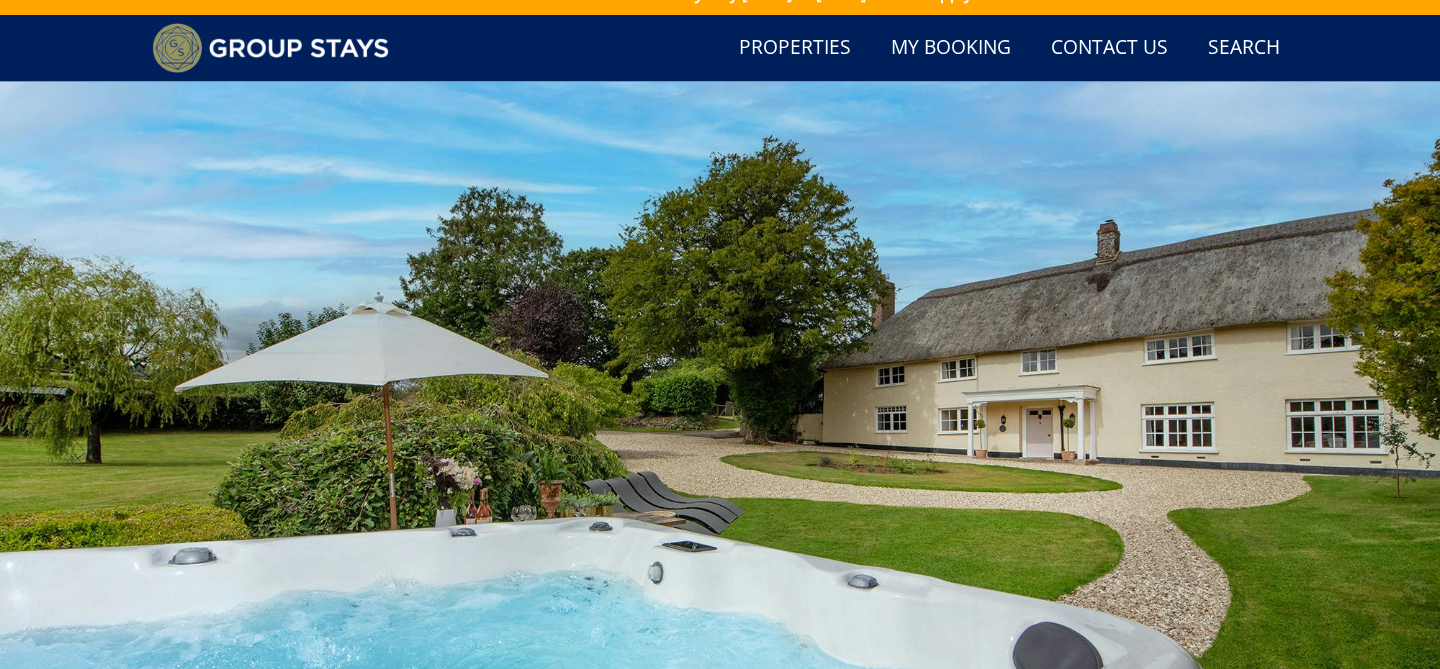 scroll, scrollTop: 660, scrollLeft: 0, axis: vertical 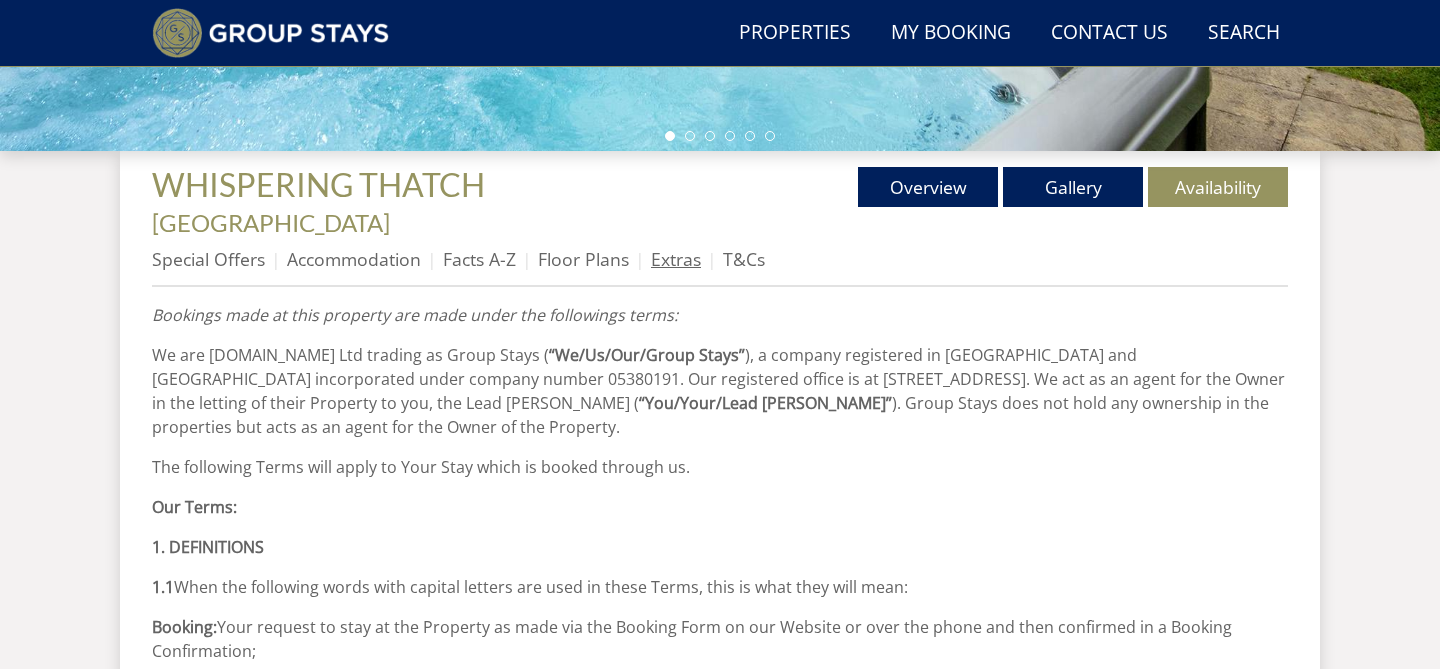 click on "Extras" at bounding box center (676, 259) 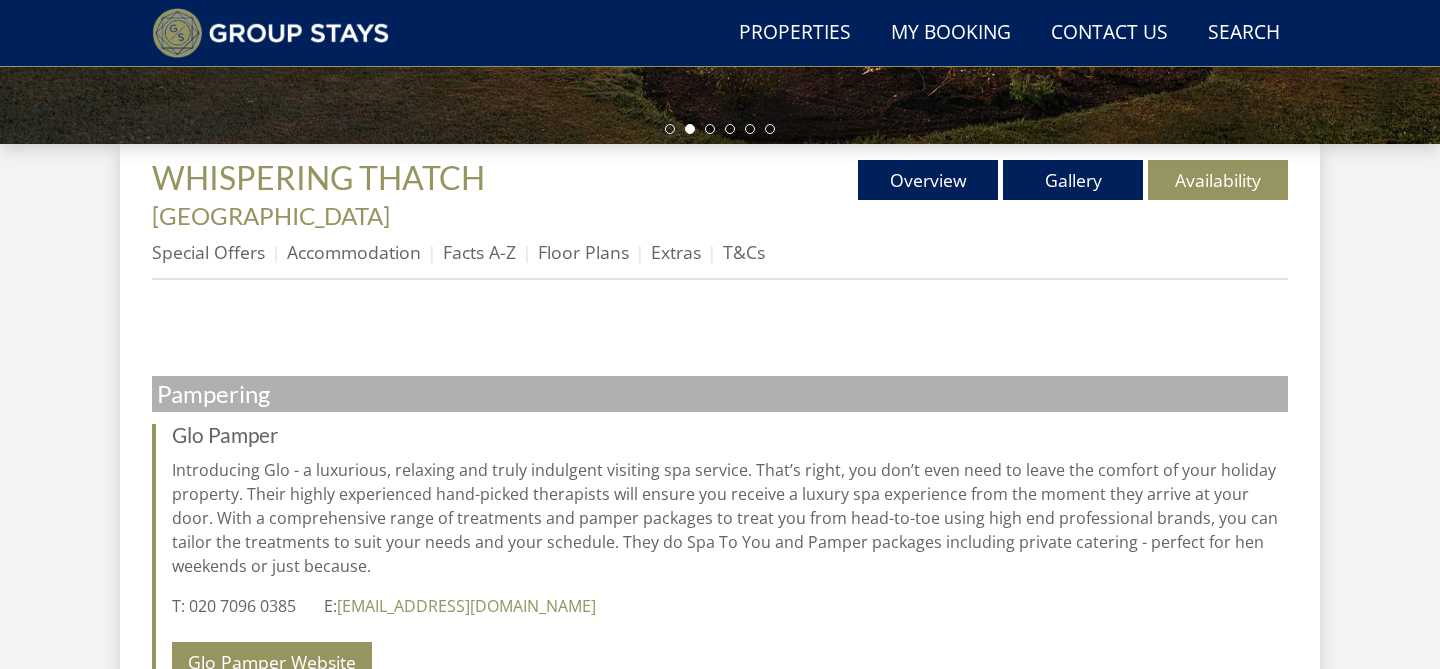 scroll, scrollTop: 658, scrollLeft: 0, axis: vertical 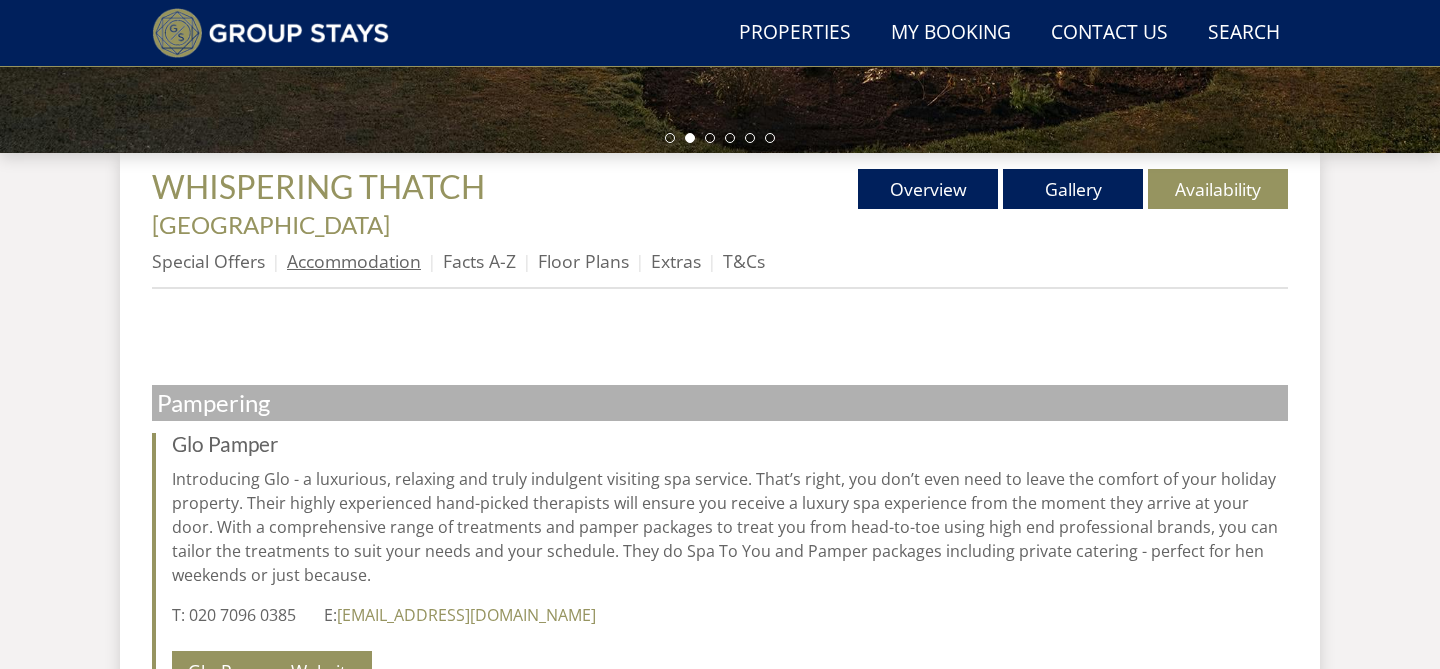 click on "Accommodation" at bounding box center (354, 261) 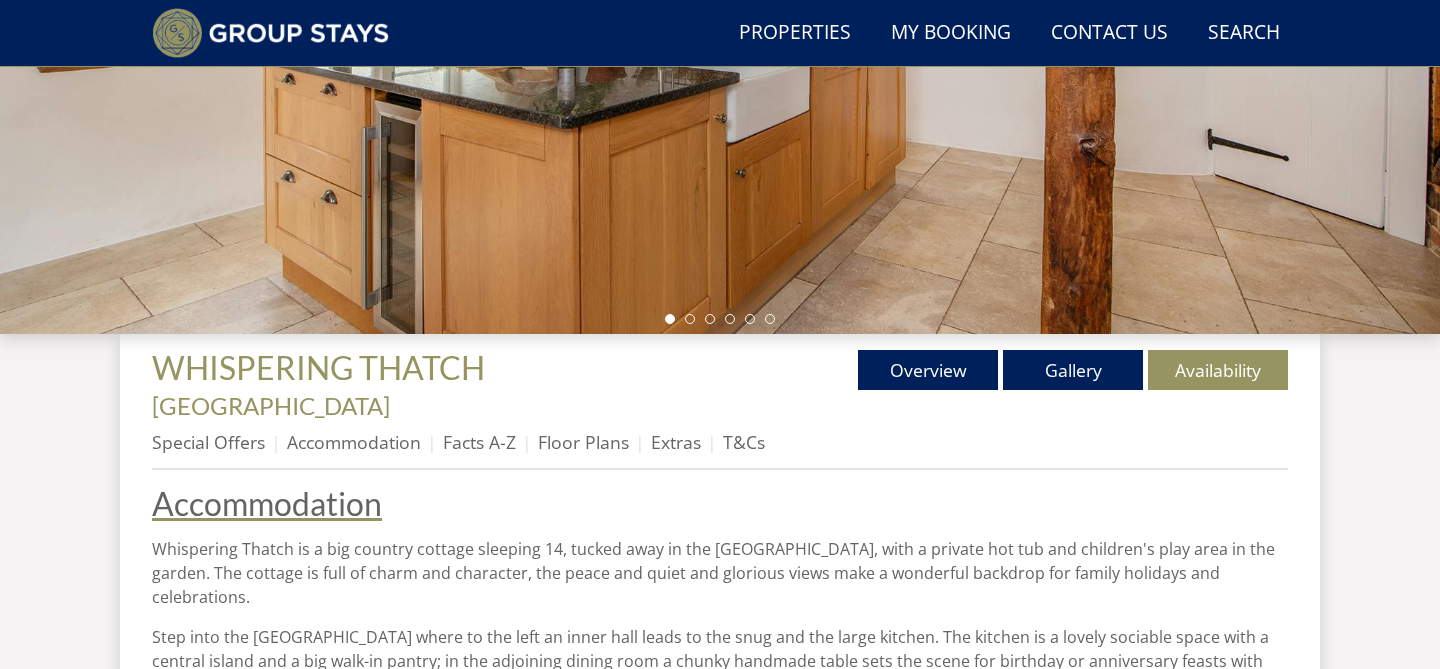 scroll, scrollTop: 439, scrollLeft: 0, axis: vertical 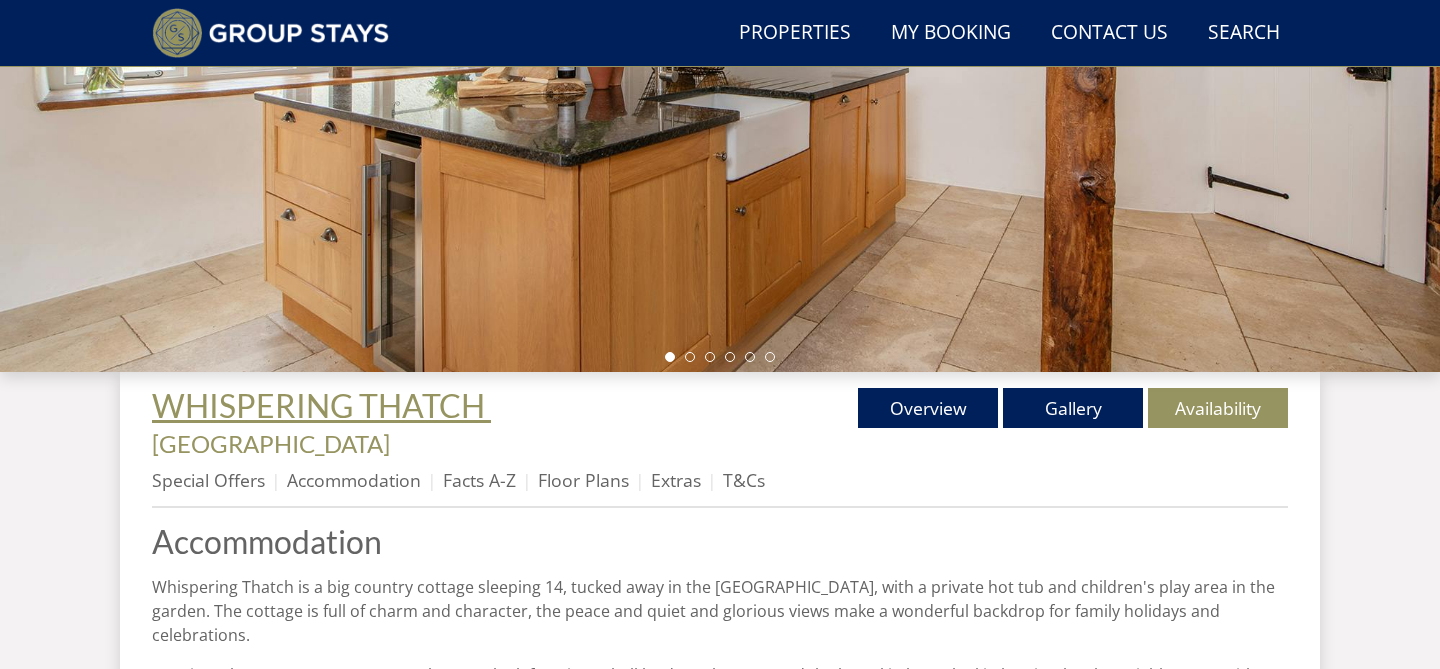click on "WHISPERING THATCH" at bounding box center (318, 405) 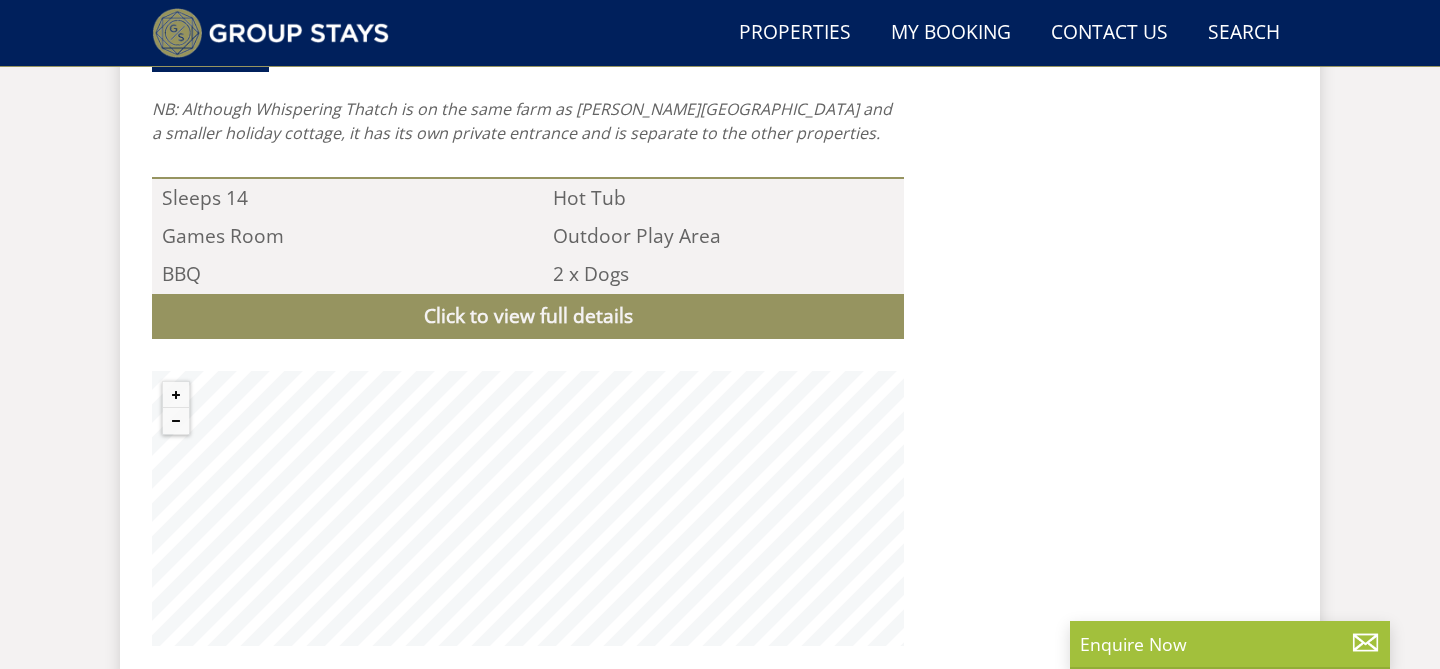 scroll, scrollTop: 1979, scrollLeft: 0, axis: vertical 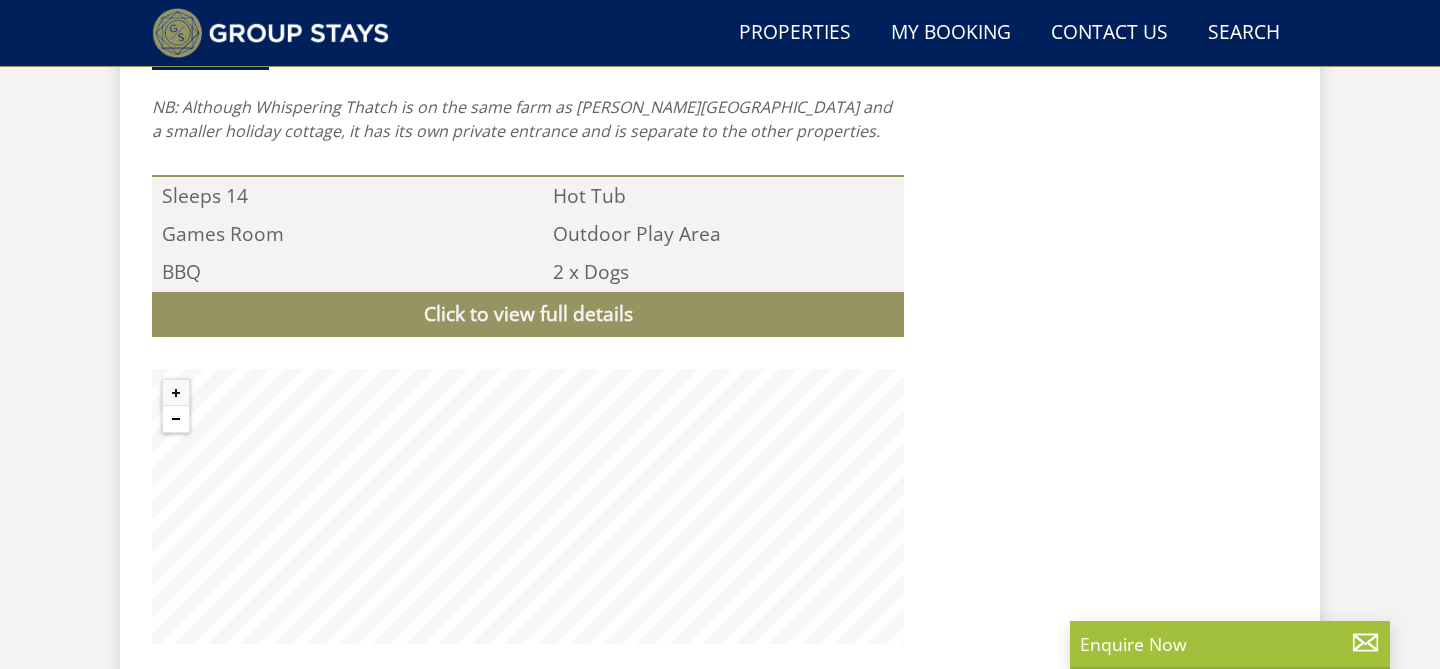 click at bounding box center [176, 419] 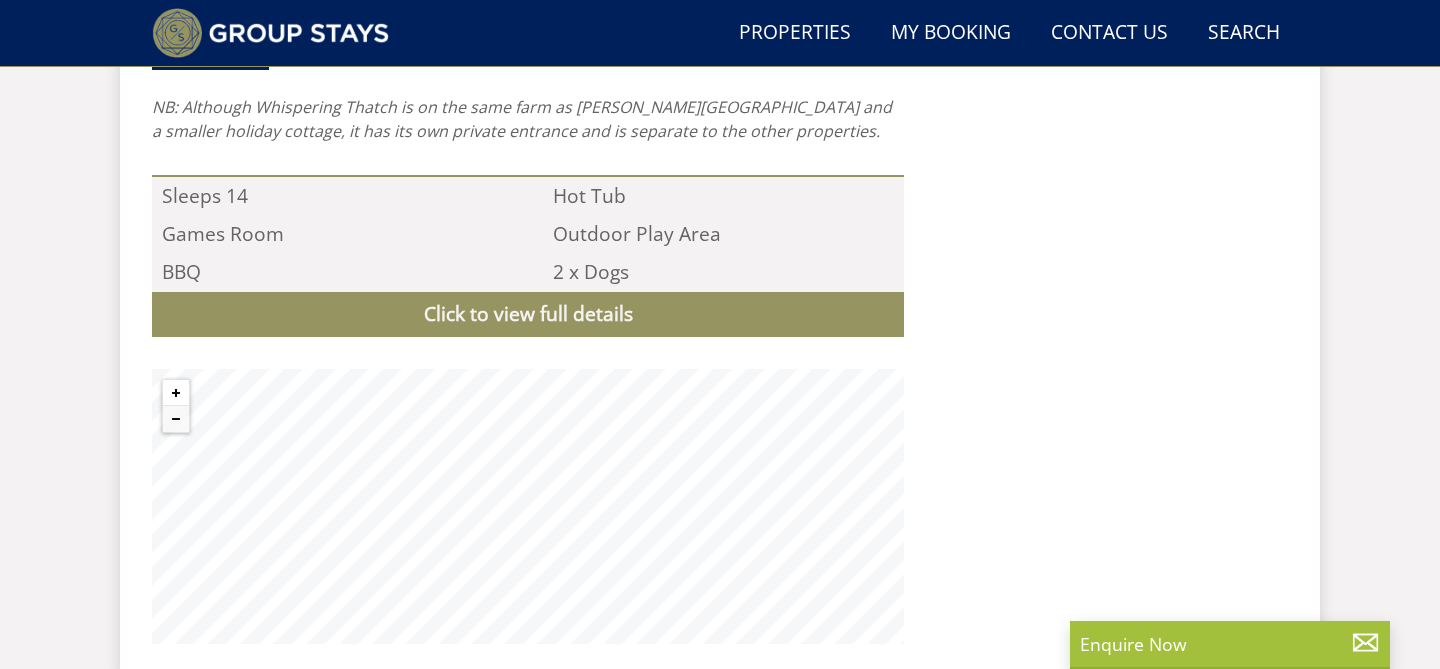 click at bounding box center (176, 393) 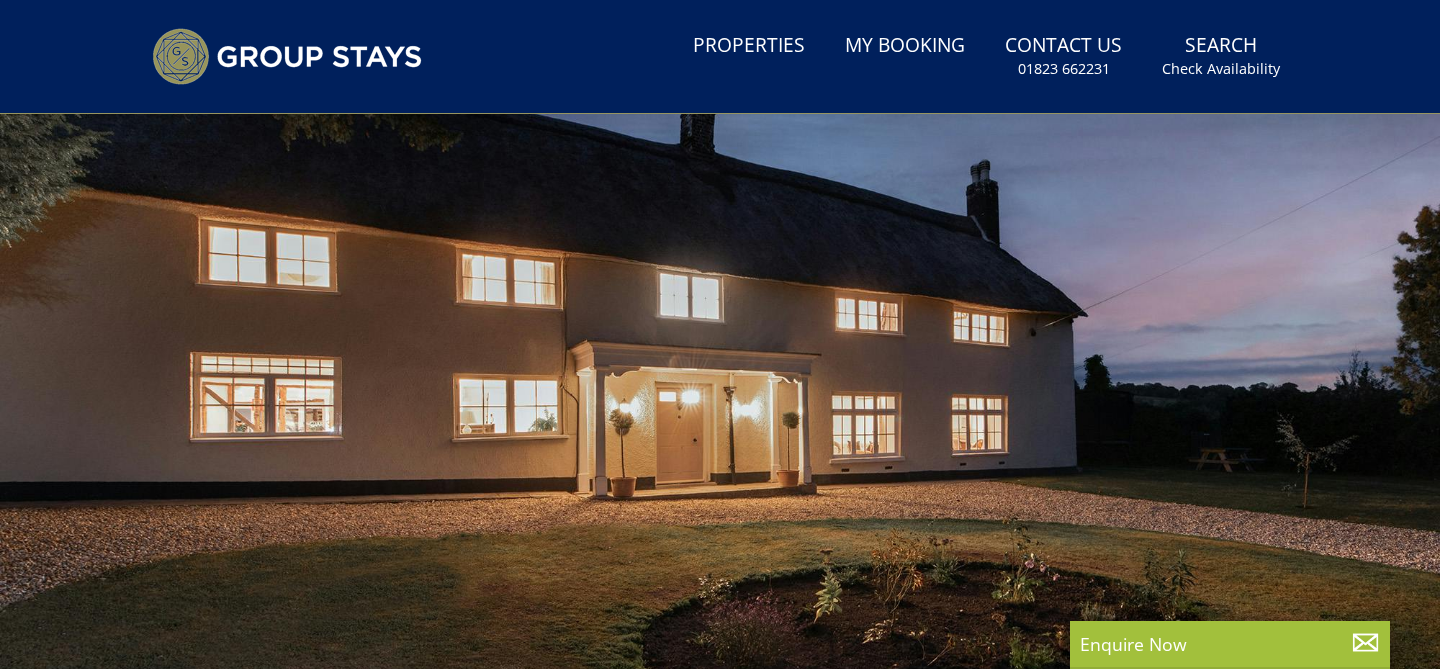 scroll, scrollTop: 571, scrollLeft: 0, axis: vertical 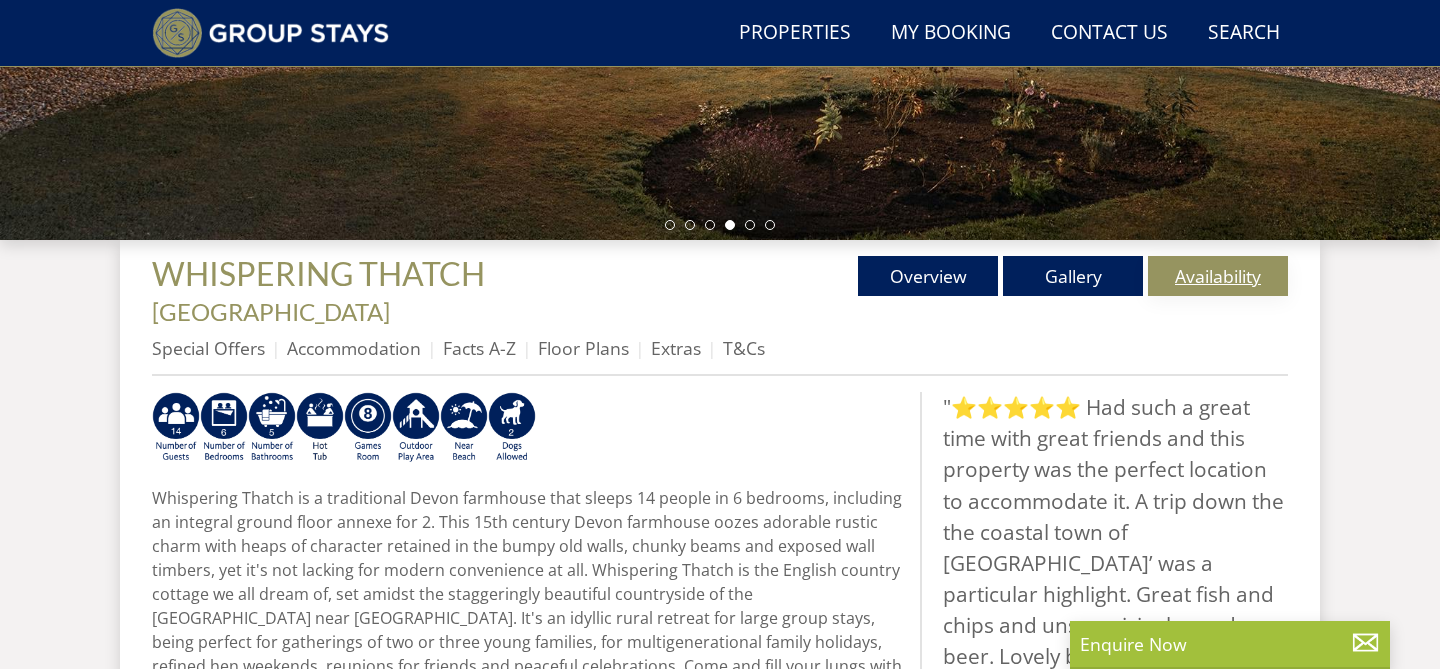 click on "Availability" at bounding box center [1218, 276] 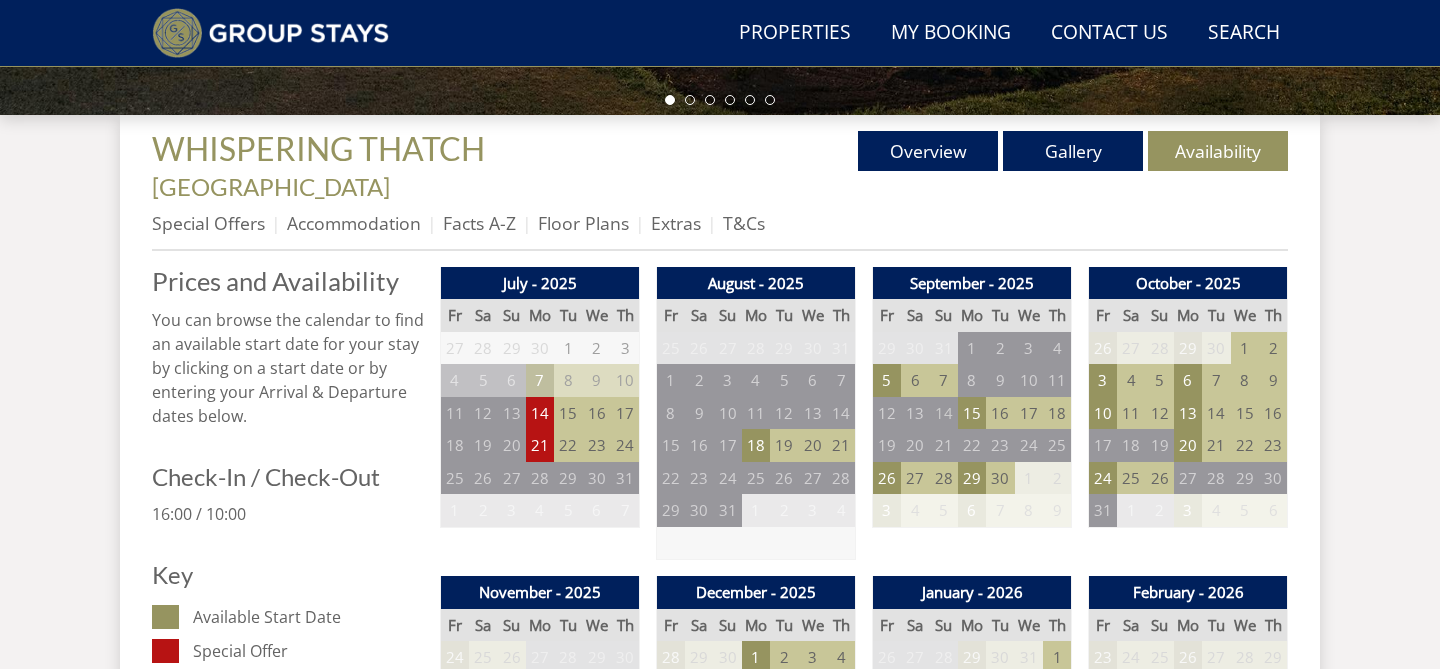 scroll, scrollTop: 698, scrollLeft: 0, axis: vertical 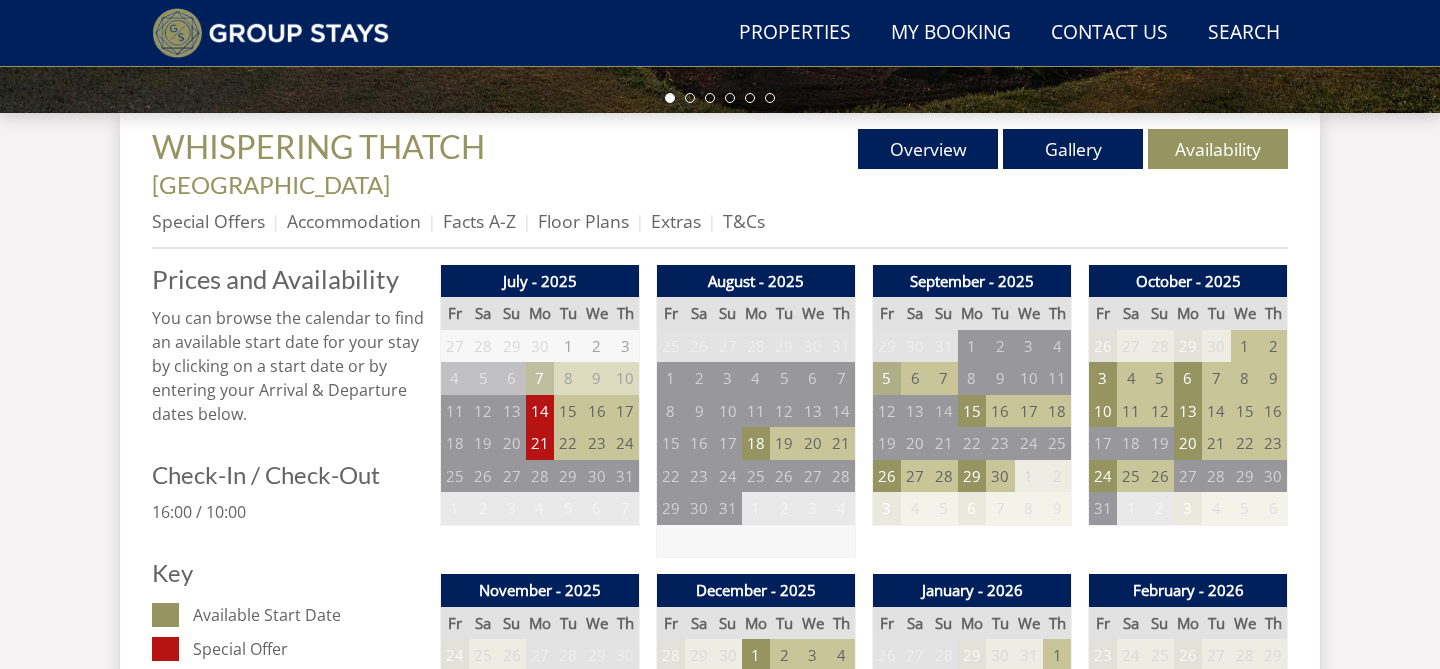 click on "5" at bounding box center (887, 378) 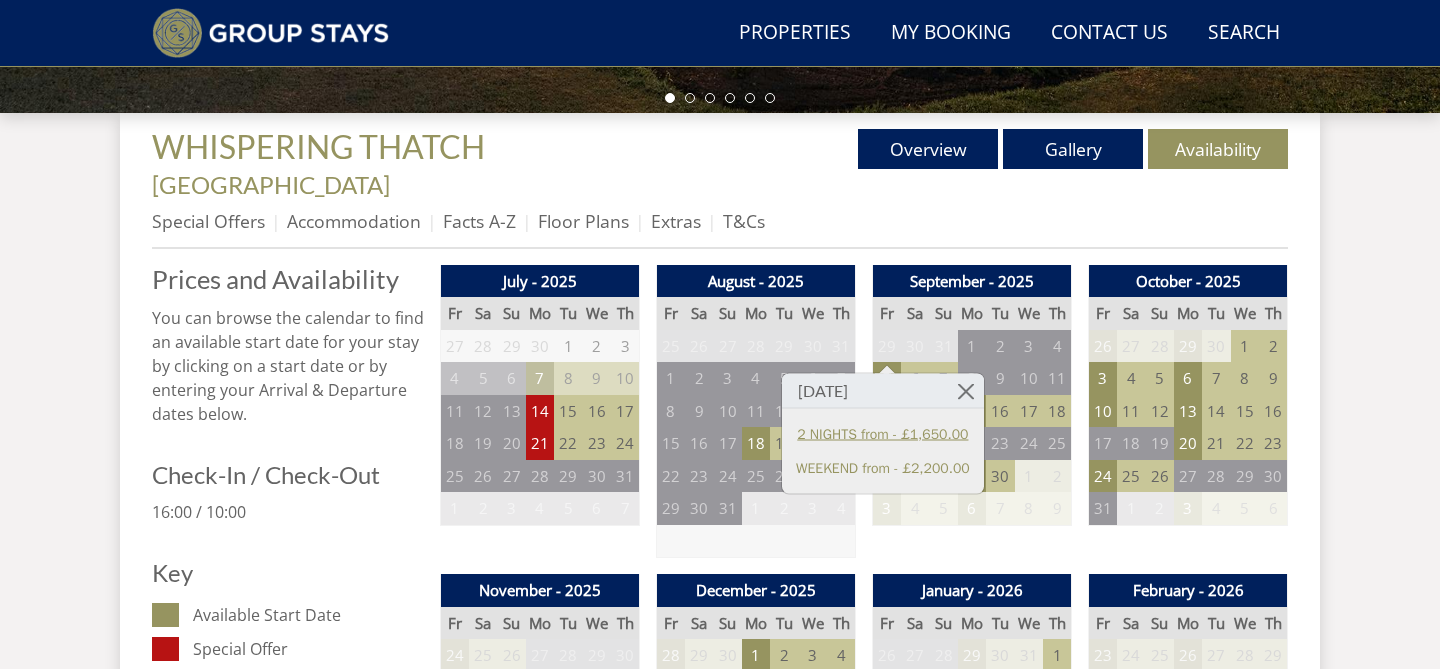 click on "2 NIGHTS from  - £1,650.00" at bounding box center (883, 433) 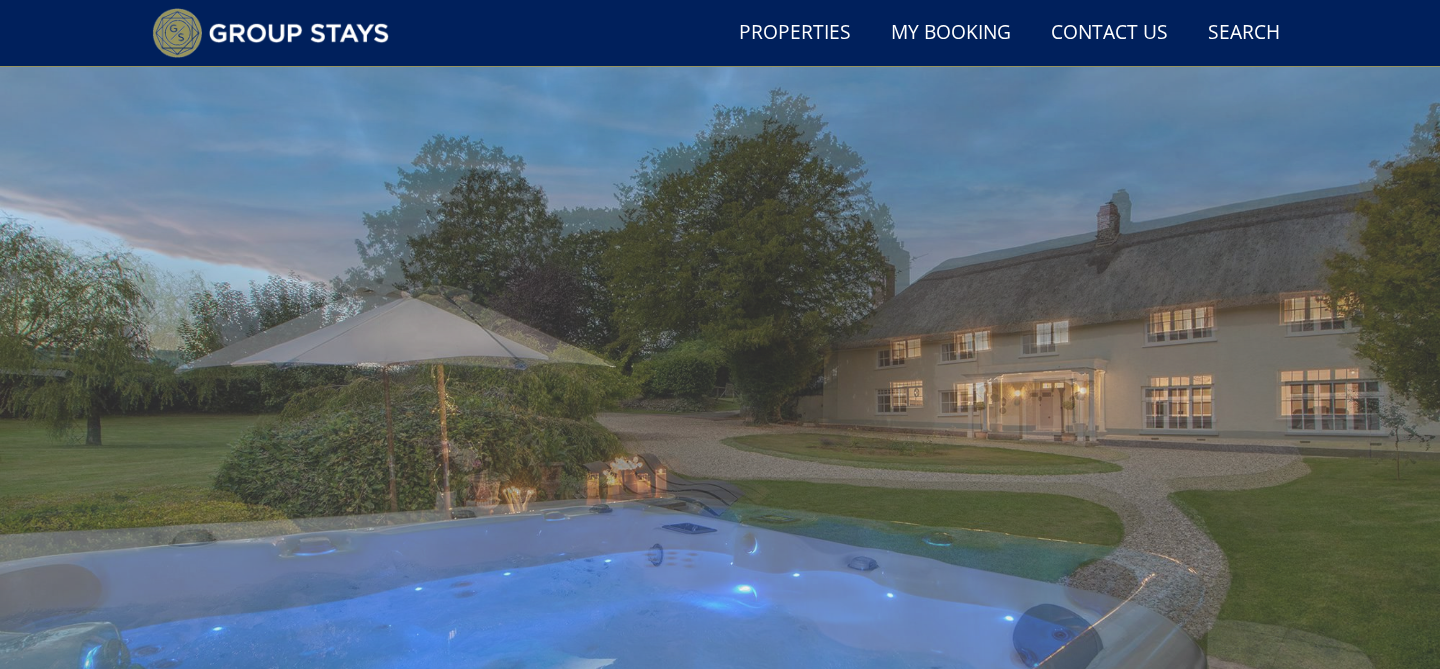 scroll, scrollTop: 229, scrollLeft: 0, axis: vertical 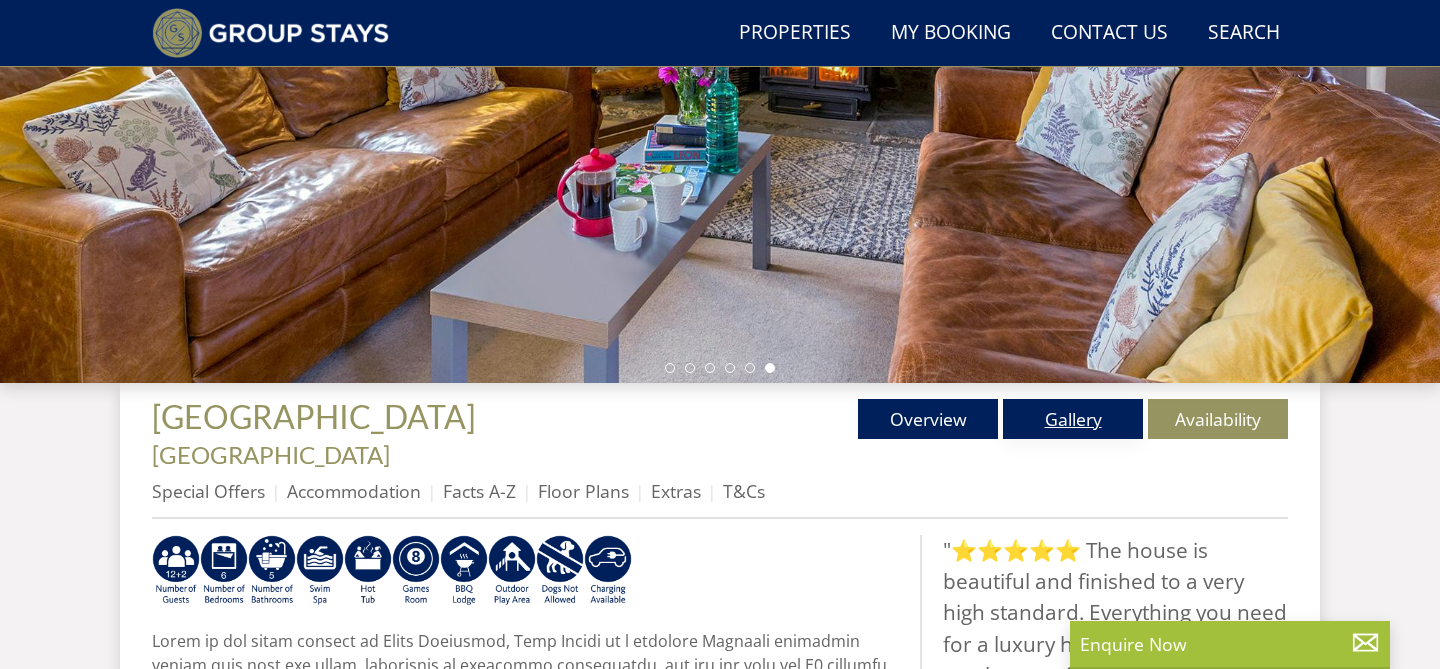 click on "Gallery" at bounding box center [1073, 419] 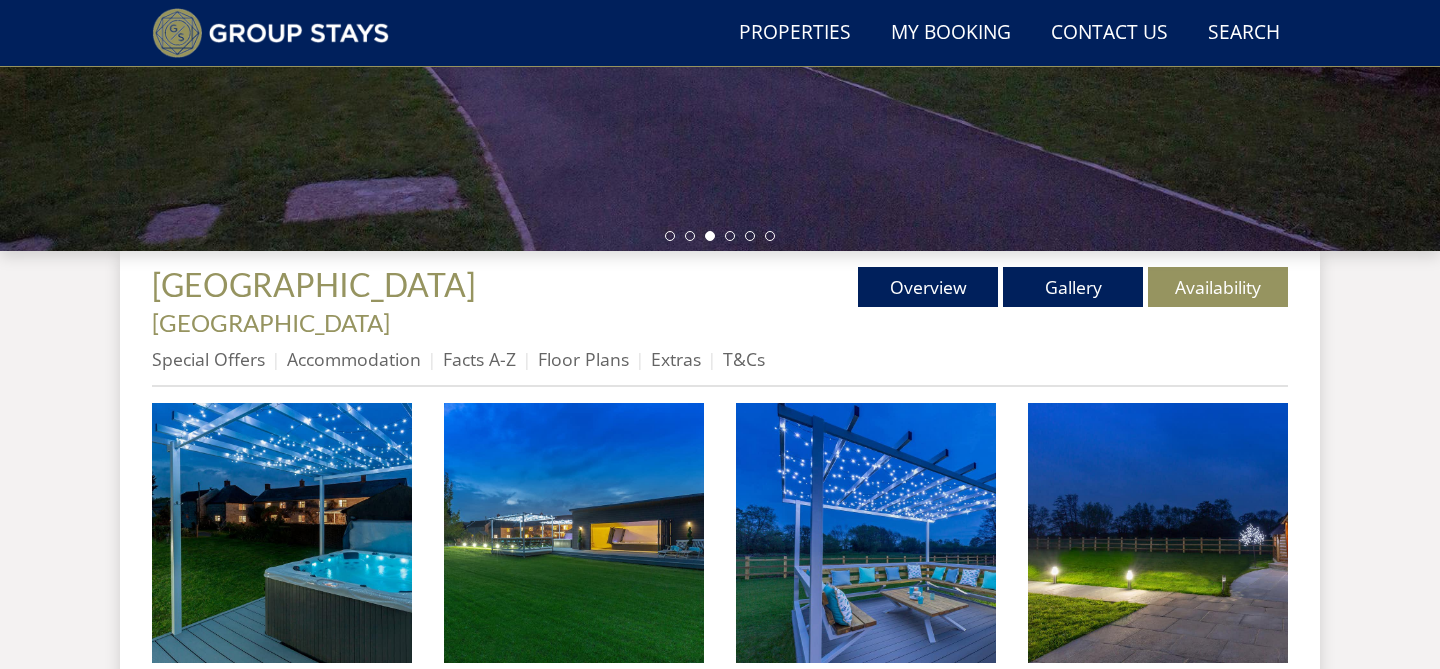 scroll, scrollTop: 562, scrollLeft: 0, axis: vertical 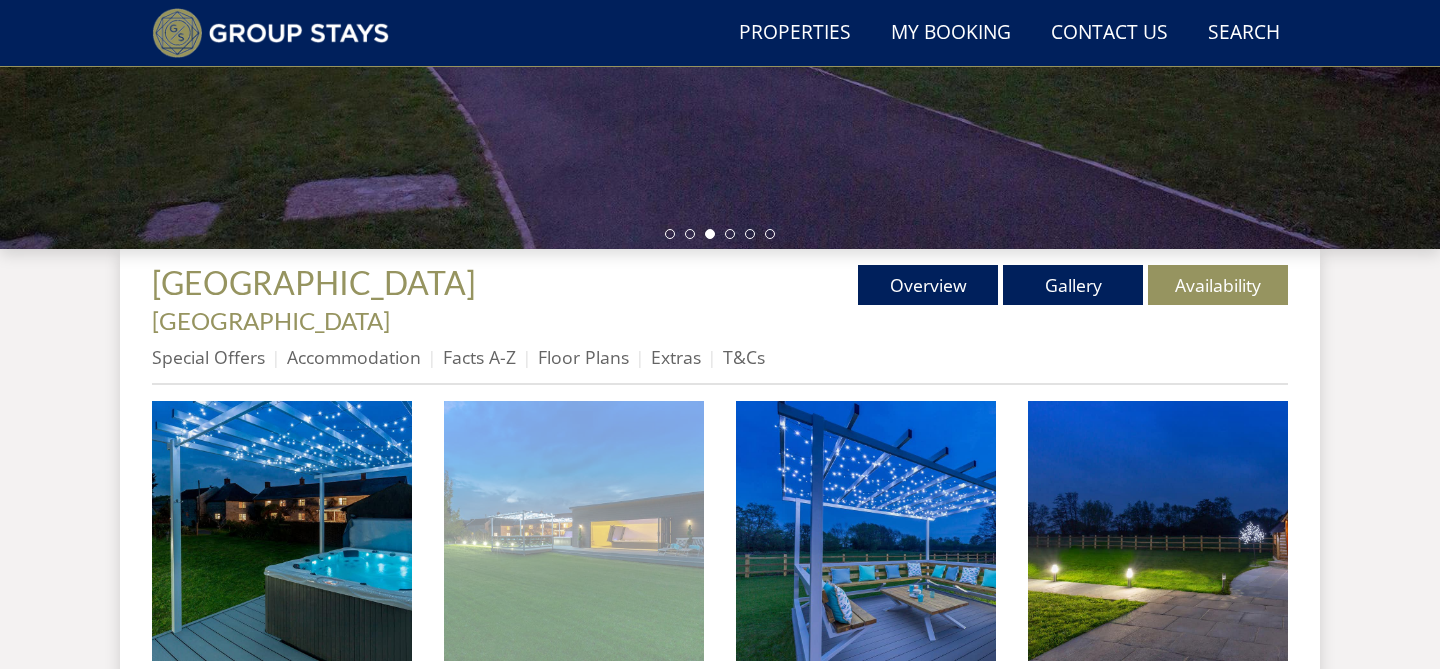 click at bounding box center [574, 531] 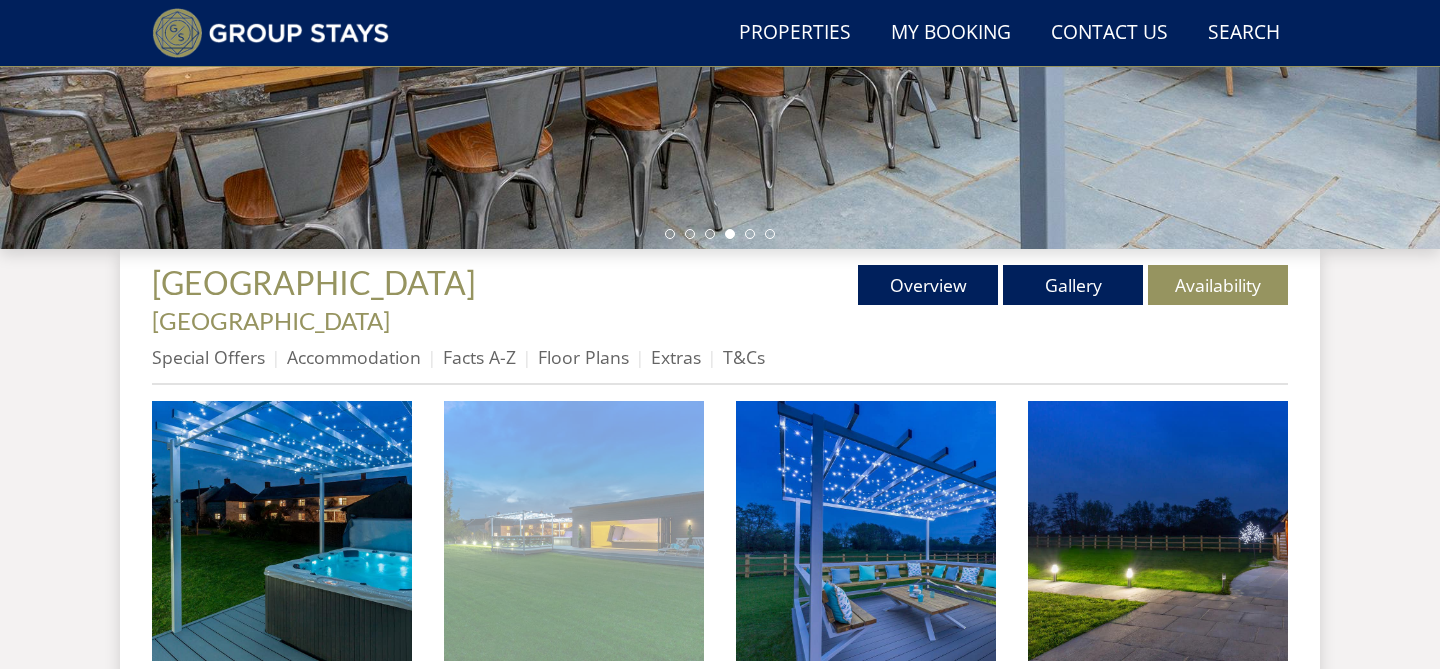 click at bounding box center (574, 531) 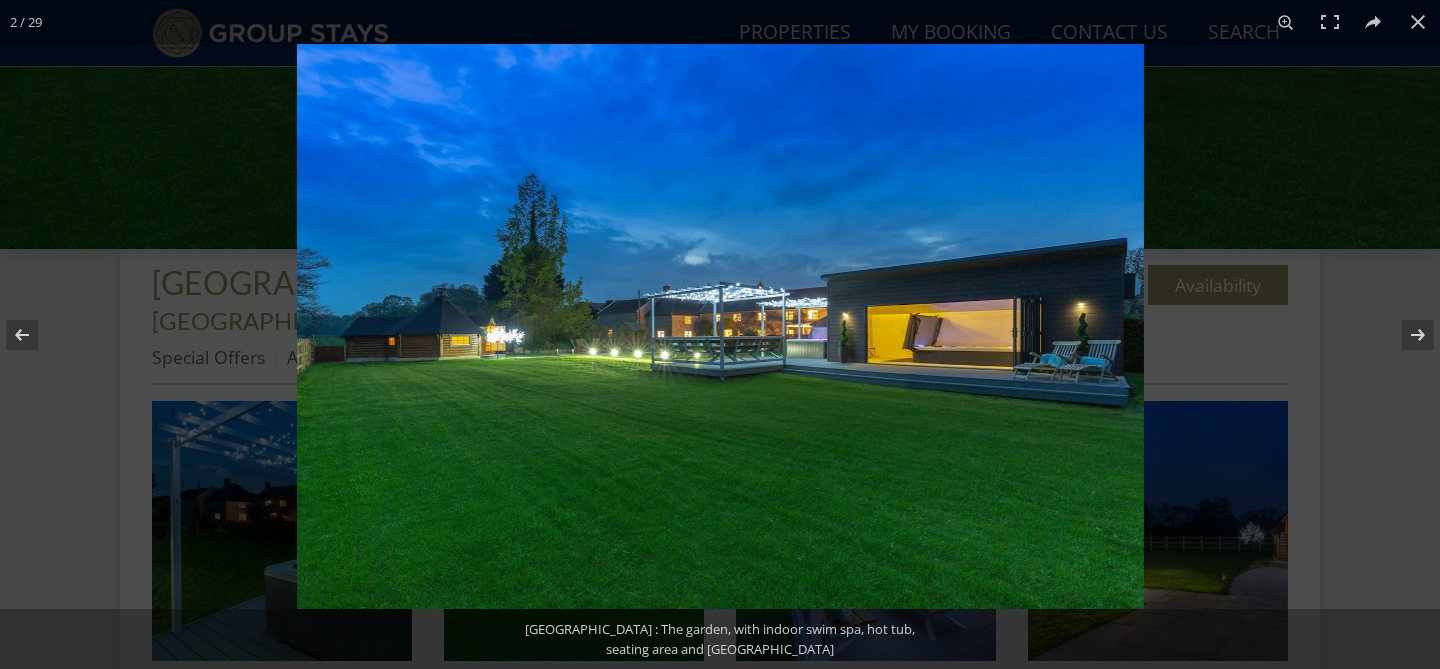 click at bounding box center [720, 326] 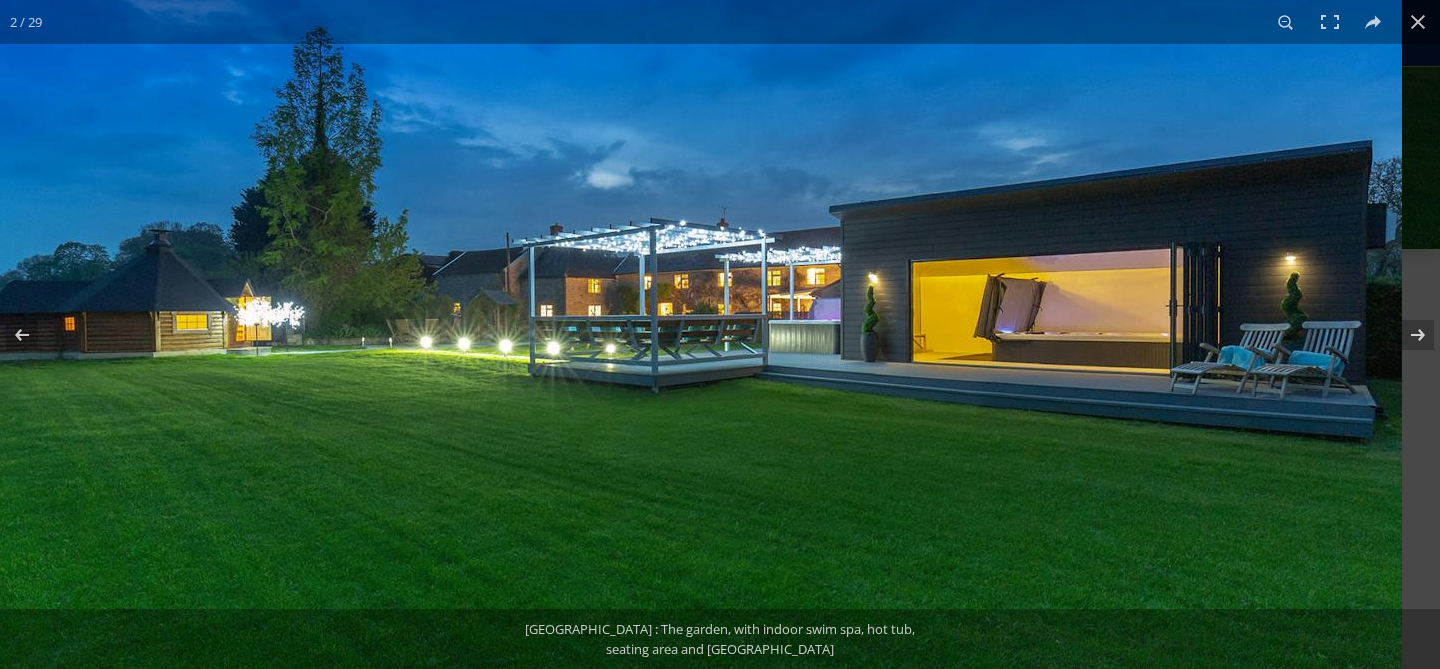 drag, startPoint x: 1001, startPoint y: 392, endPoint x: 899, endPoint y: 390, distance: 102.01961 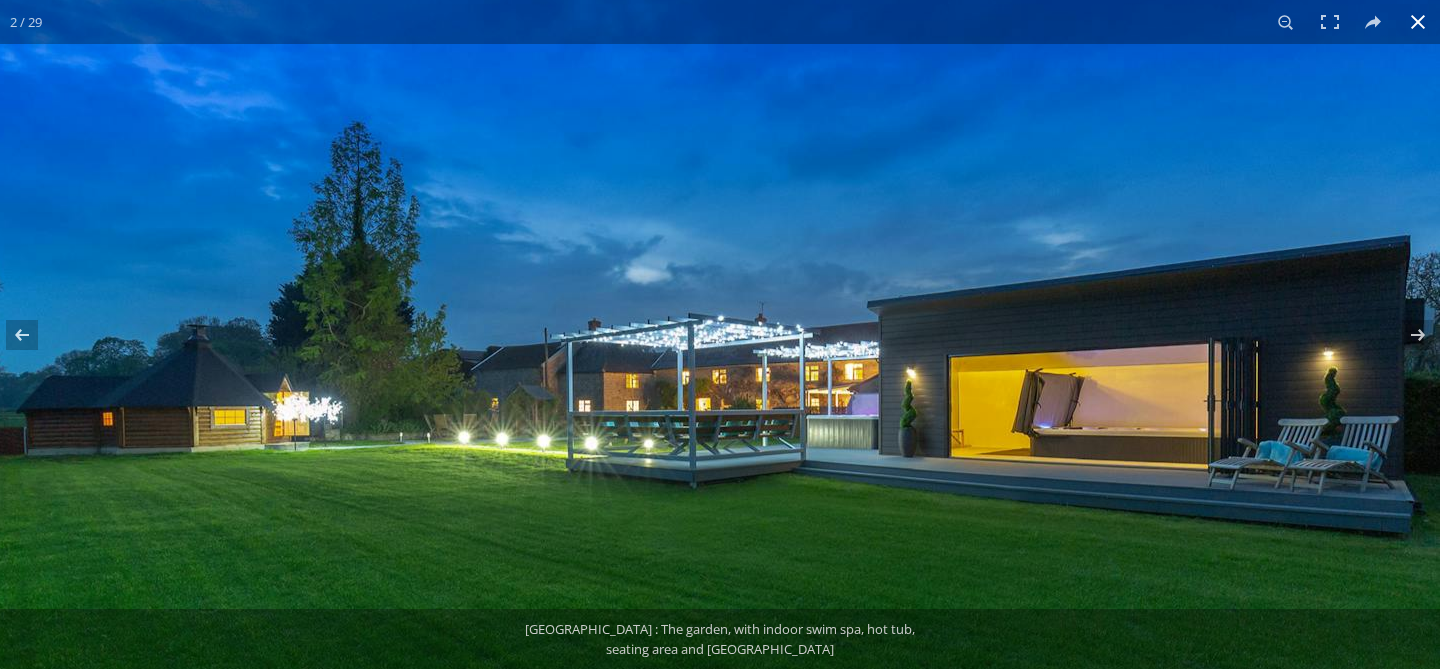 click at bounding box center (1418, 22) 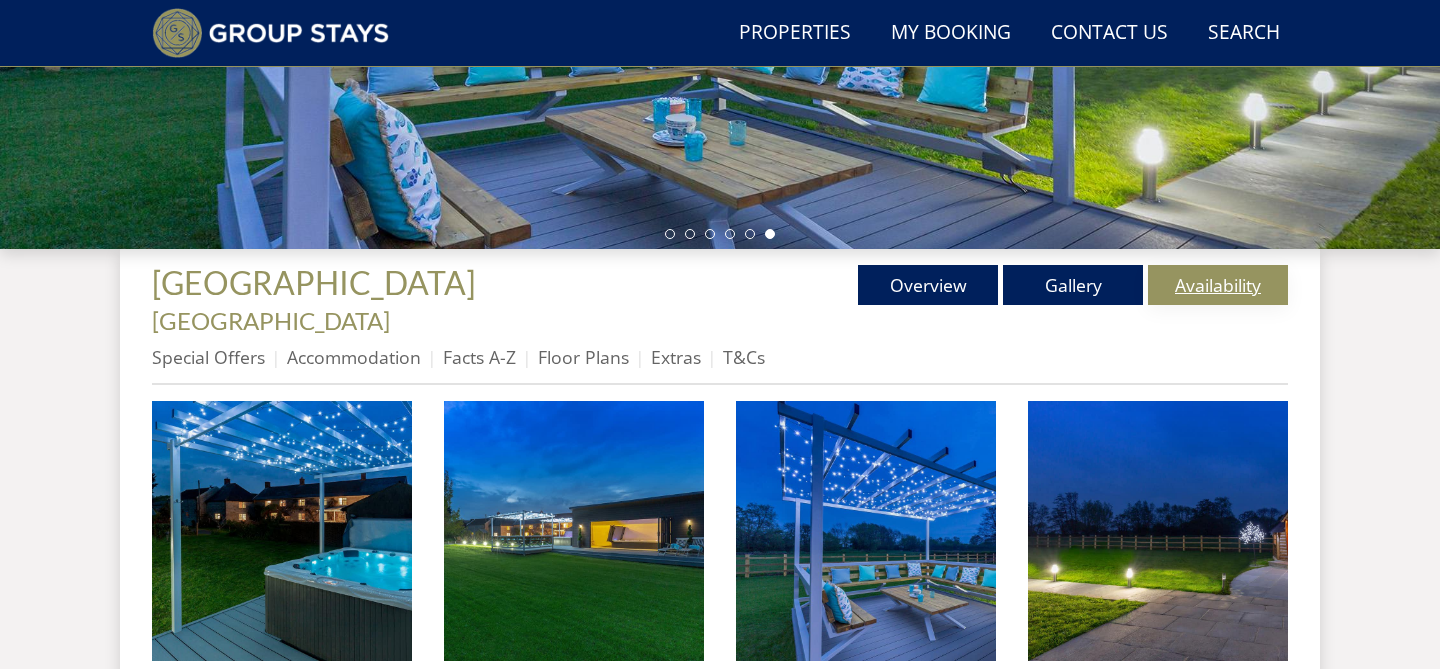 click on "Availability" at bounding box center (1218, 285) 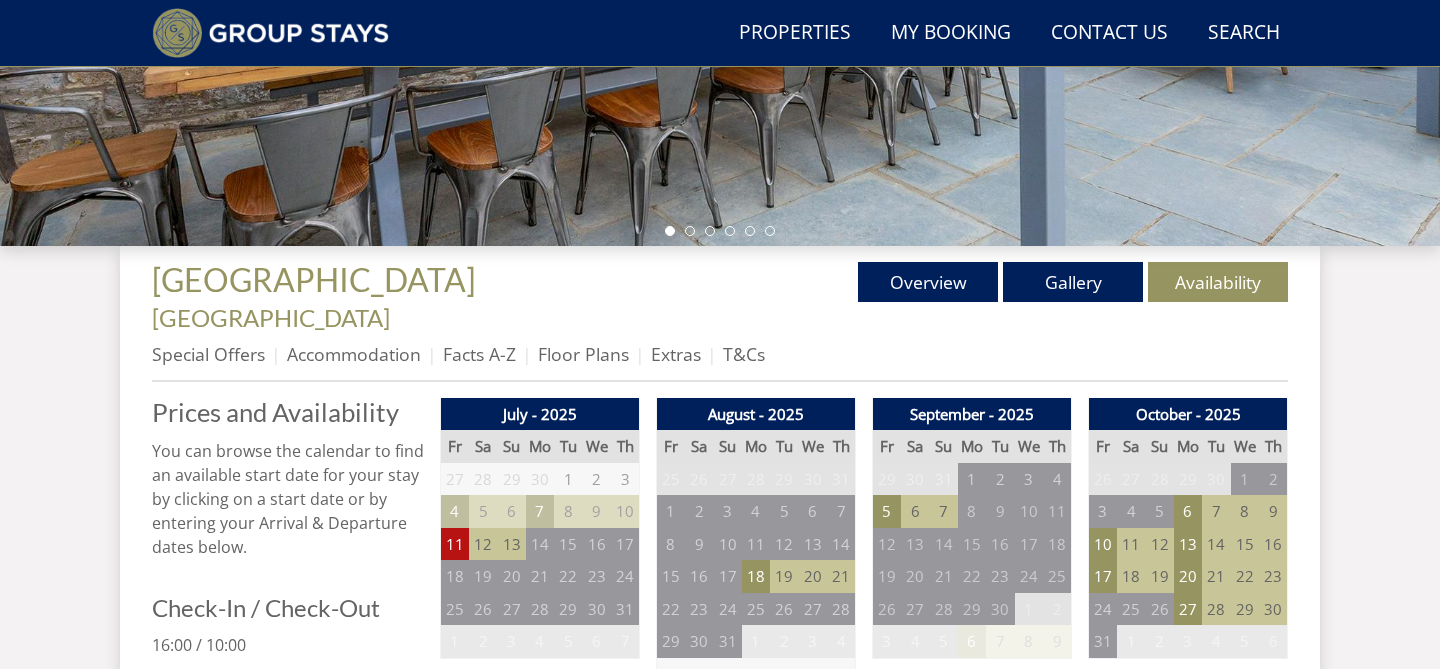 scroll, scrollTop: 601, scrollLeft: 0, axis: vertical 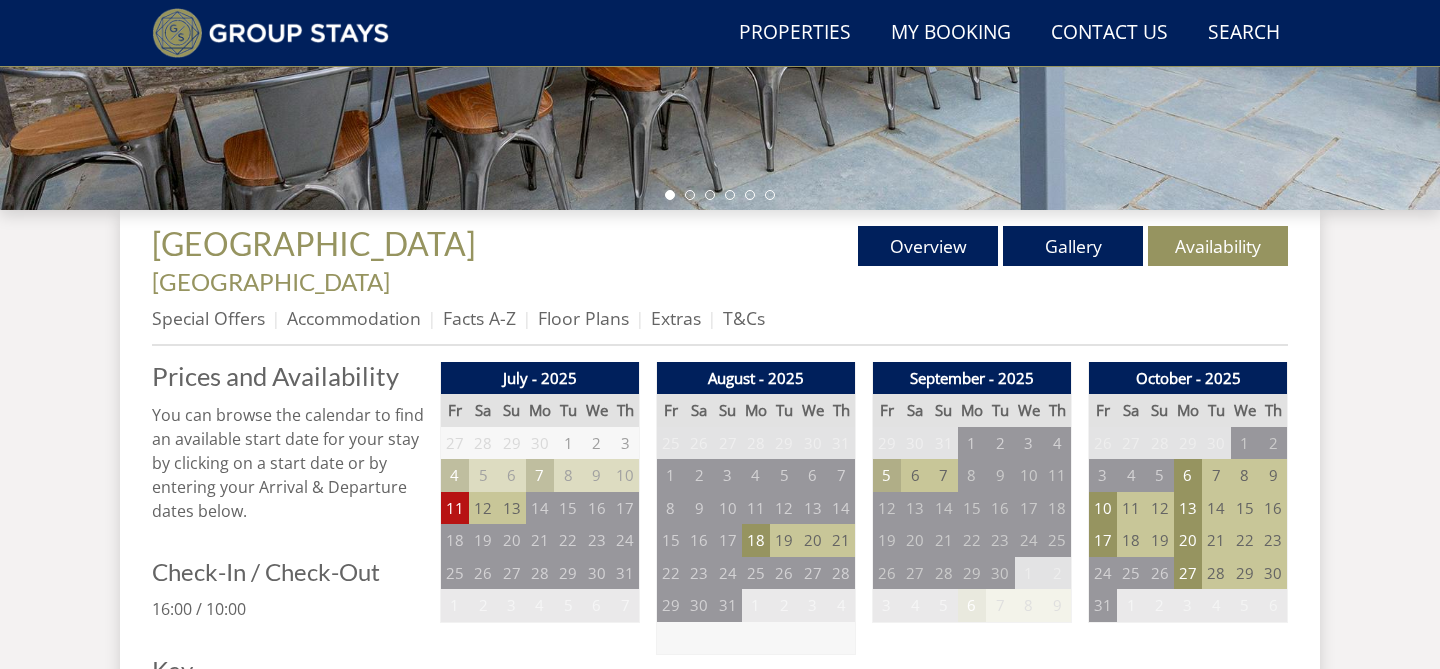 click on "5" at bounding box center [887, 475] 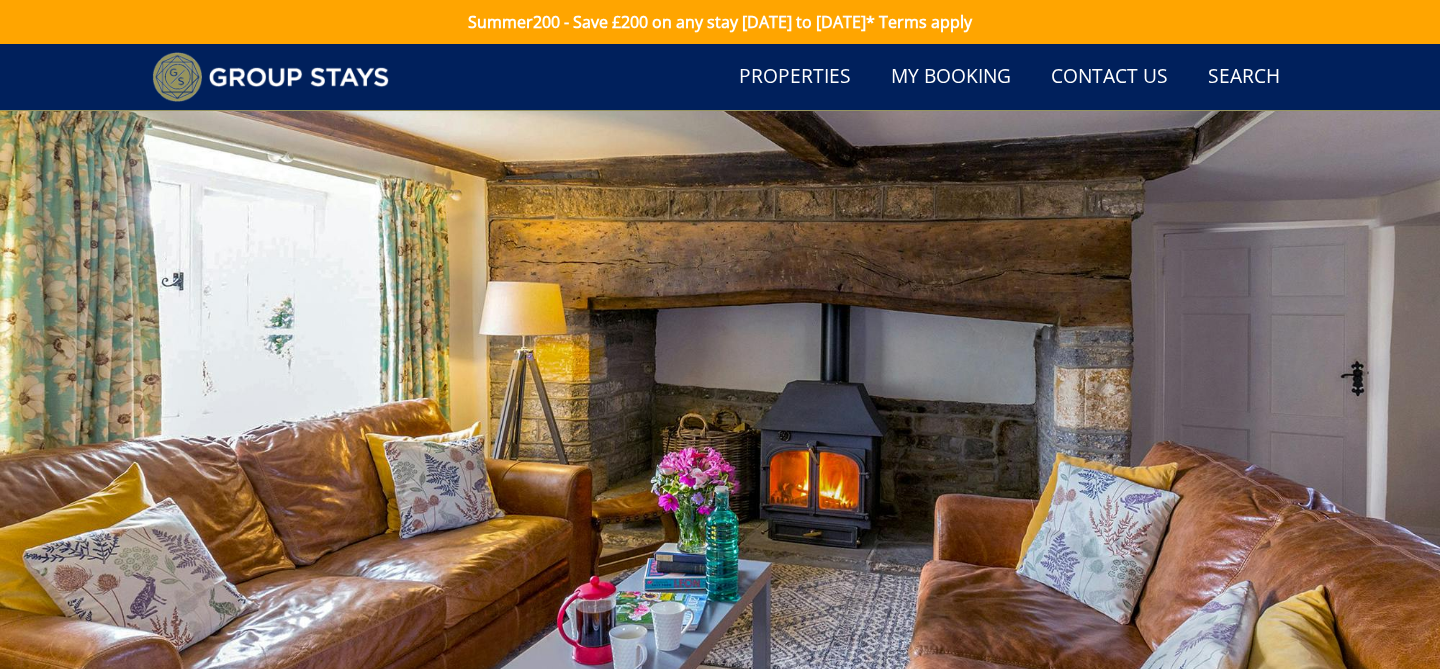 scroll, scrollTop: 618, scrollLeft: 0, axis: vertical 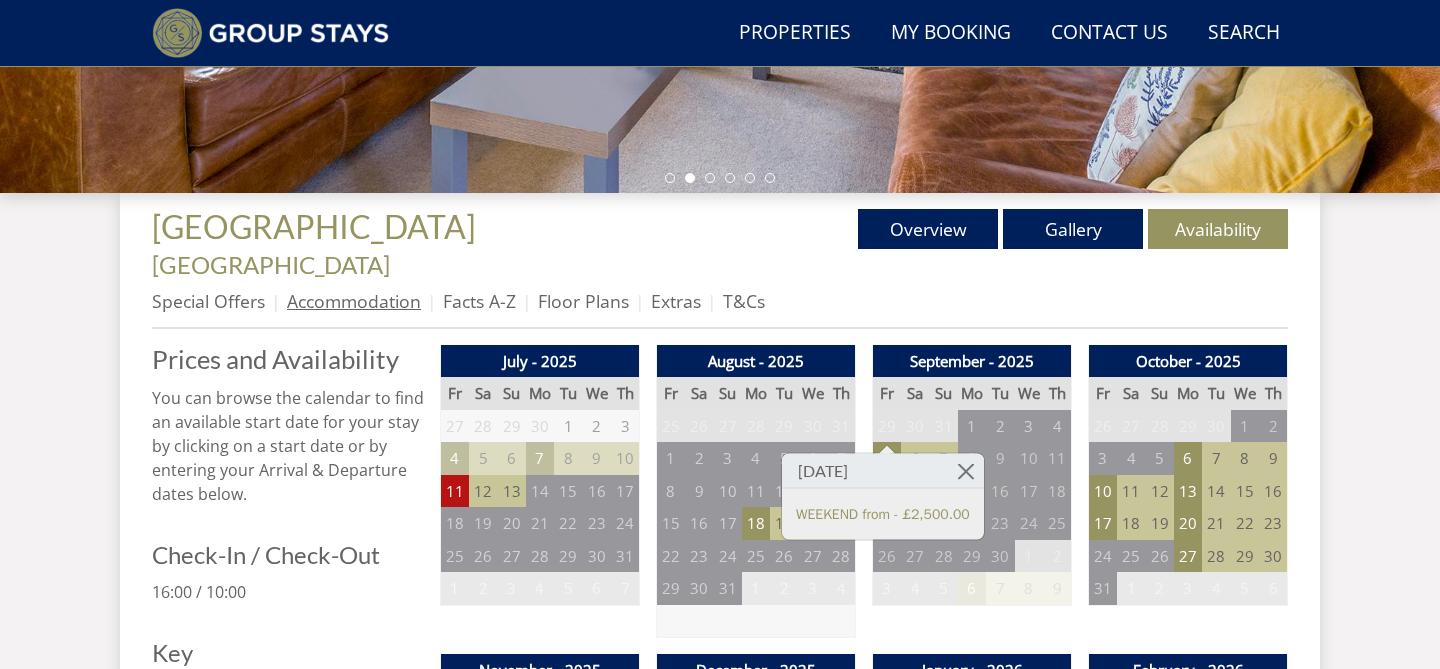 click on "Accommodation" at bounding box center [354, 301] 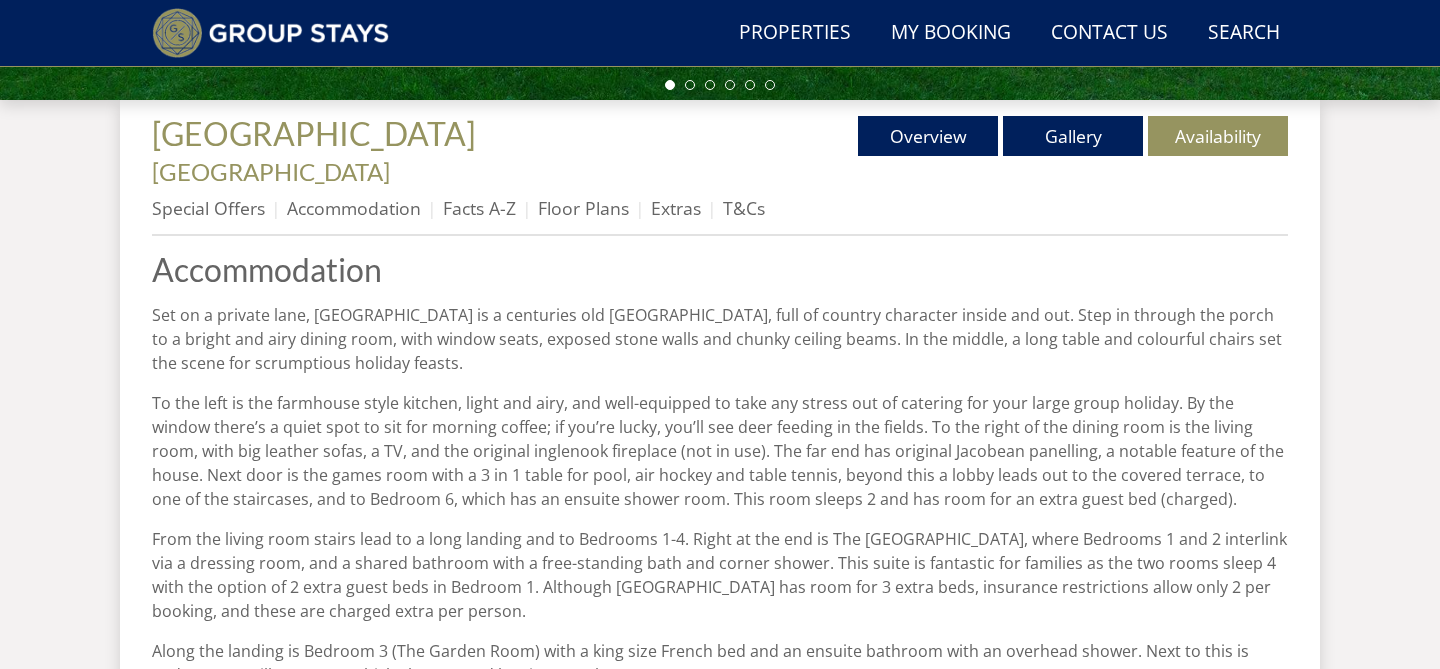 scroll, scrollTop: 725, scrollLeft: 0, axis: vertical 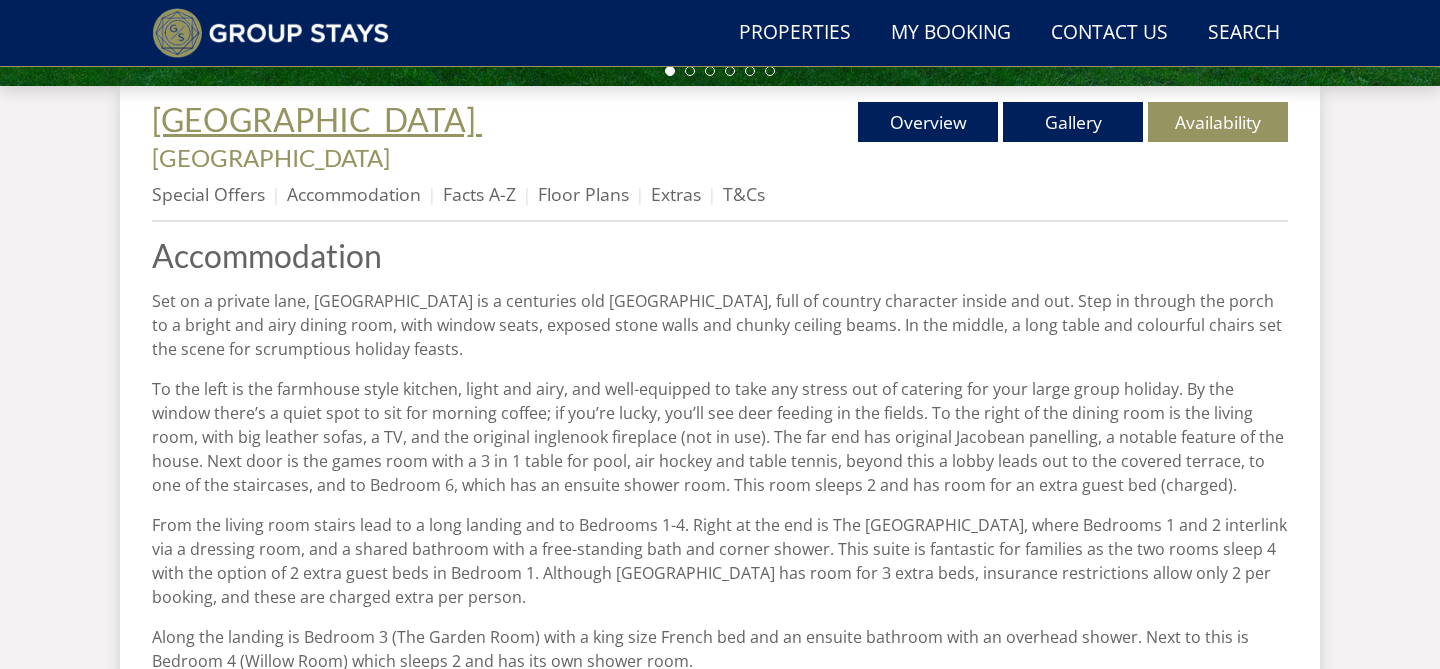 click on "FROG STREET" at bounding box center [314, 119] 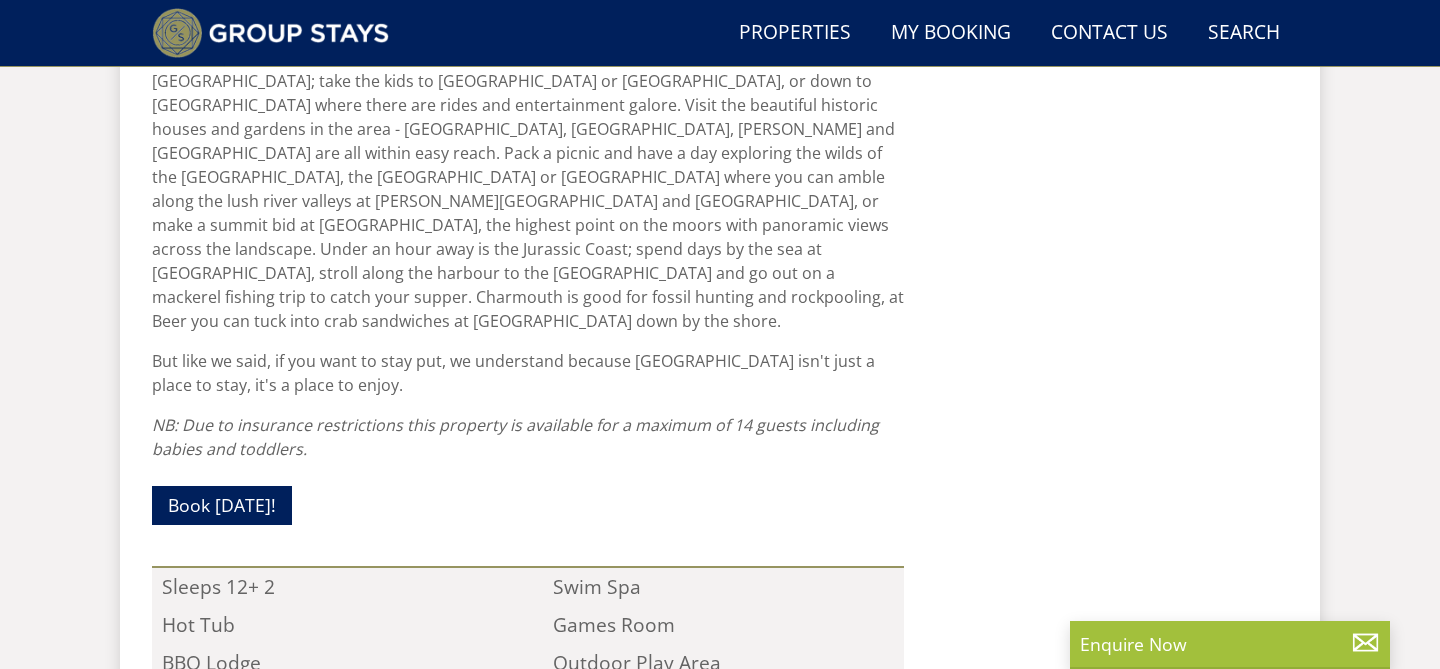 scroll, scrollTop: 2084, scrollLeft: 0, axis: vertical 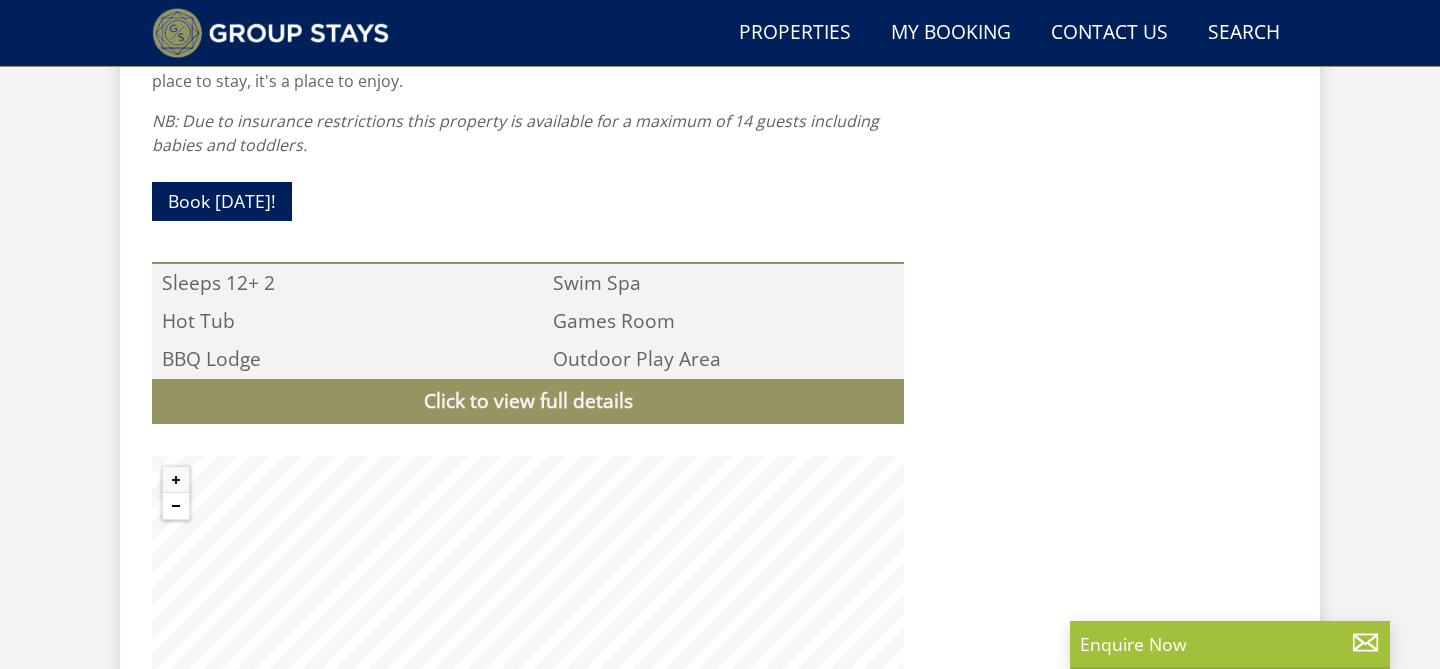 click at bounding box center (176, 506) 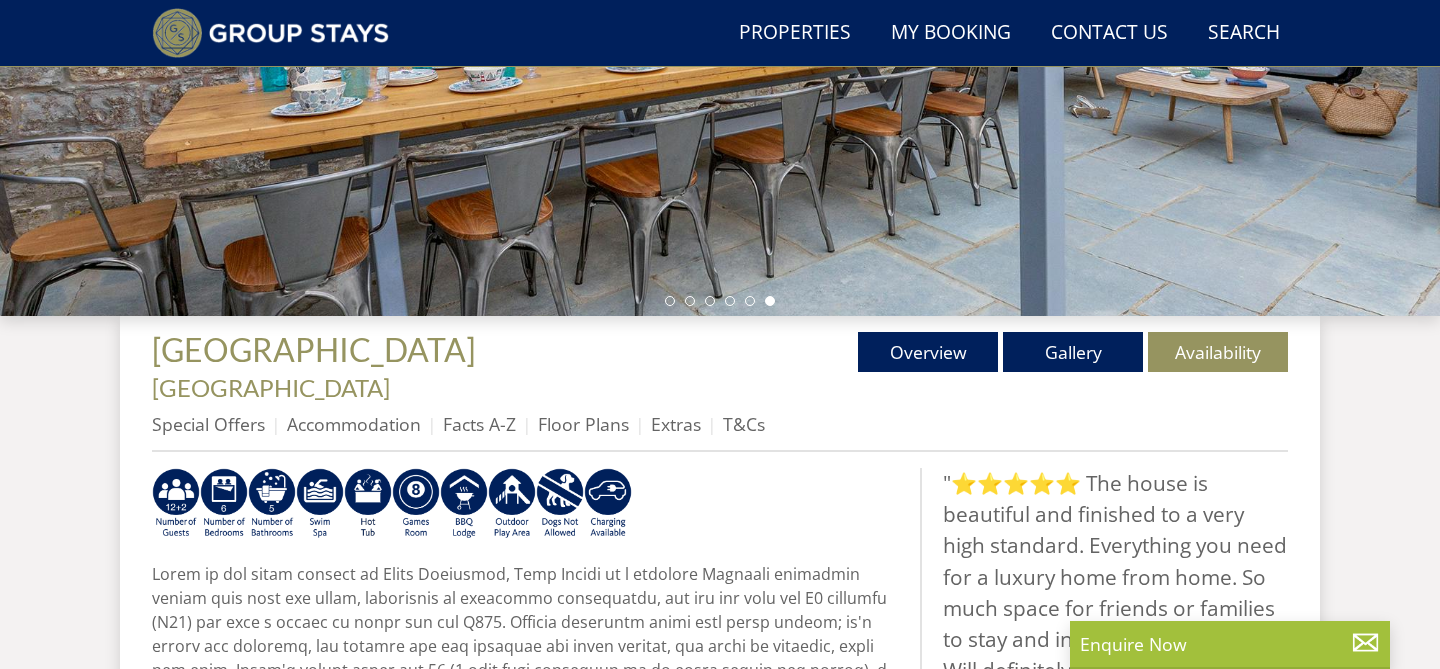 scroll, scrollTop: 514, scrollLeft: 0, axis: vertical 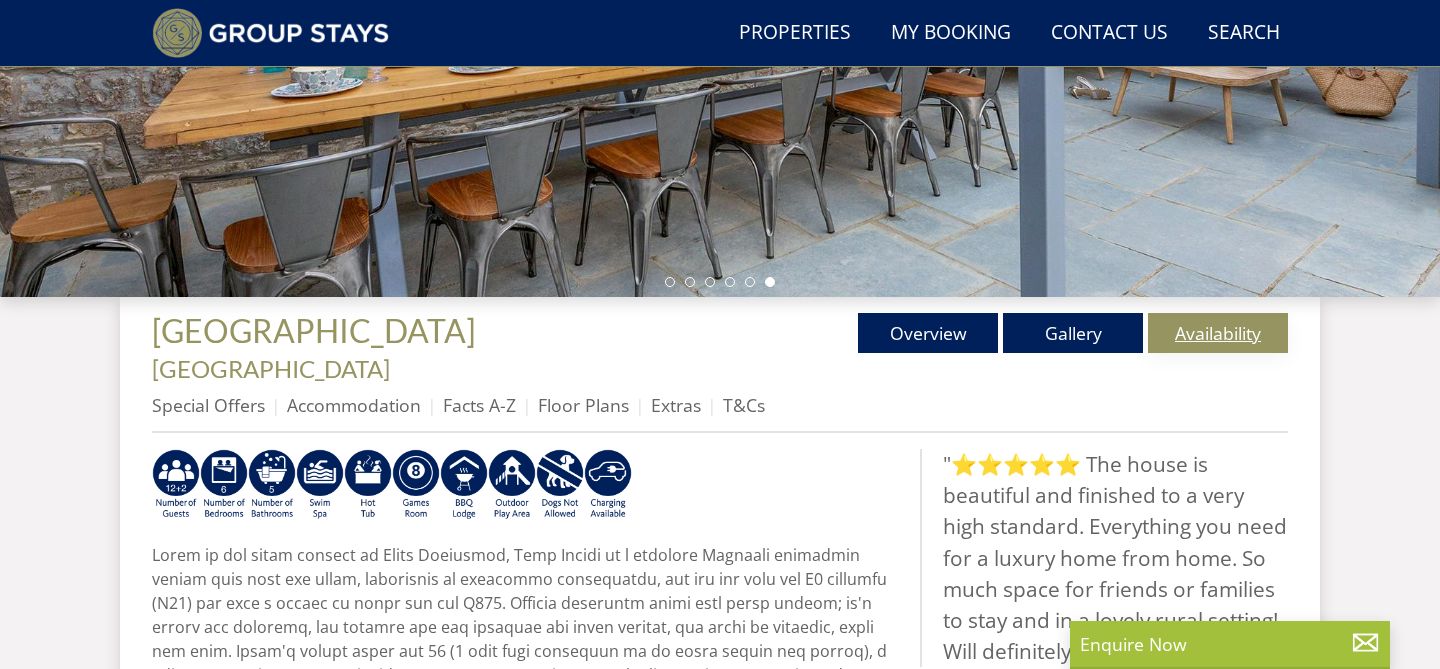click on "Availability" at bounding box center [1218, 333] 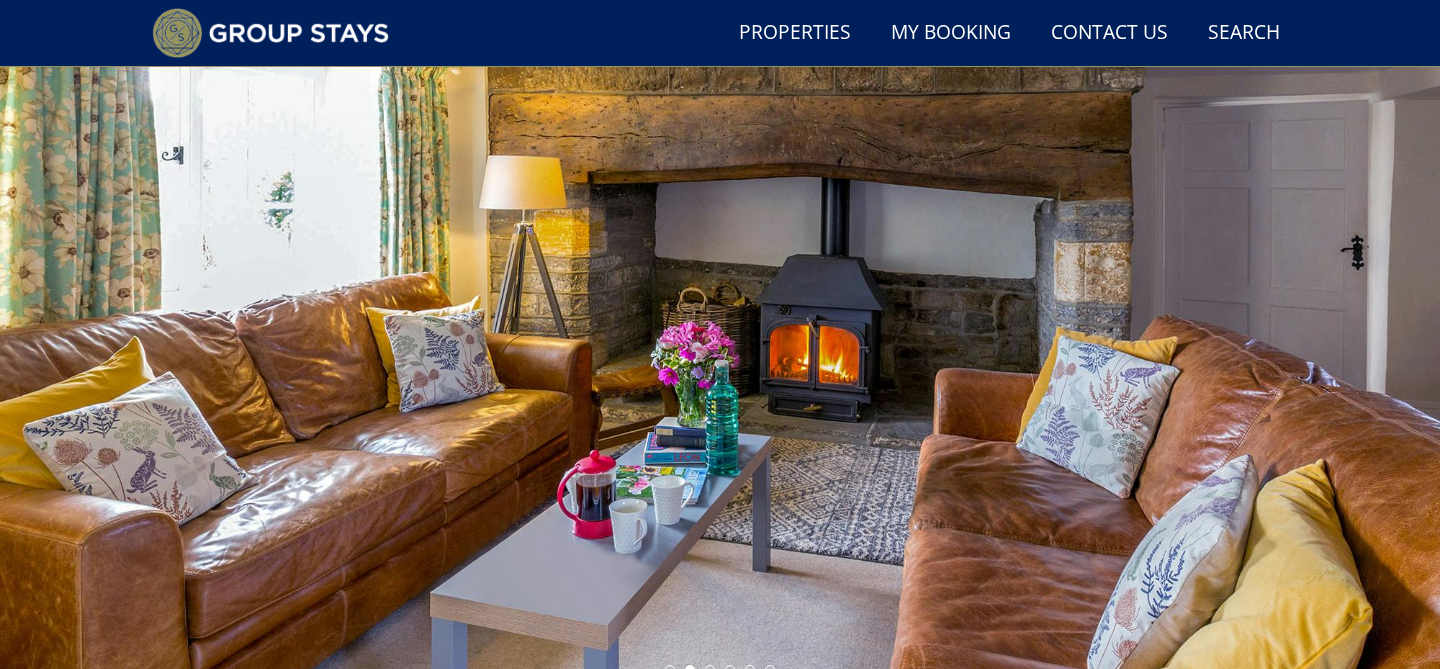 scroll, scrollTop: 881, scrollLeft: 0, axis: vertical 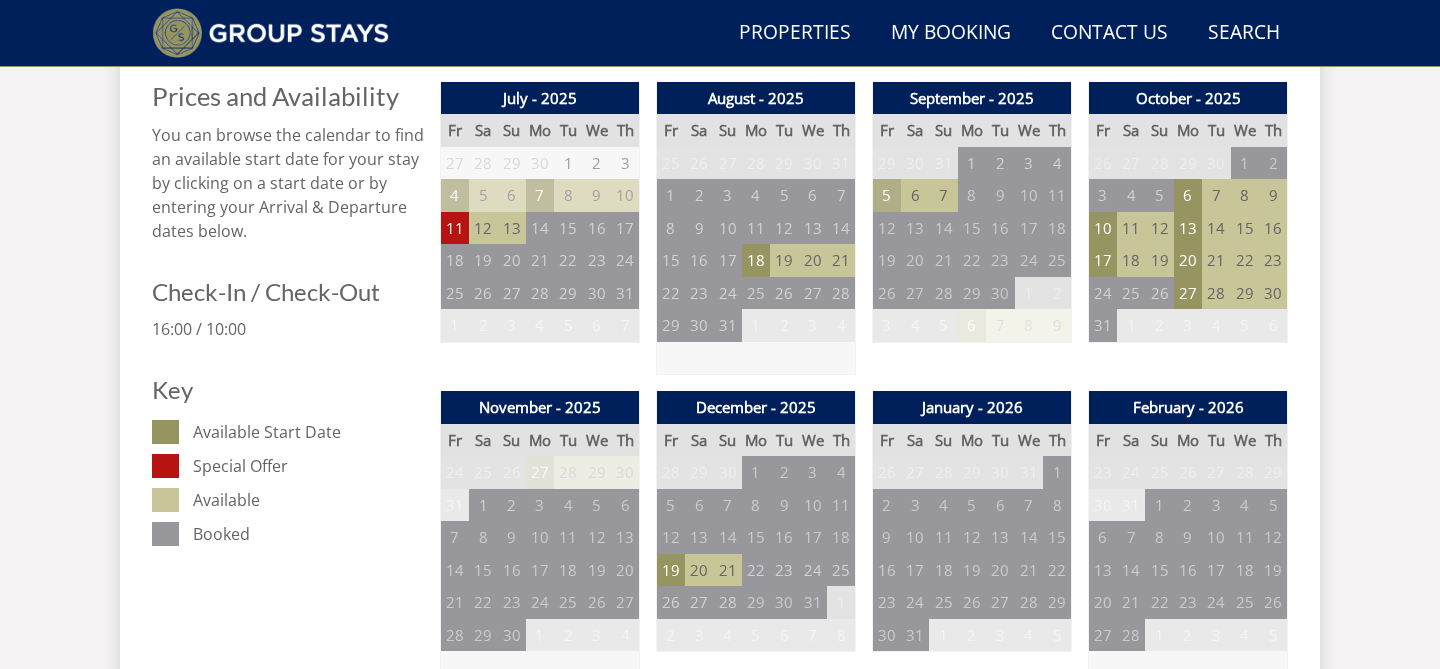 click on "5" at bounding box center [887, 195] 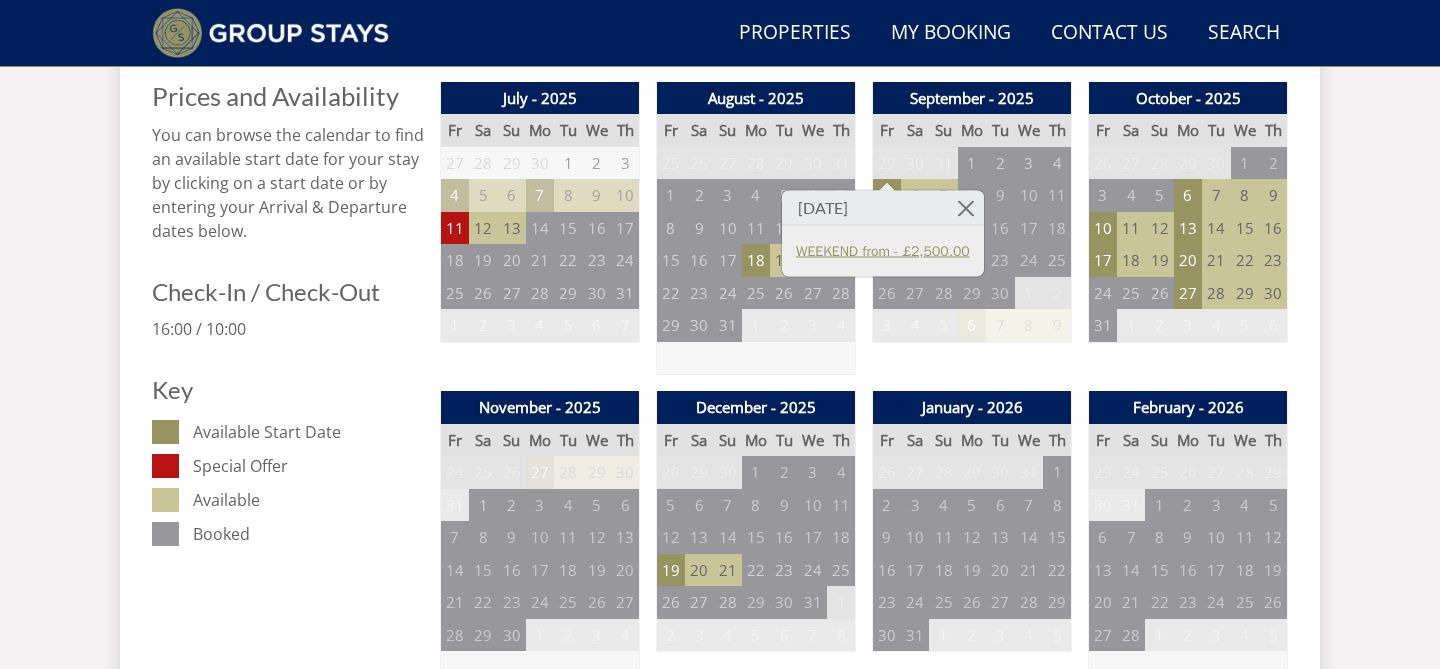 click on "WEEKEND from  - £2,500.00" at bounding box center (883, 250) 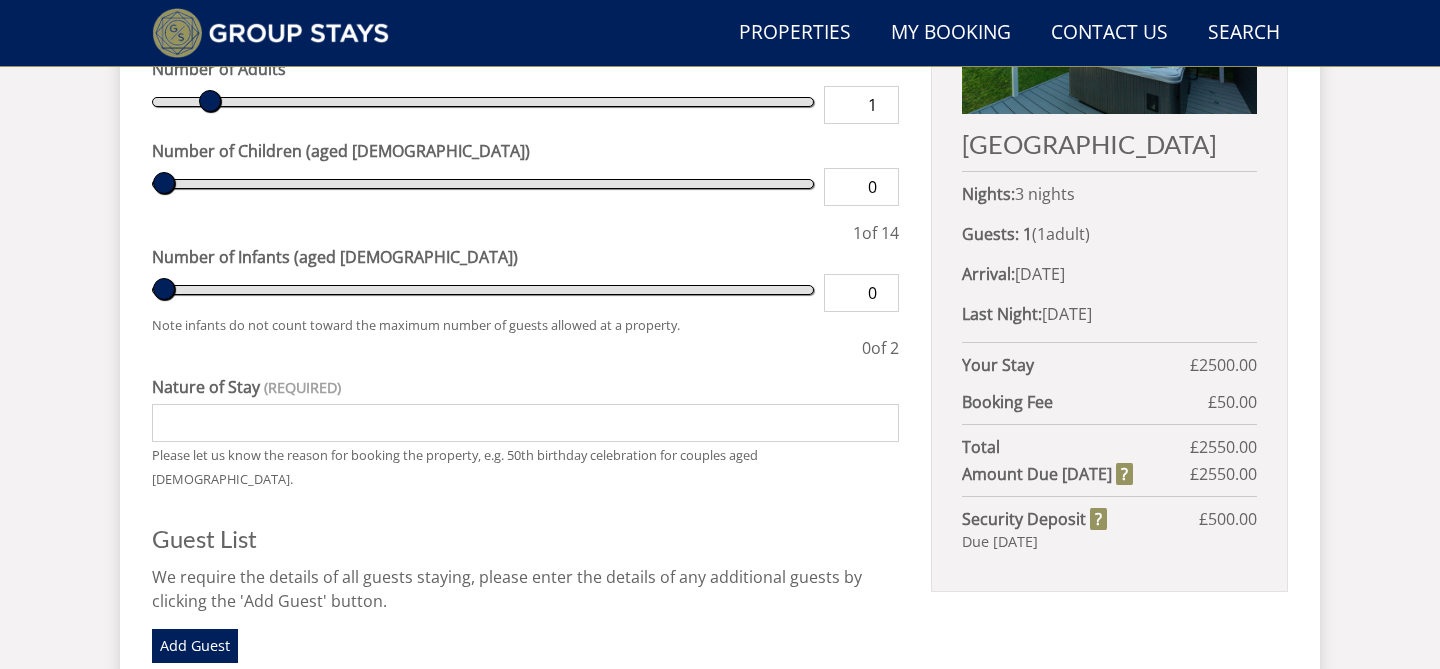 scroll, scrollTop: 930, scrollLeft: 0, axis: vertical 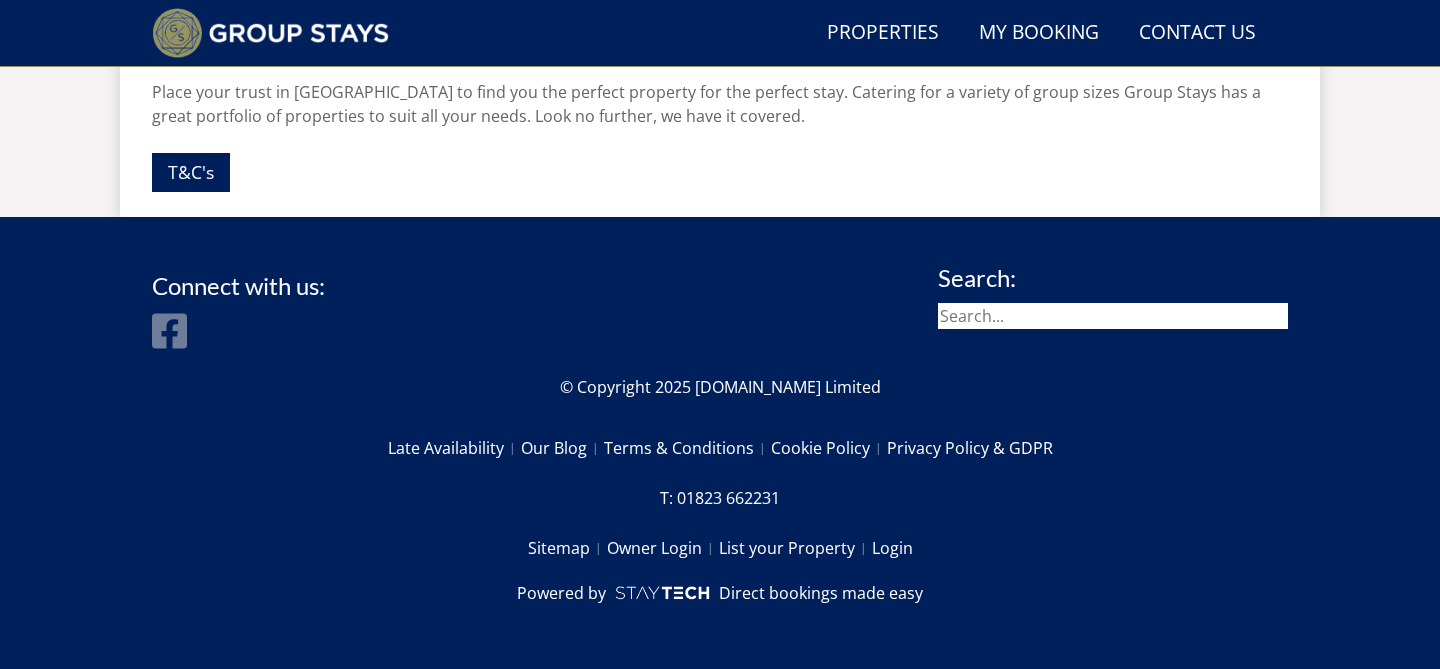 click at bounding box center [169, 331] 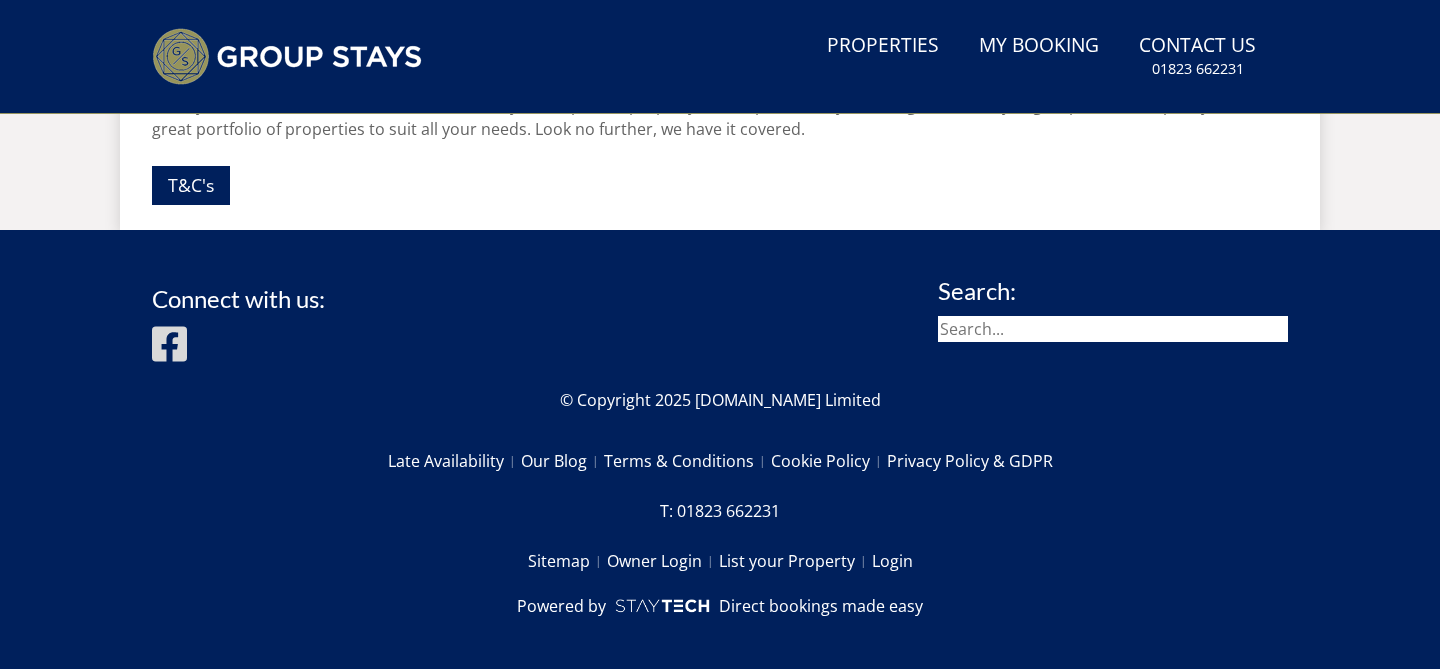 scroll, scrollTop: 0, scrollLeft: 0, axis: both 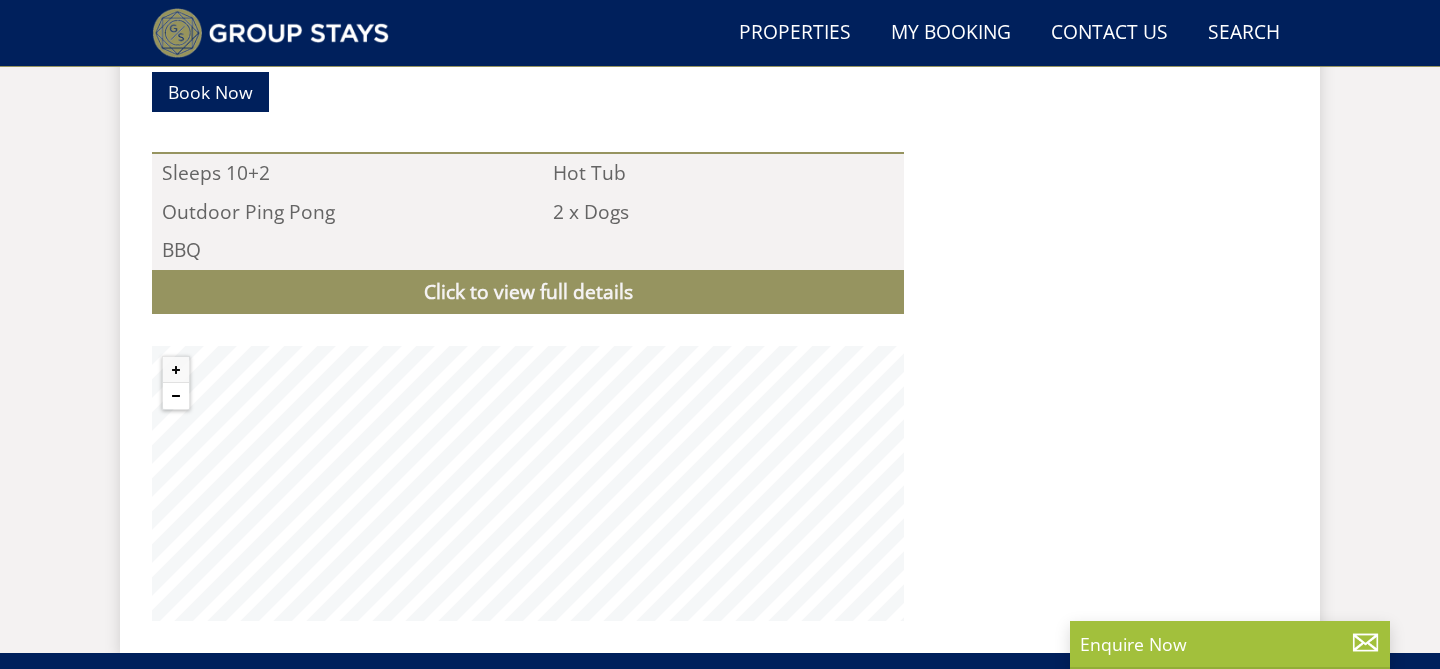 click at bounding box center (176, 396) 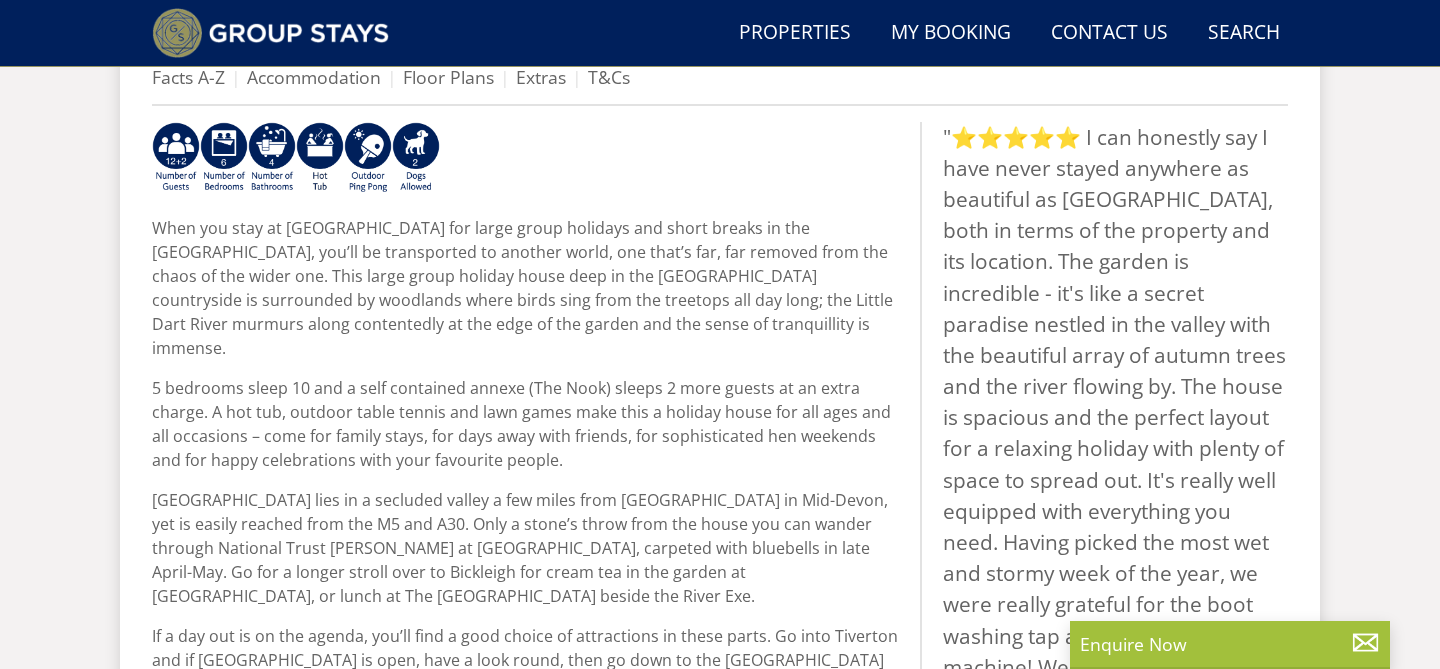 scroll, scrollTop: 595, scrollLeft: 0, axis: vertical 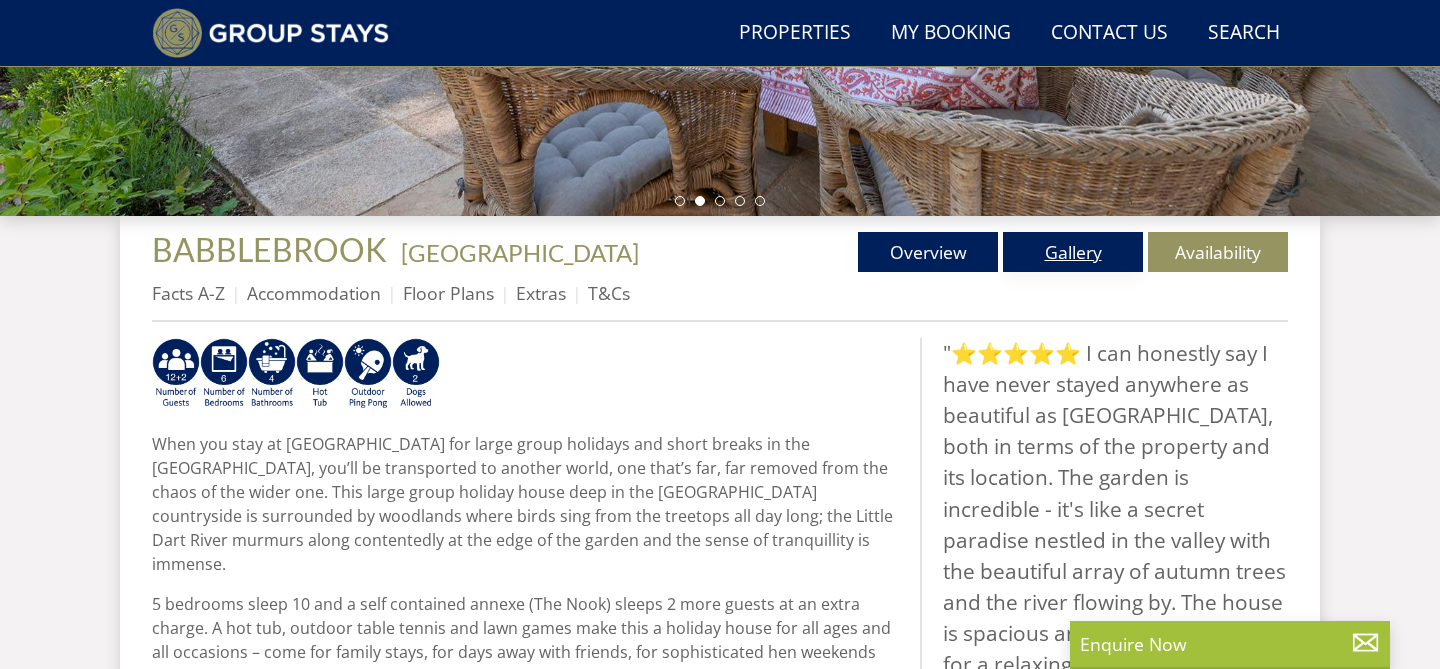 click on "Gallery" at bounding box center (1073, 252) 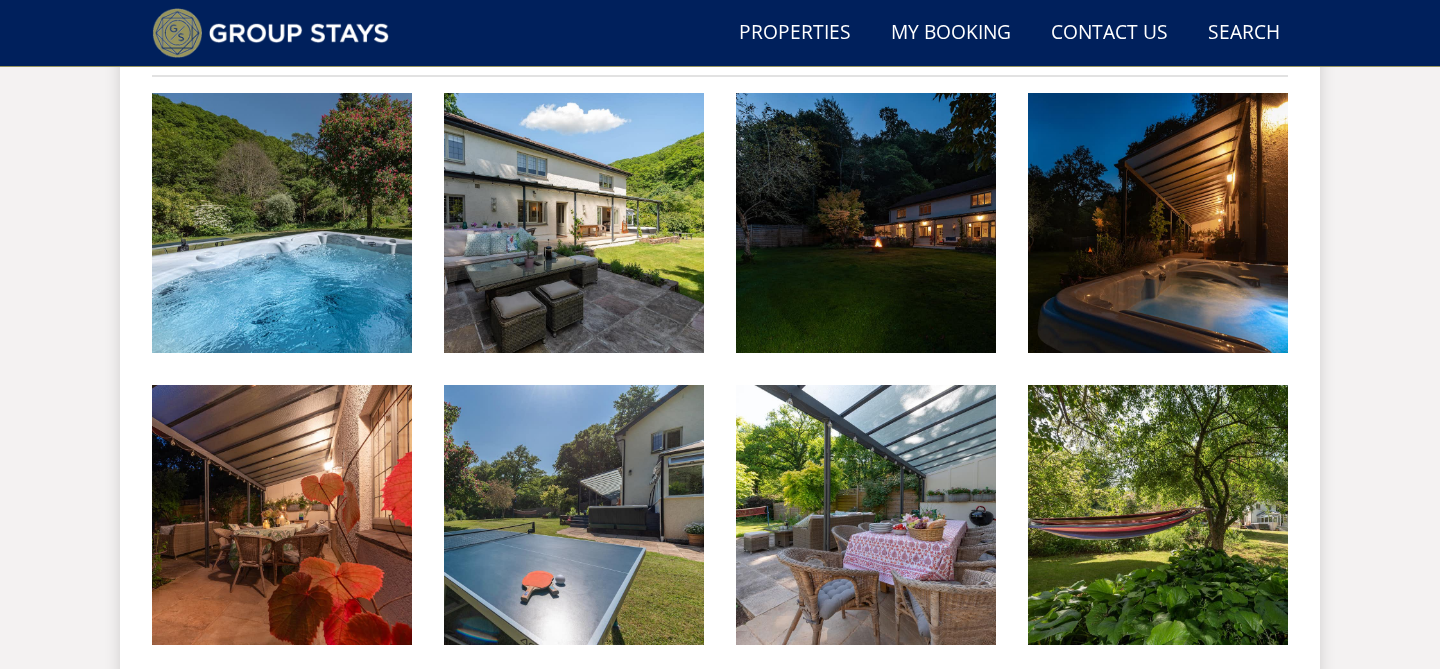 scroll, scrollTop: 838, scrollLeft: 0, axis: vertical 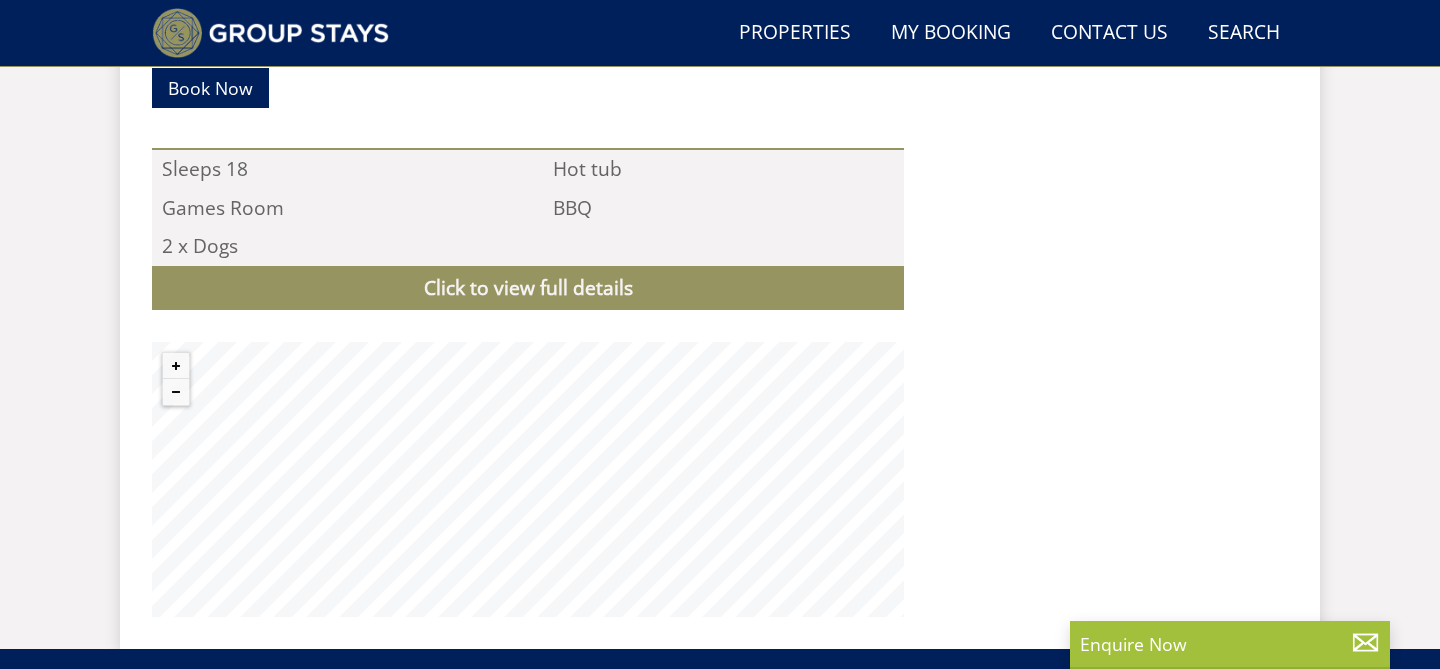 click at bounding box center (176, 392) 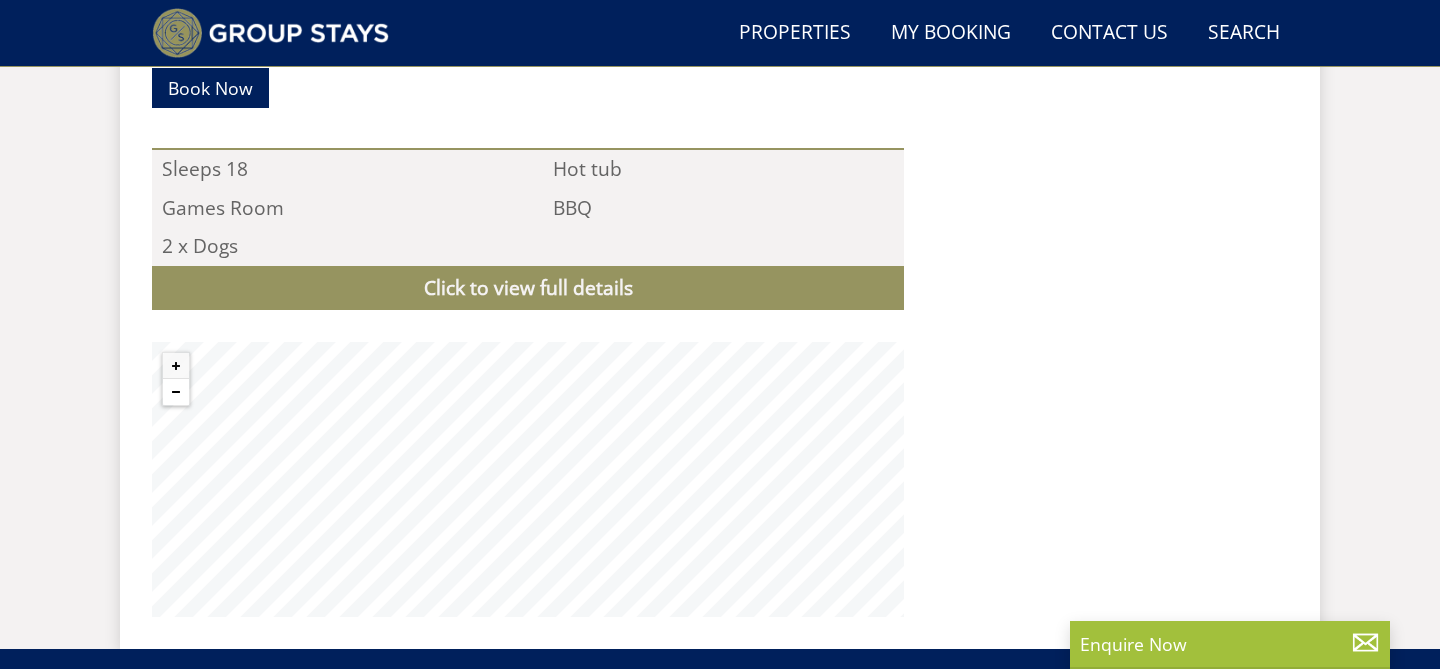 click at bounding box center [176, 392] 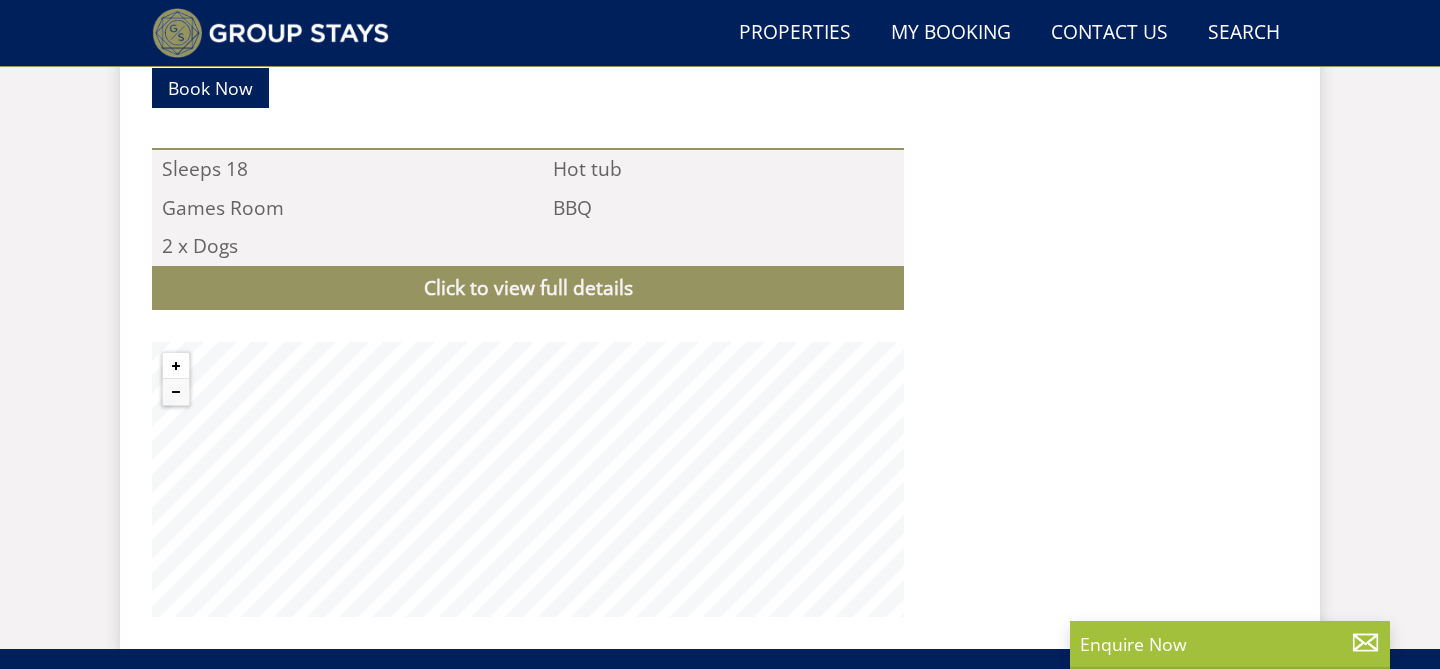 click at bounding box center (176, 366) 